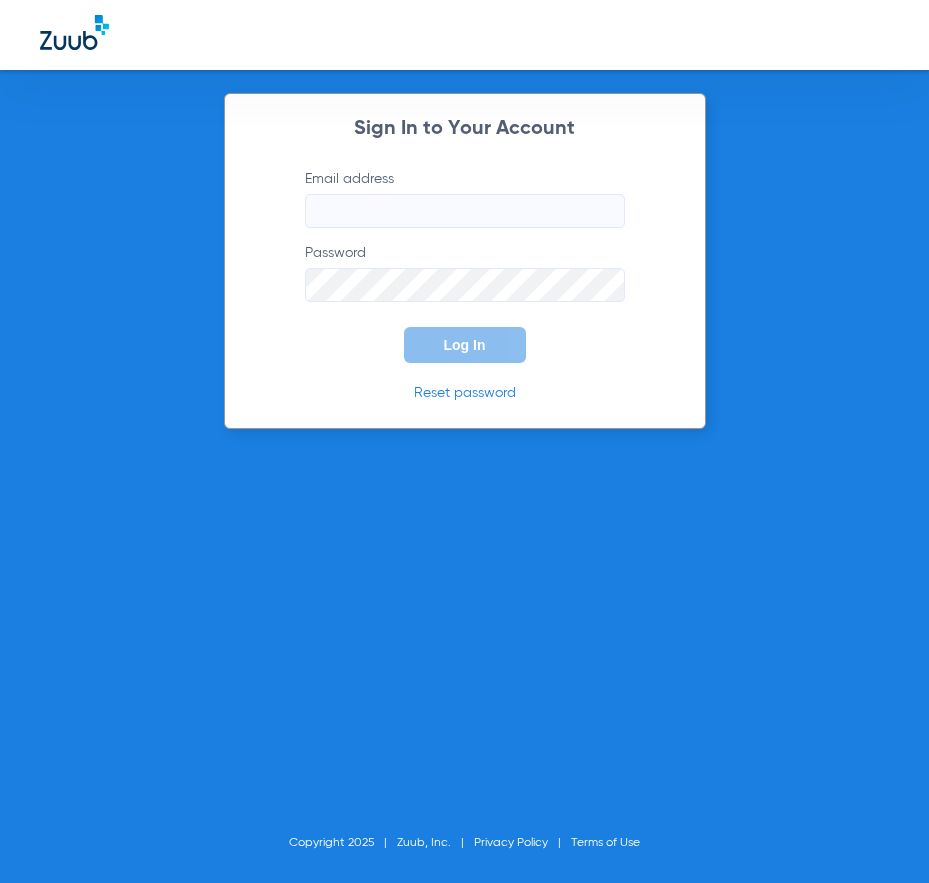 scroll, scrollTop: 0, scrollLeft: 0, axis: both 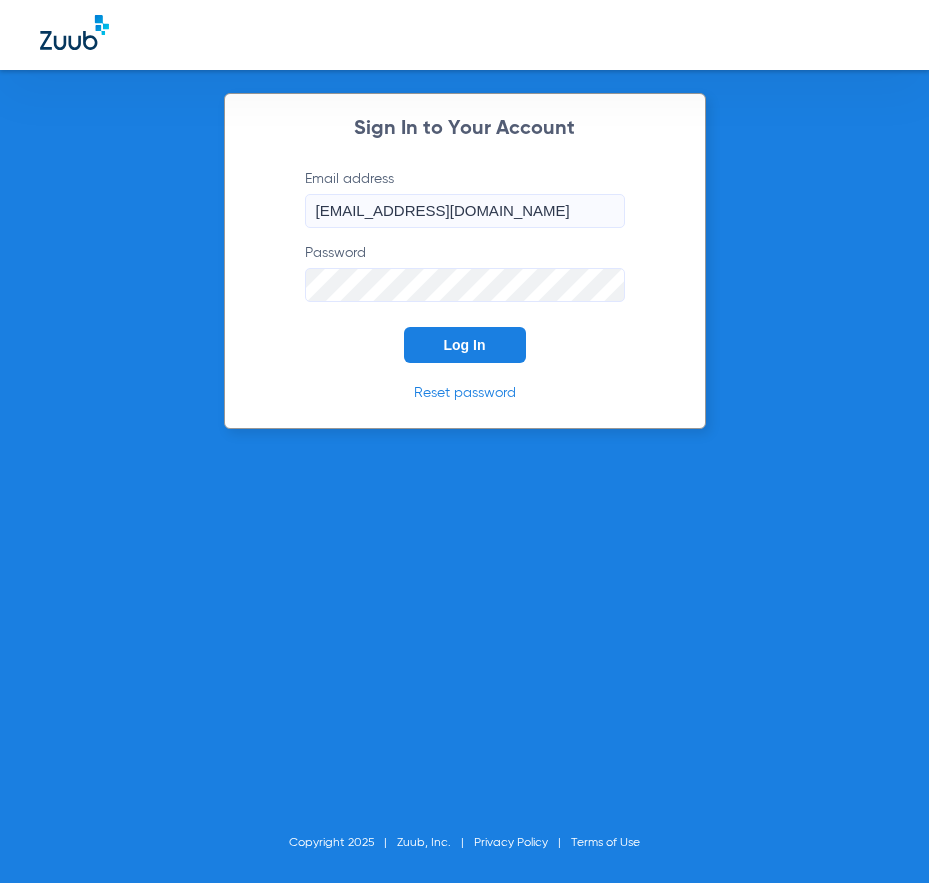 click on "Log In" 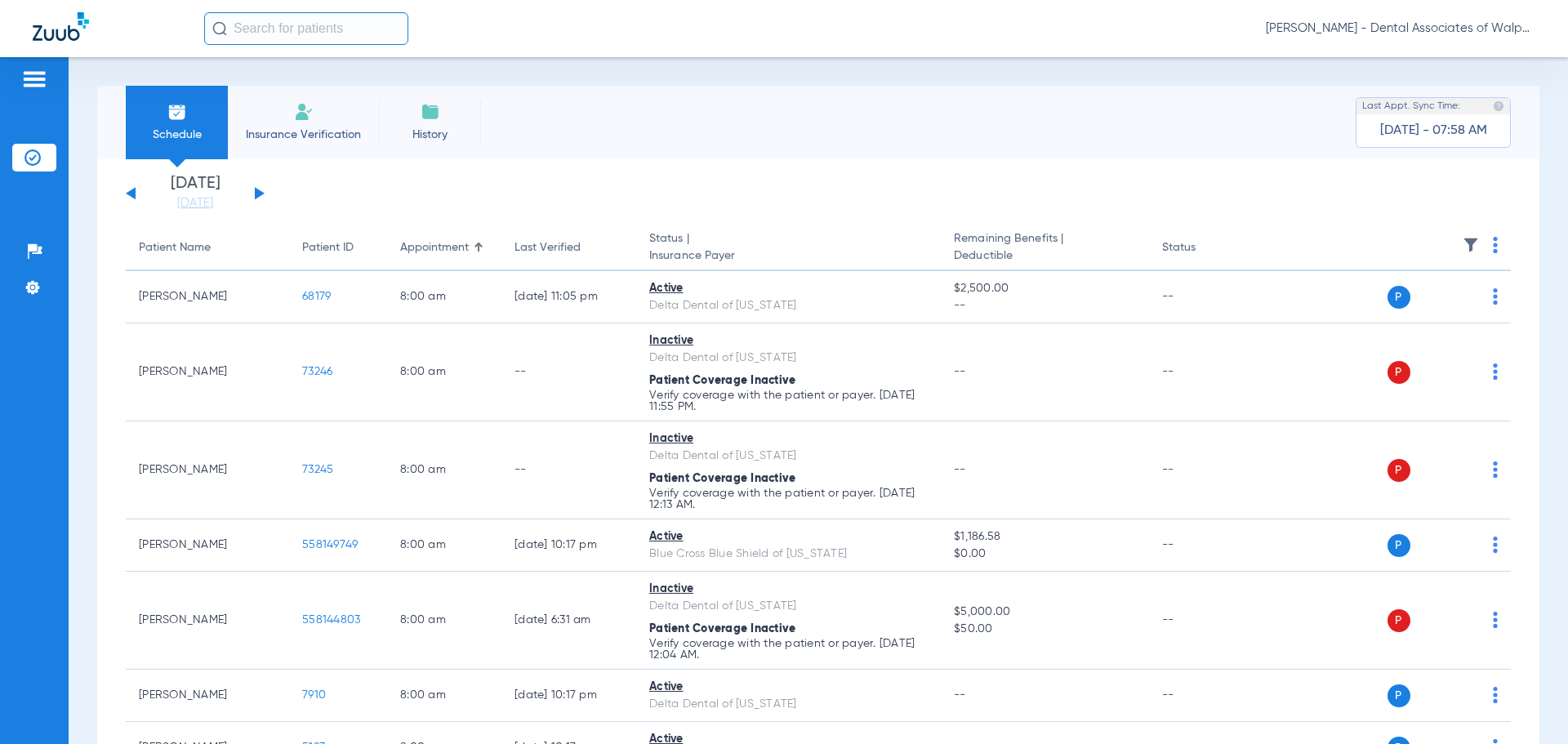 click 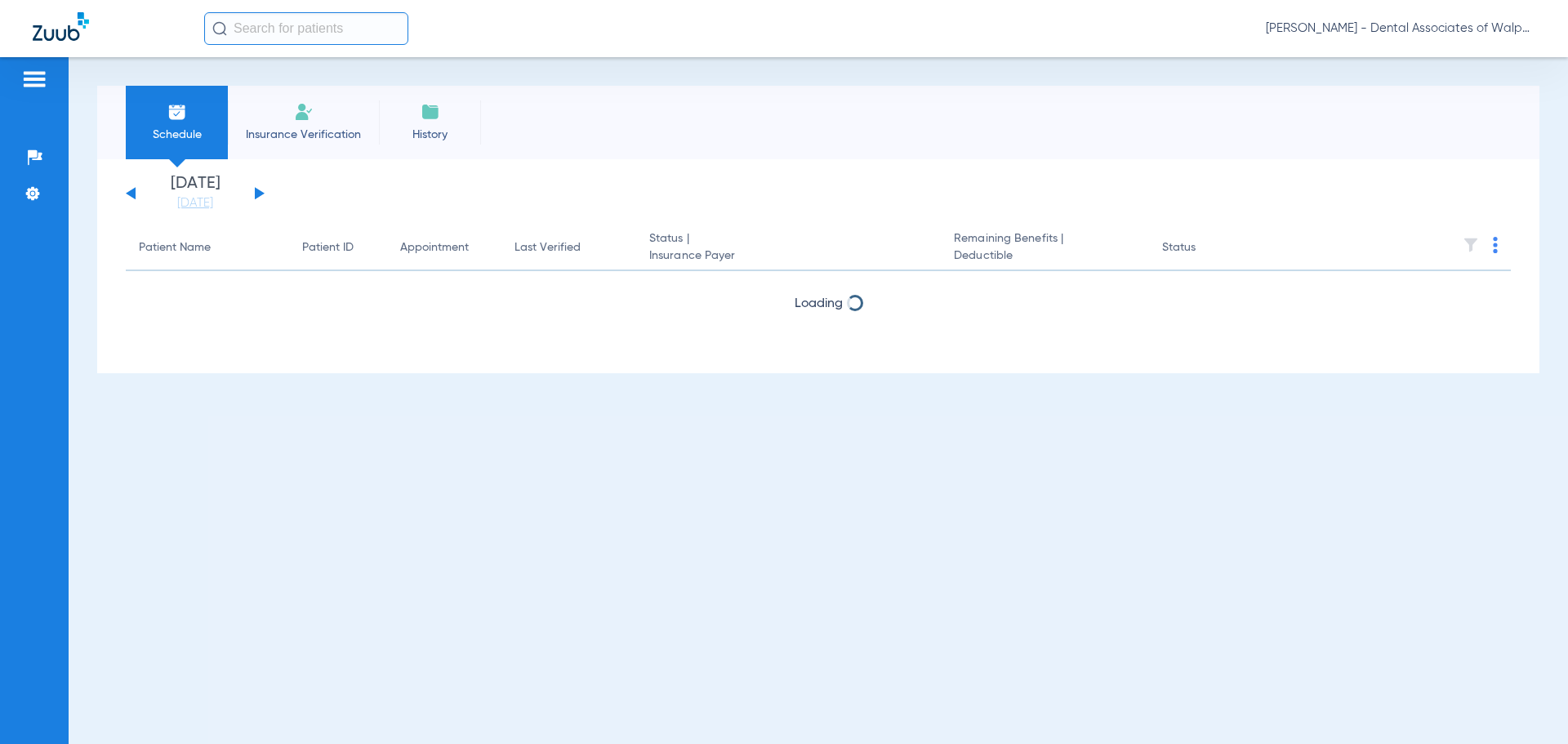 scroll, scrollTop: 0, scrollLeft: 0, axis: both 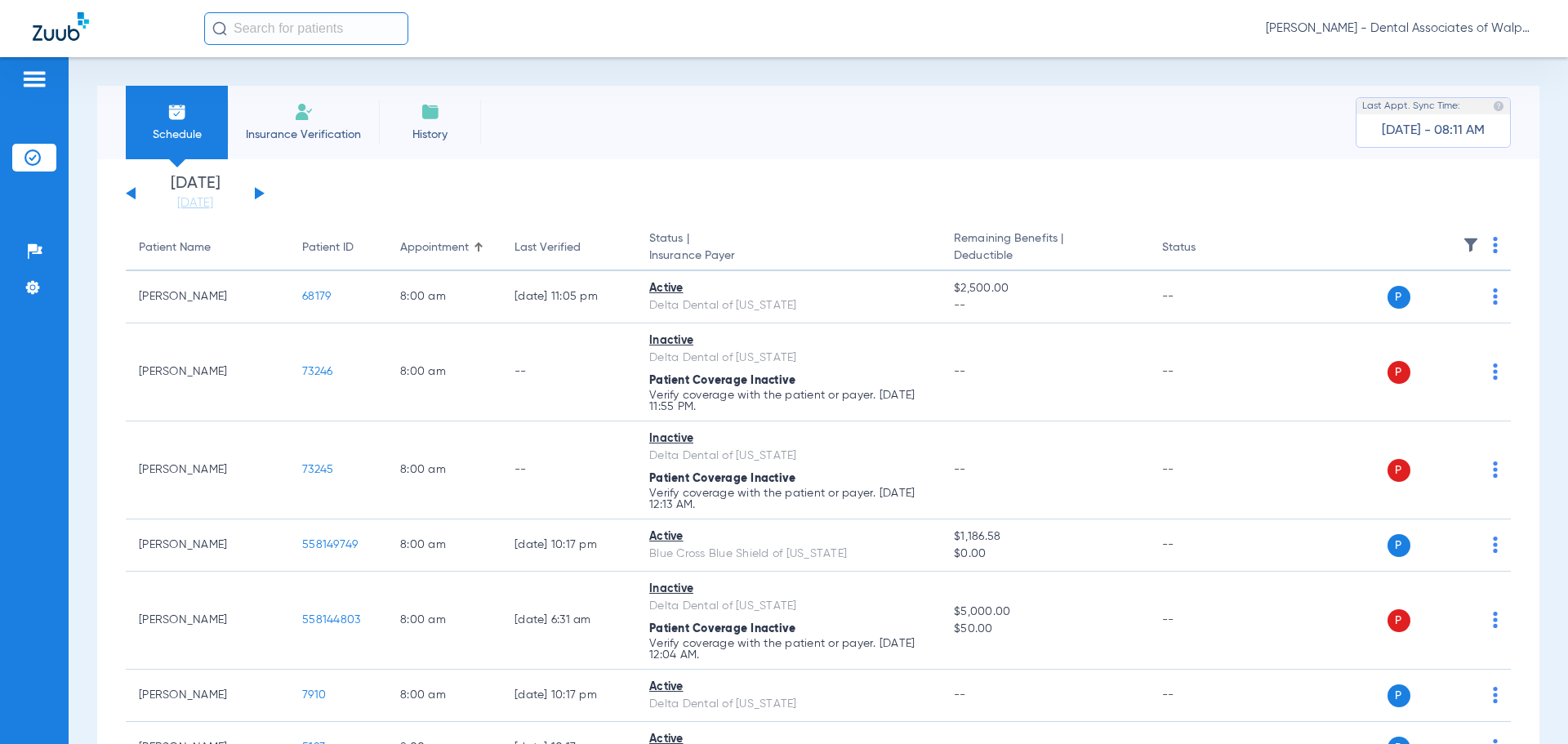 click 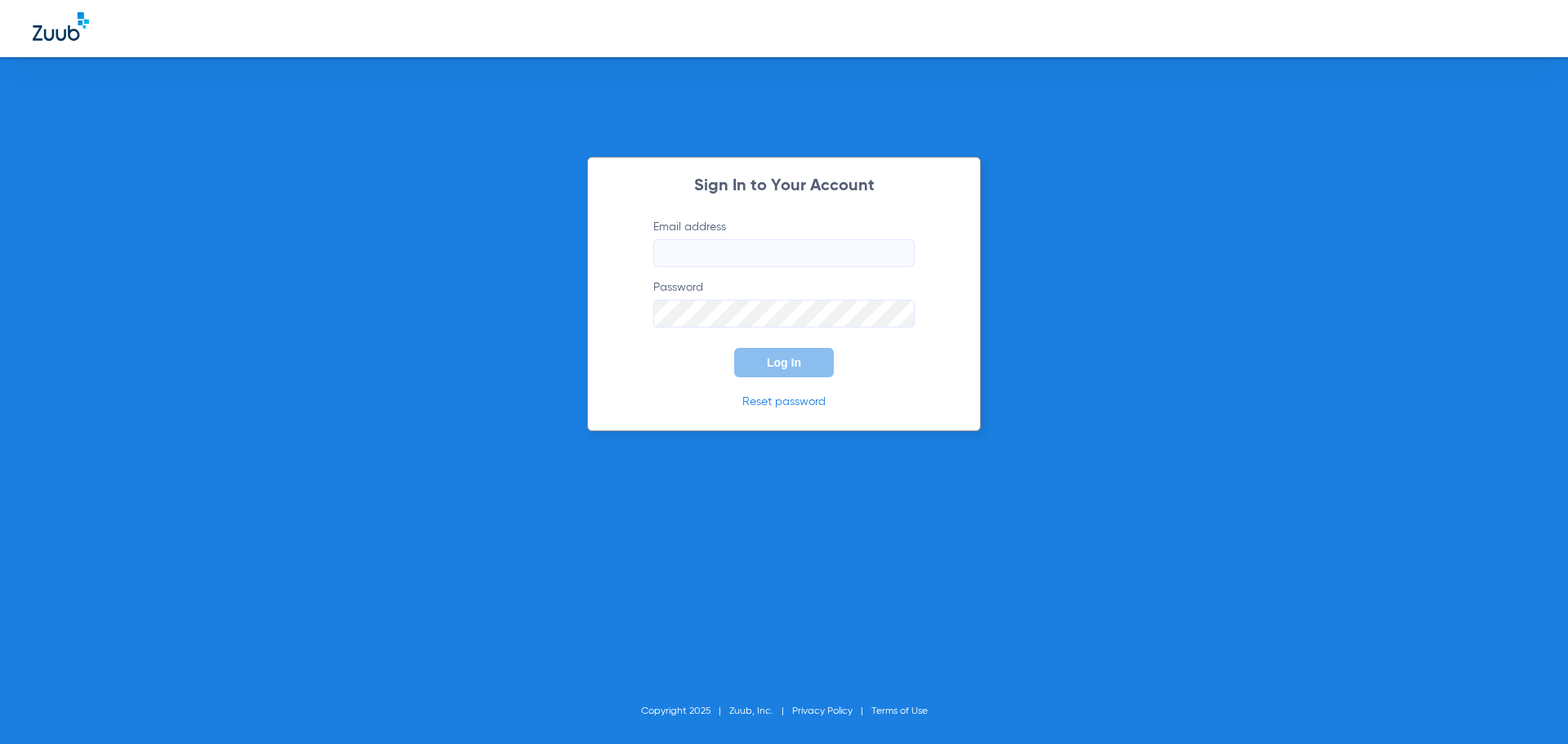 type on "[EMAIL_ADDRESS][DOMAIN_NAME]" 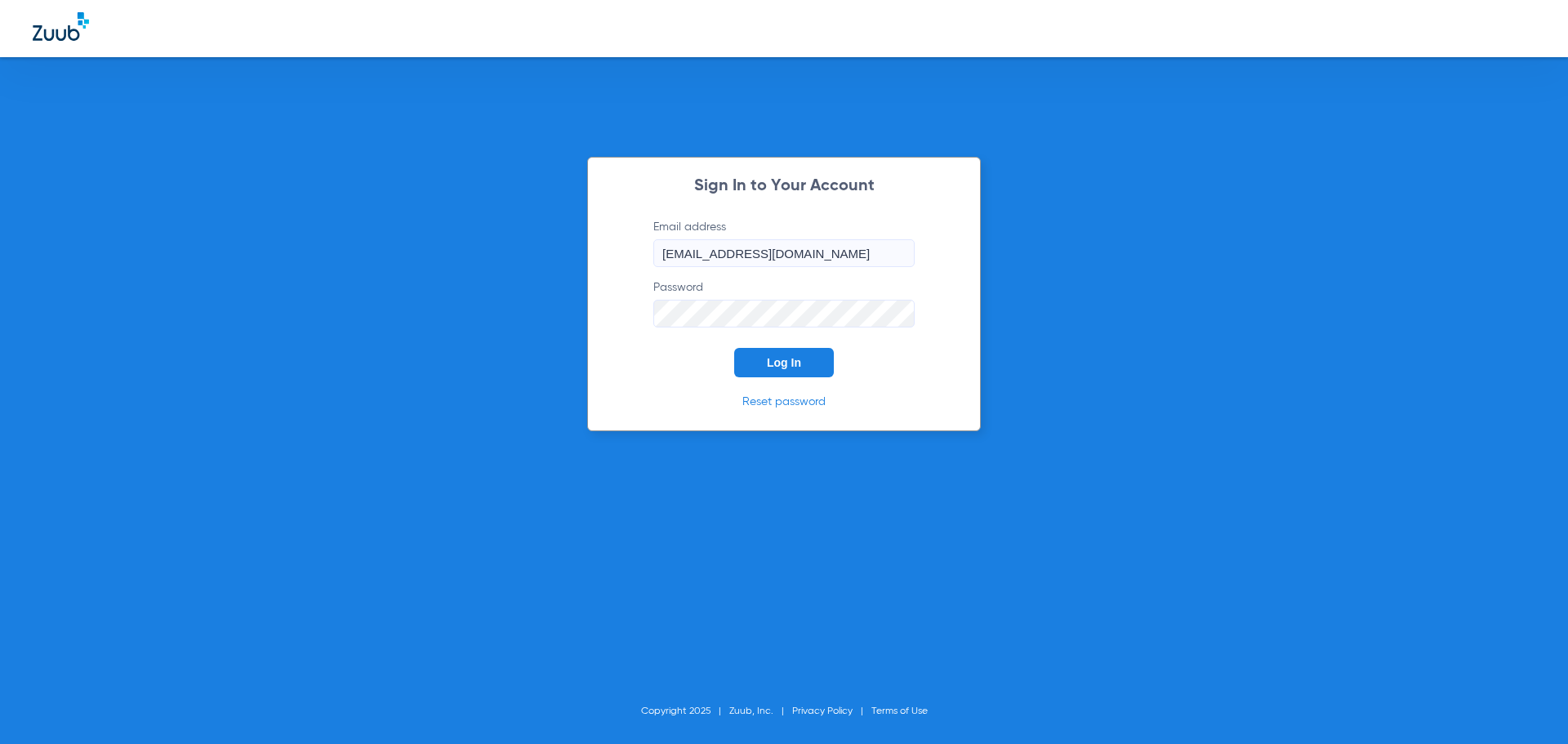 click on "Log In" 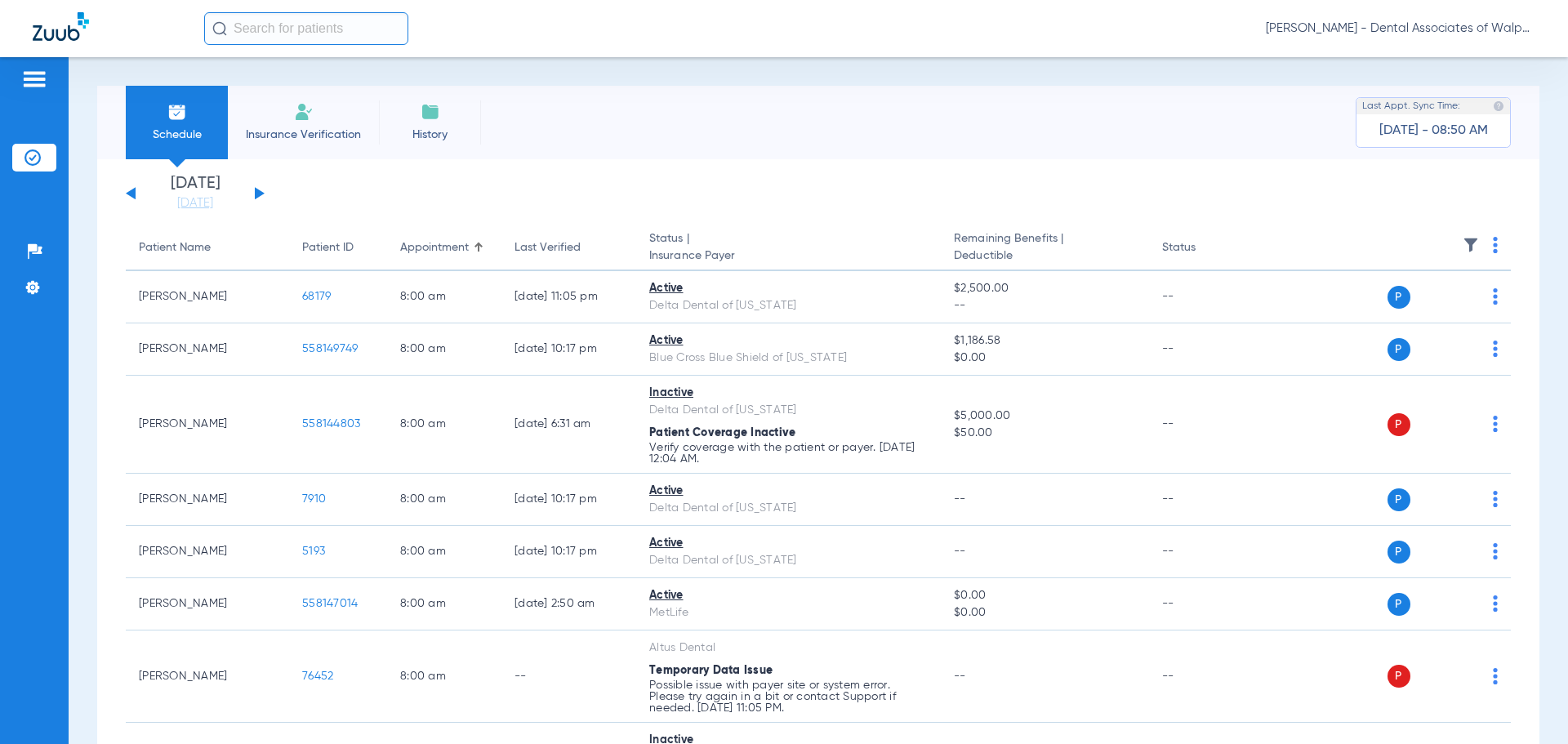 click 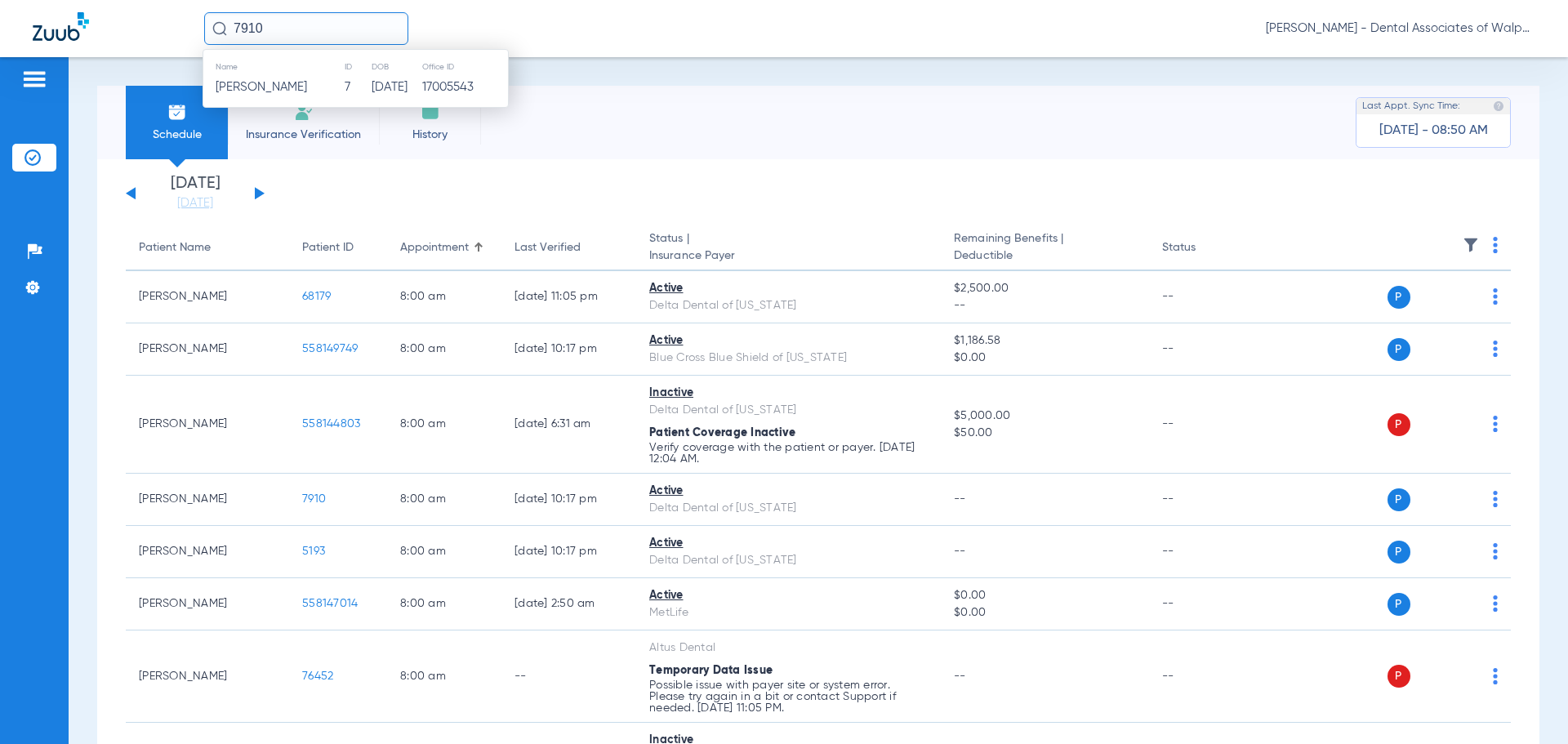 type on "7910" 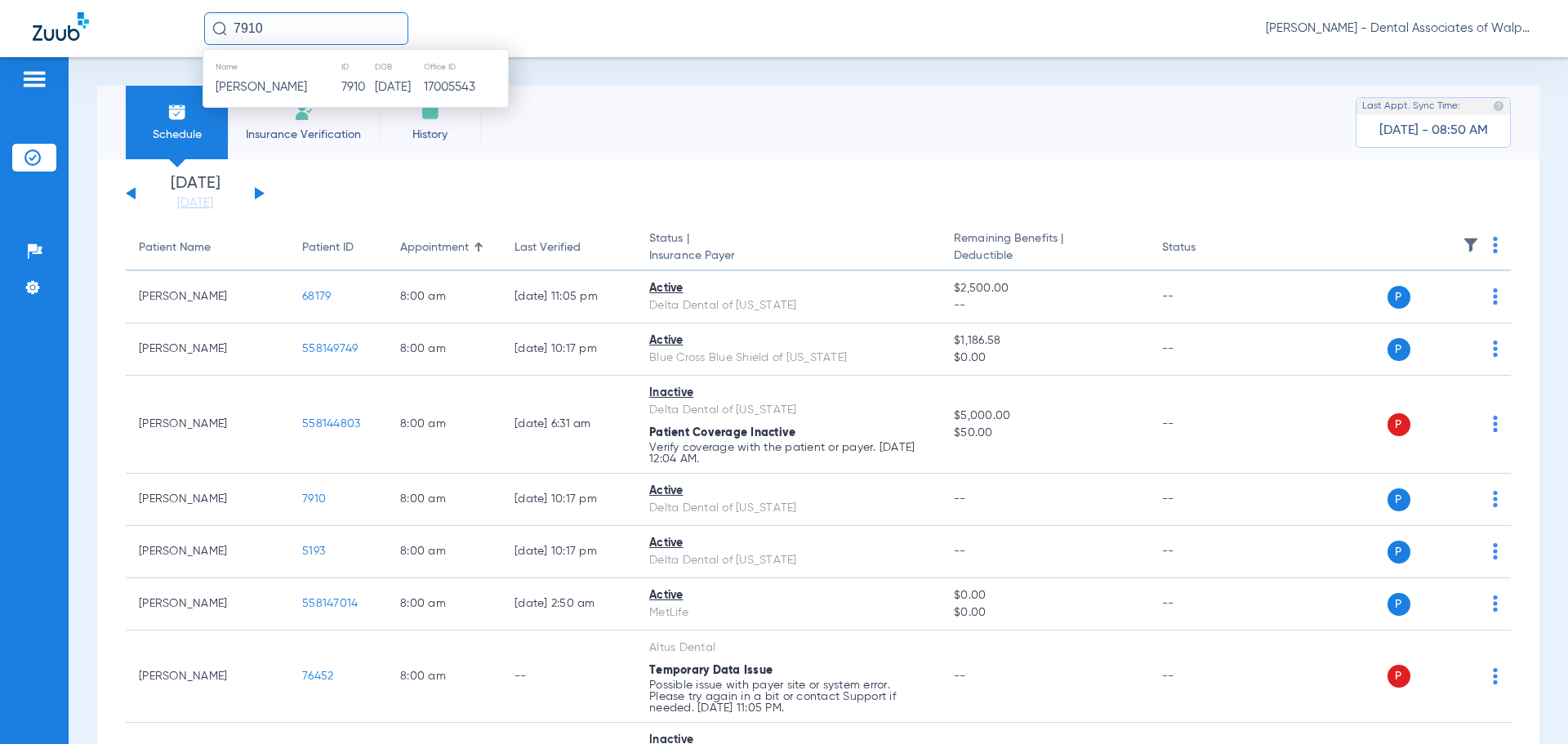 drag, startPoint x: 275, startPoint y: 87, endPoint x: 830, endPoint y: 87, distance: 555 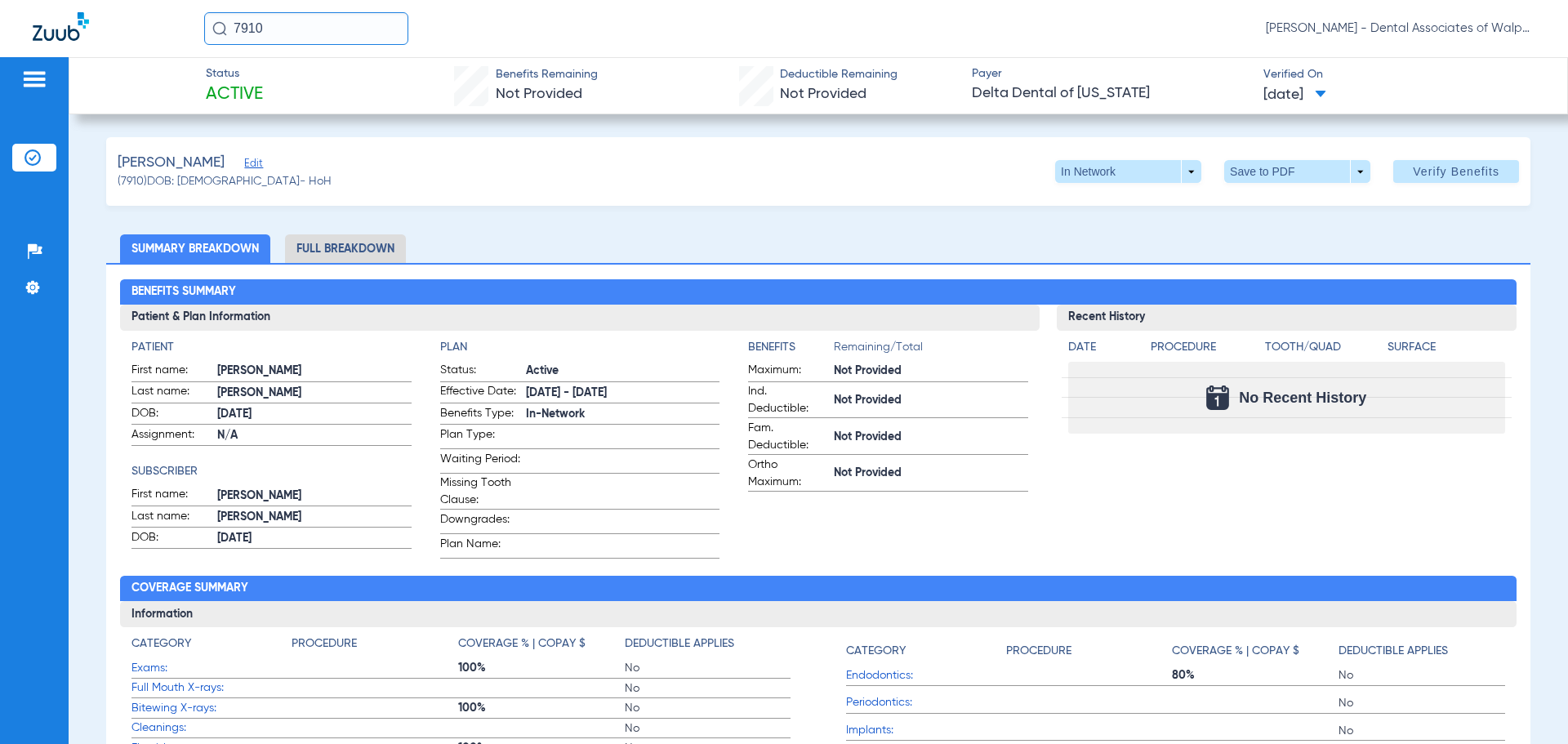 drag, startPoint x: 279, startPoint y: 29, endPoint x: 162, endPoint y: -23, distance: 128.03515 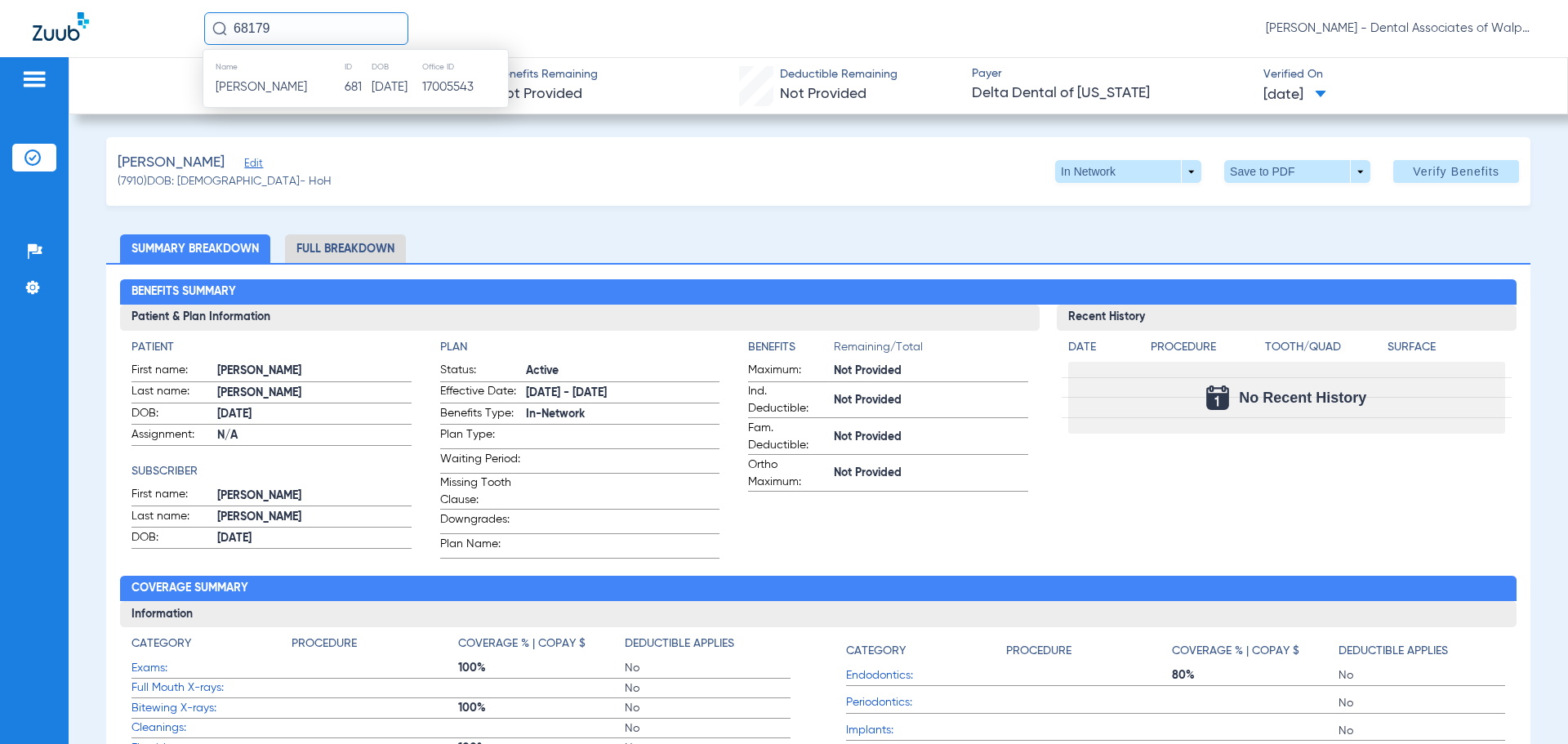 type on "68179" 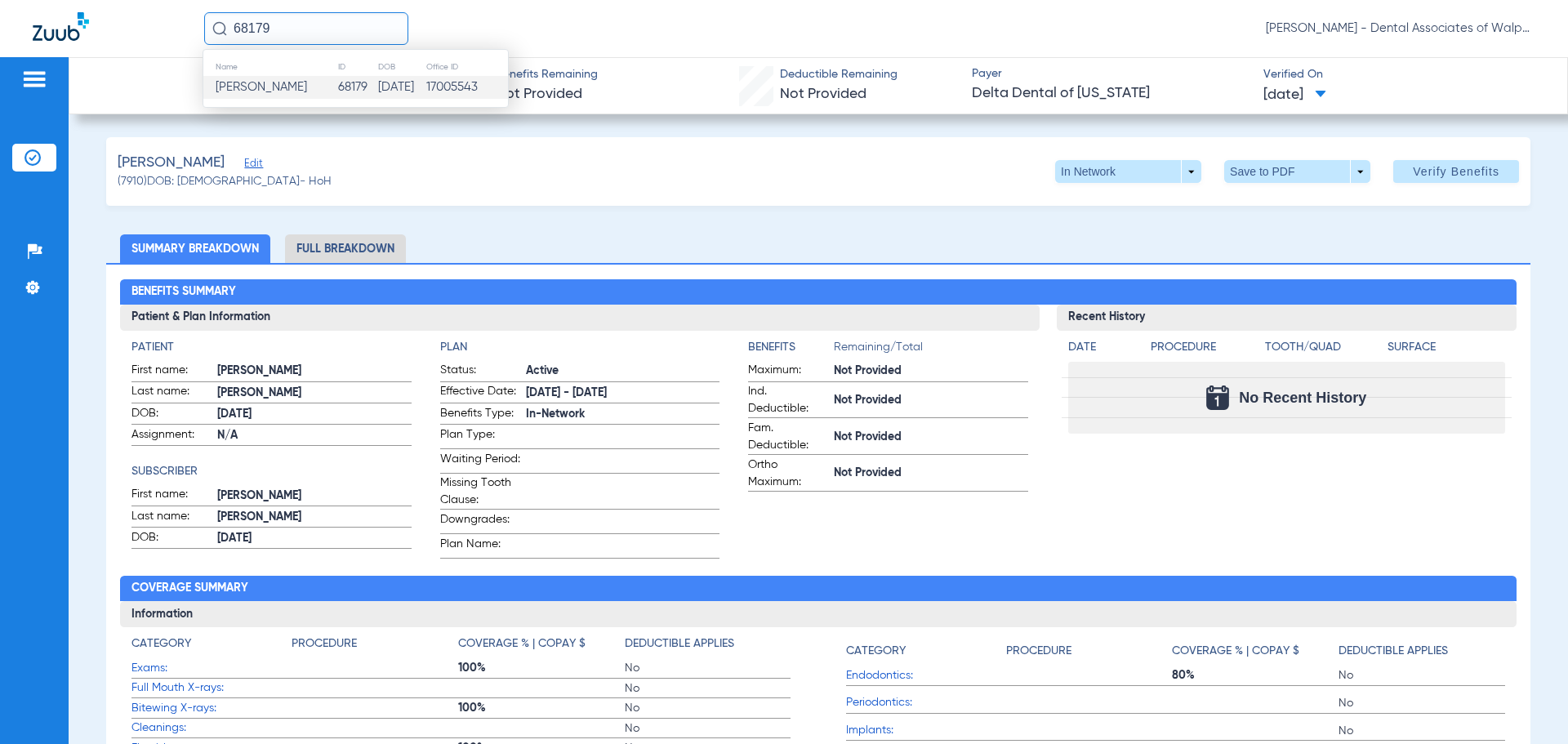 click on "[PERSON_NAME]" 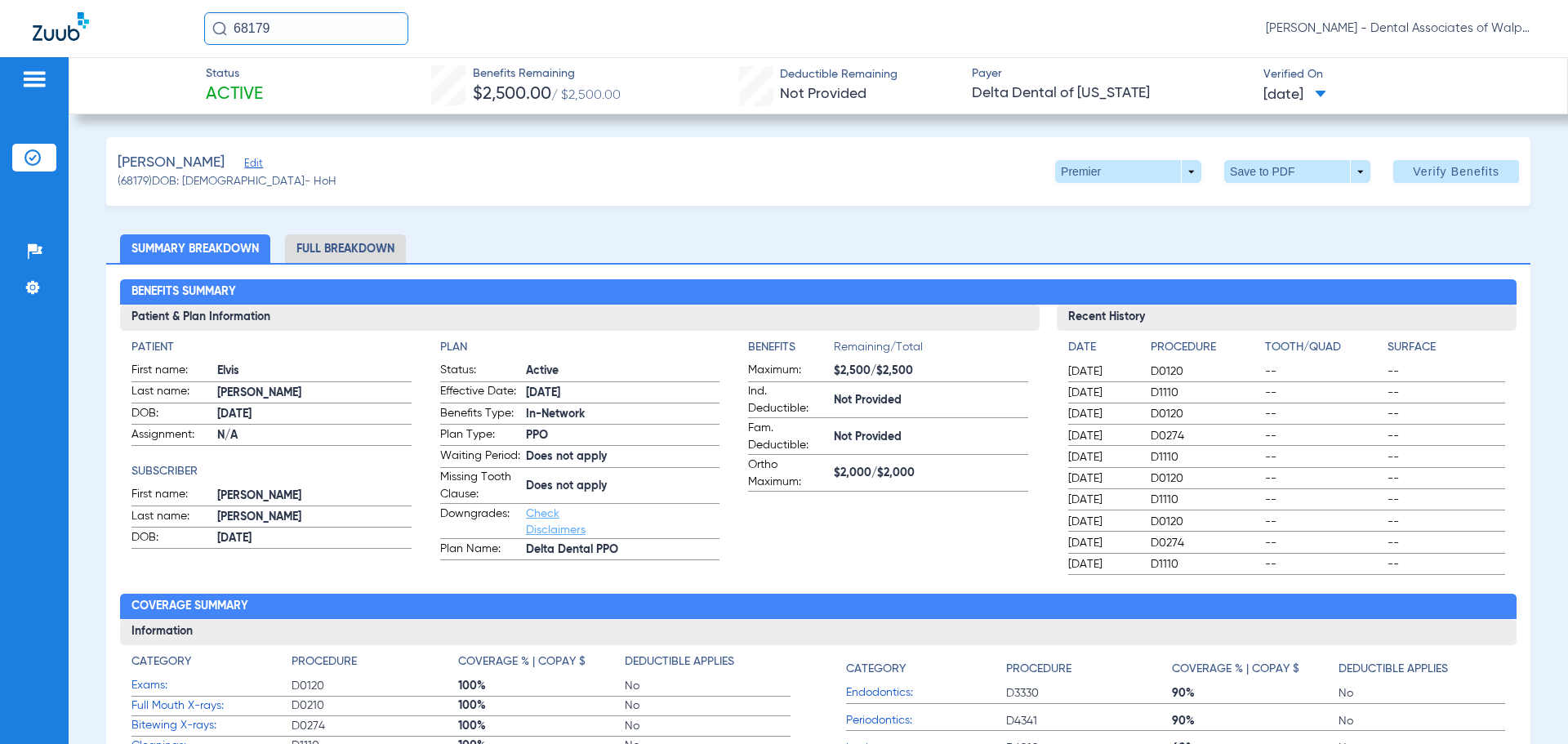 click on "68179  [PERSON_NAME] - Dental Associates of Walpole" 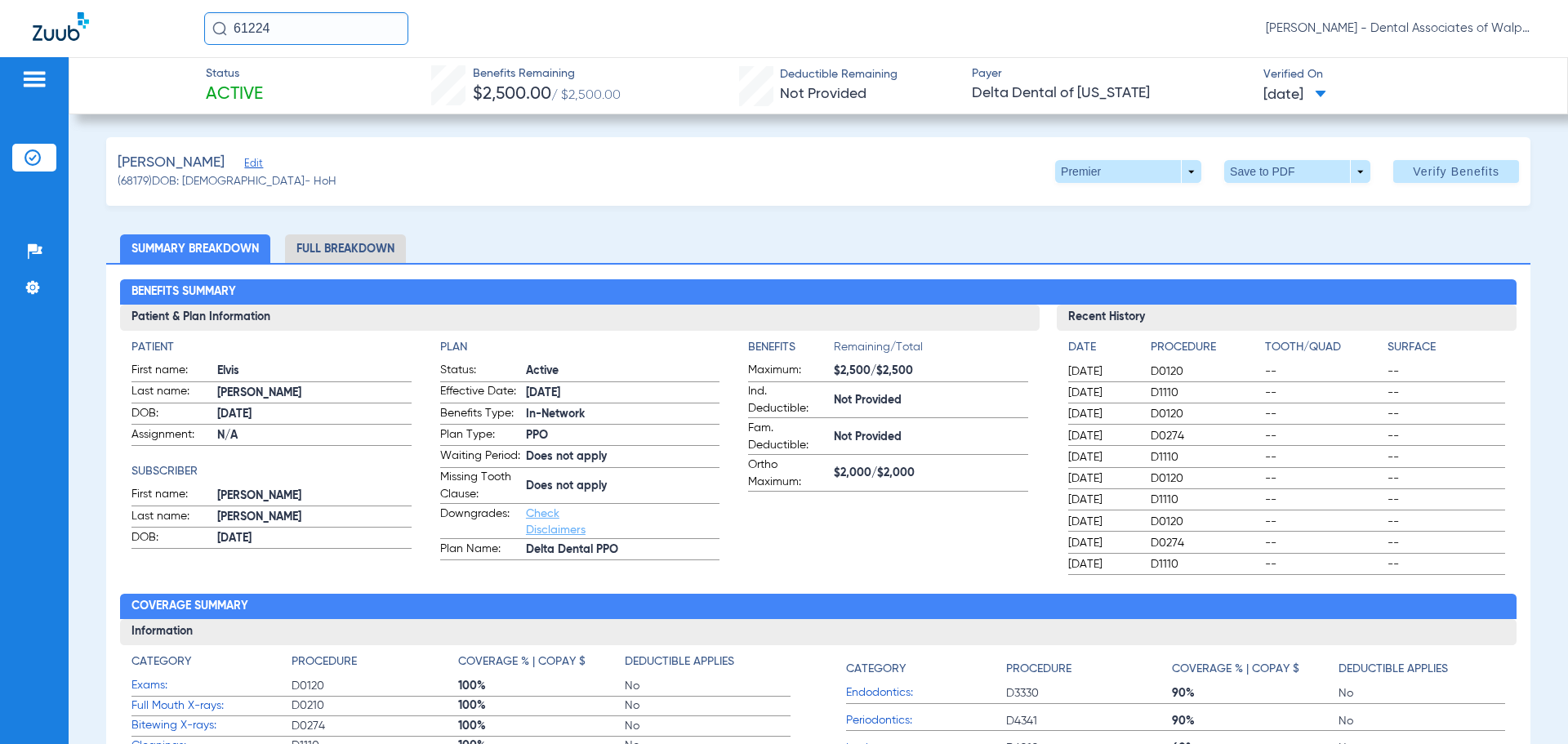 type on "61224" 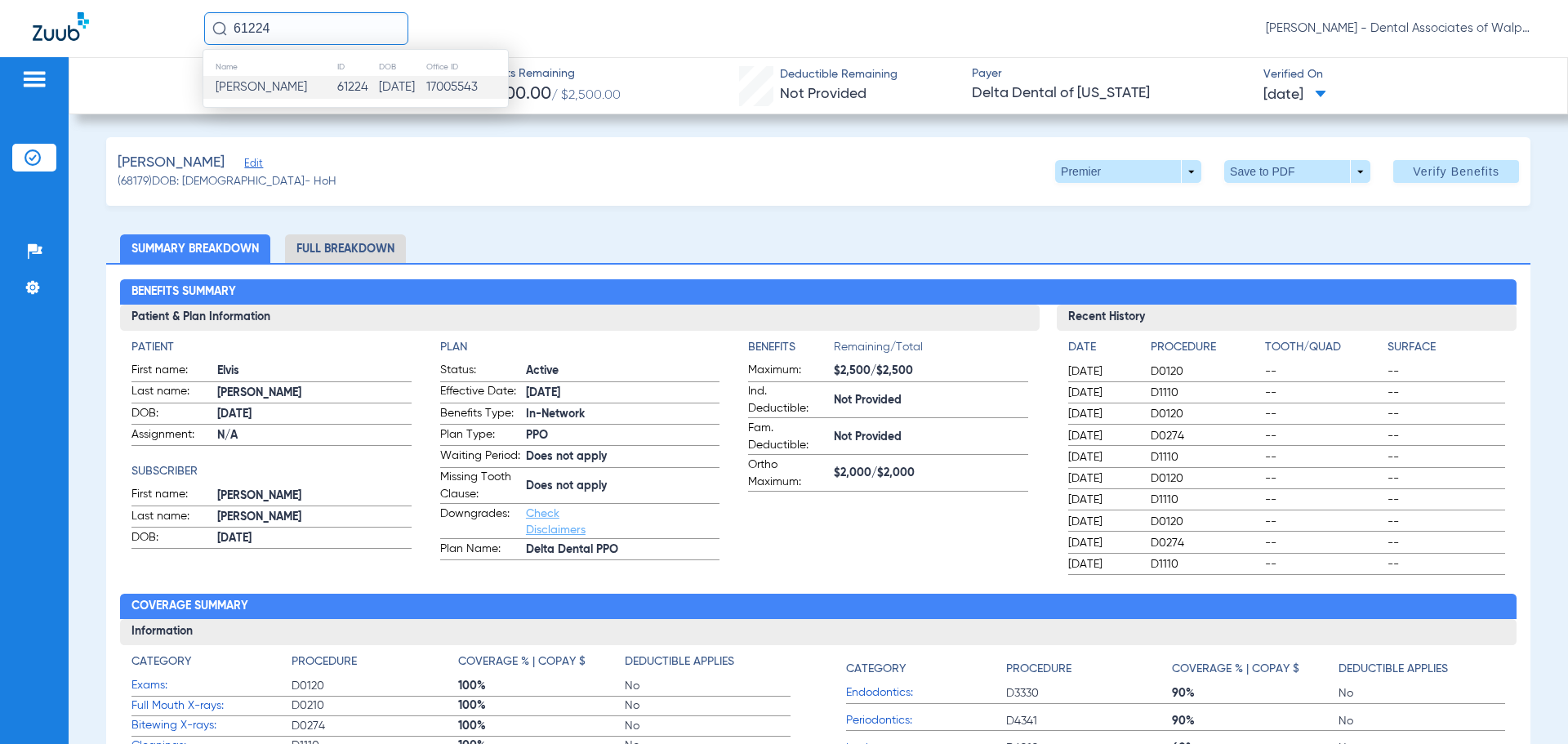 click on "[PERSON_NAME]" 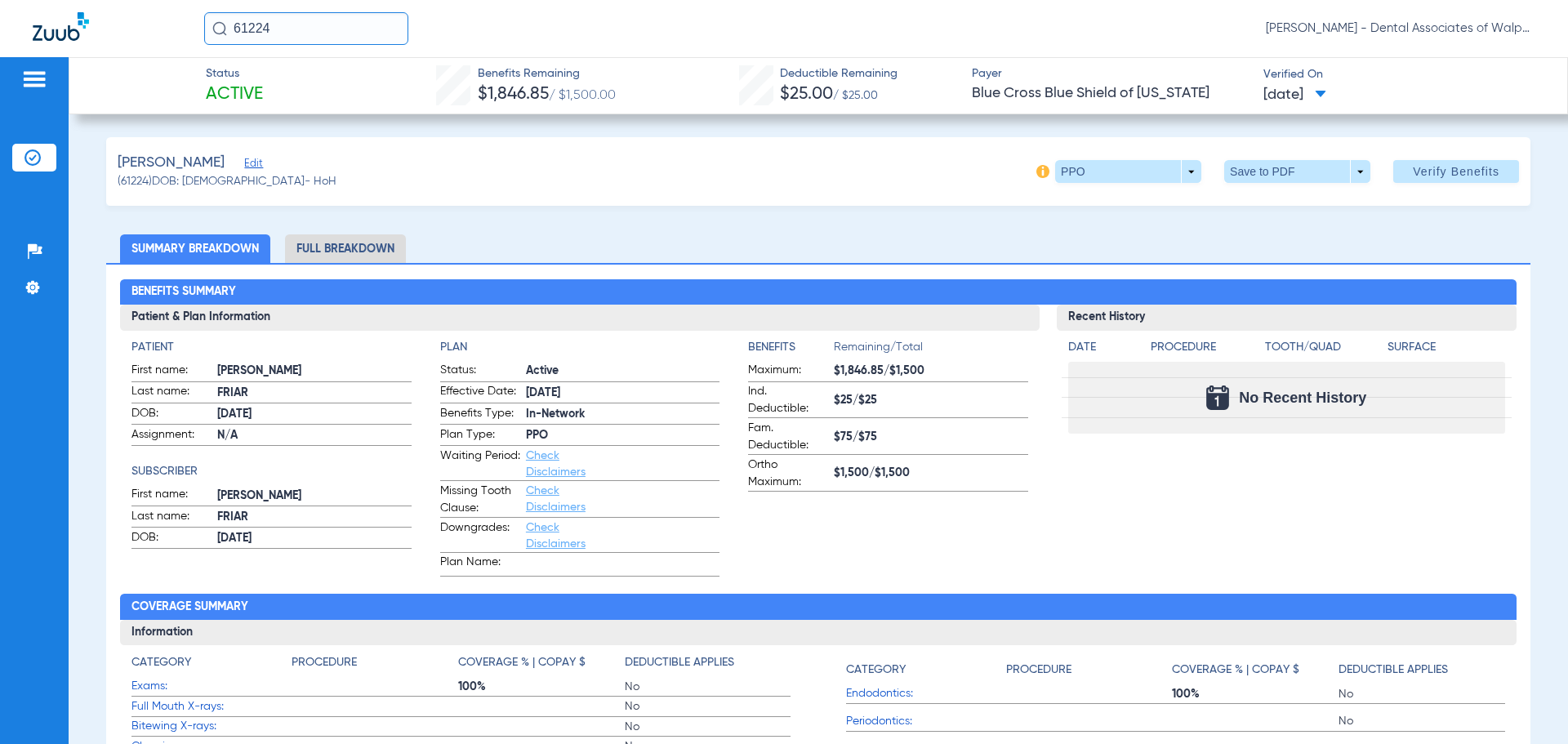click on "61224  [PERSON_NAME] - Dental Associates of Walpole" 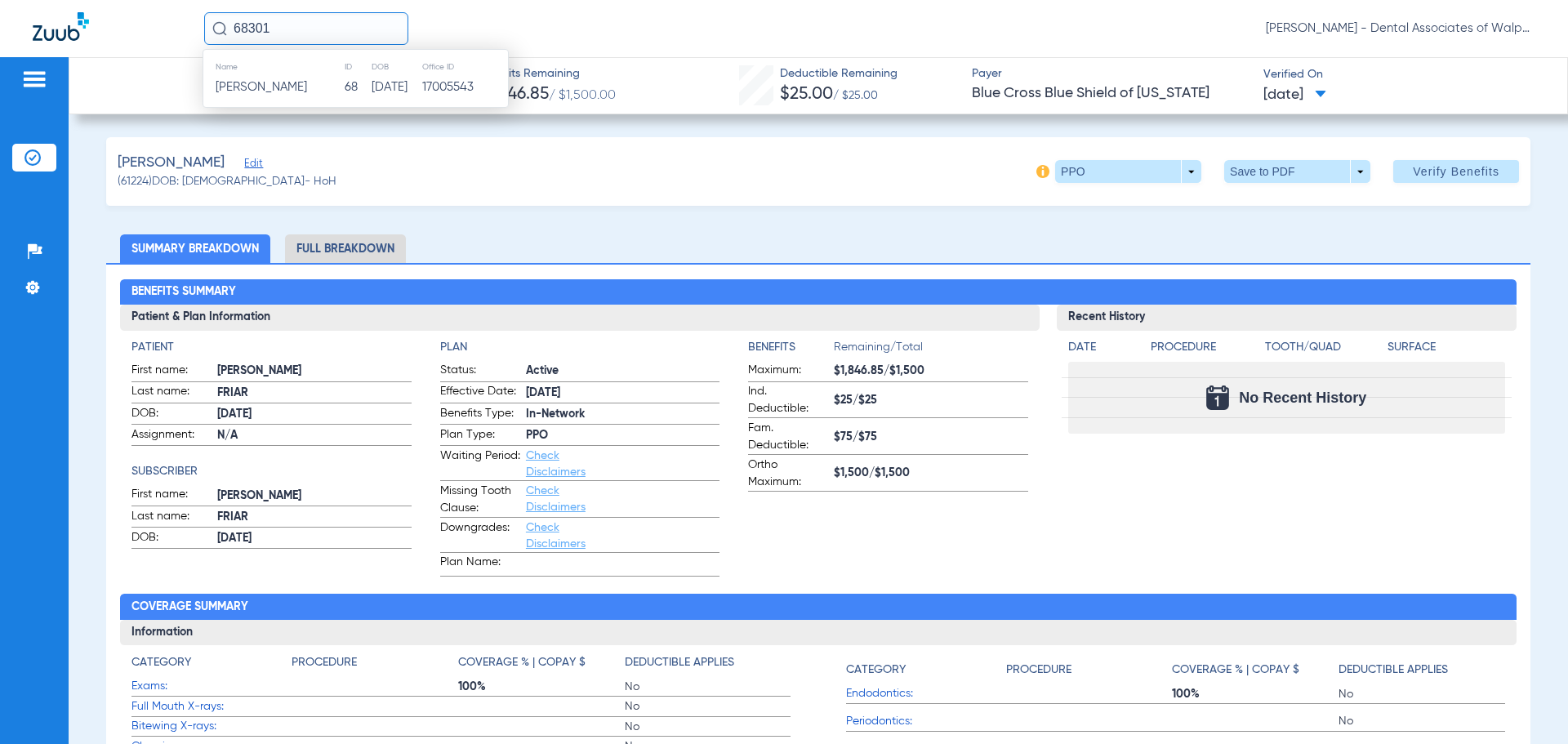 type on "68301" 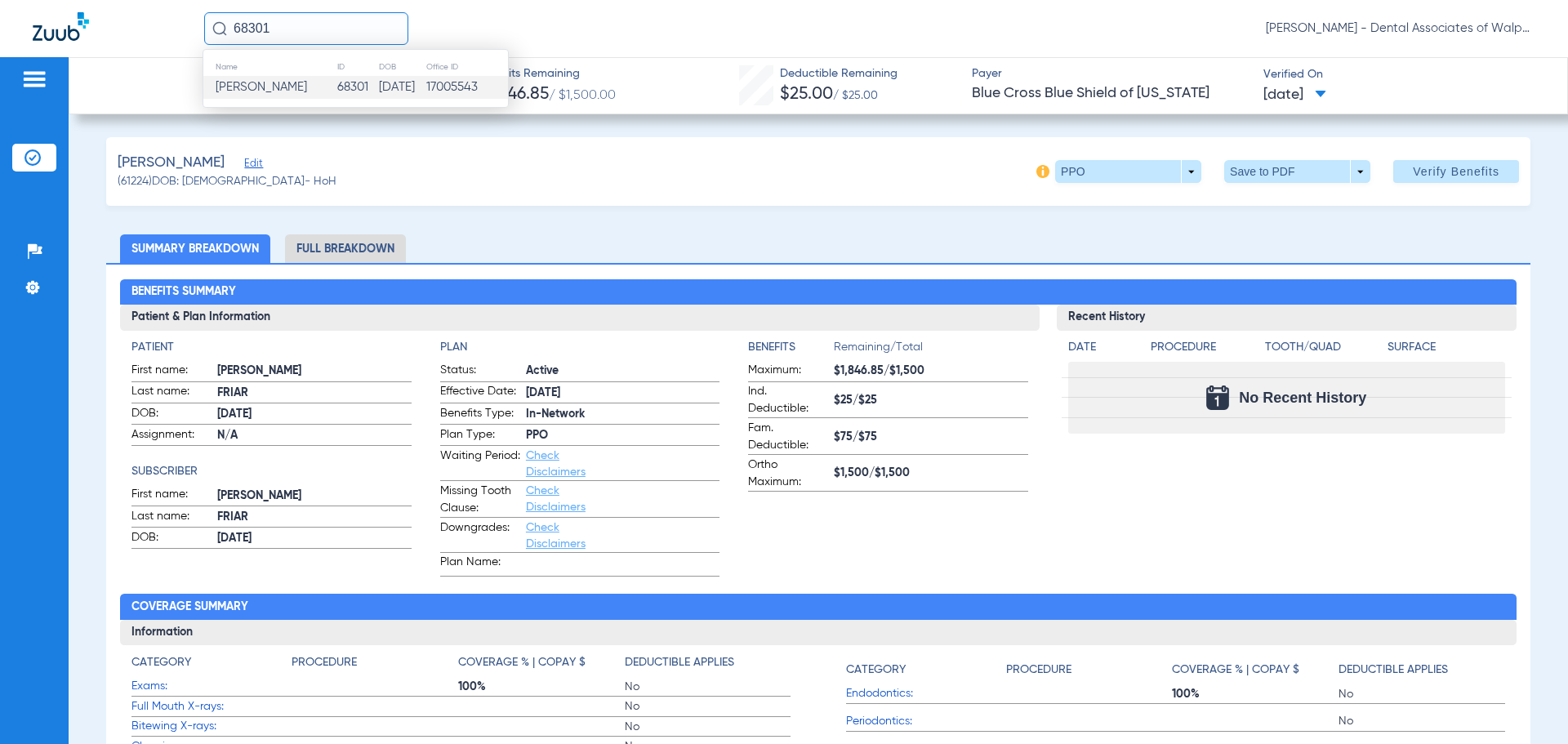 click on "[PERSON_NAME]" 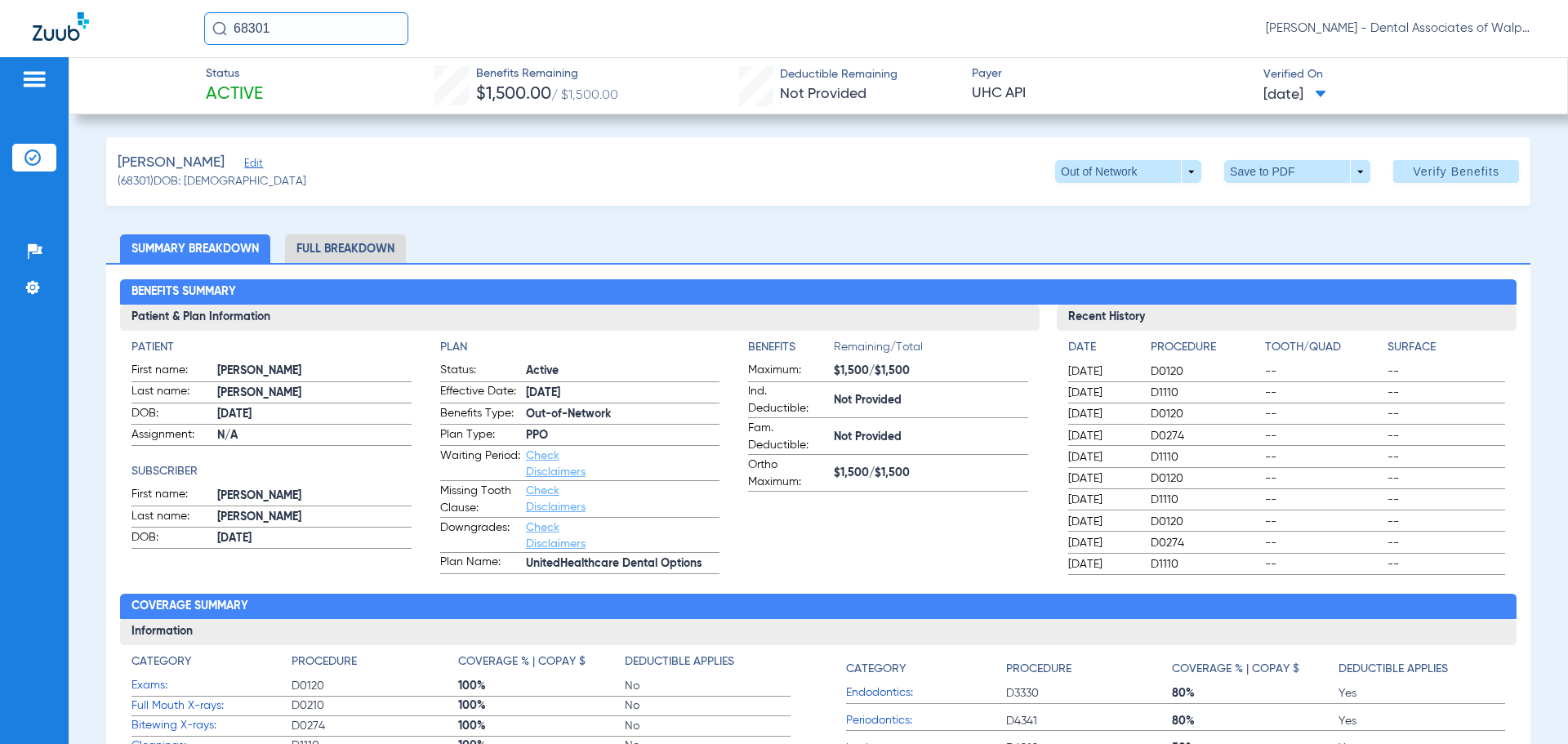 drag, startPoint x: 196, startPoint y: 23, endPoint x: 158, endPoint y: 23, distance: 38 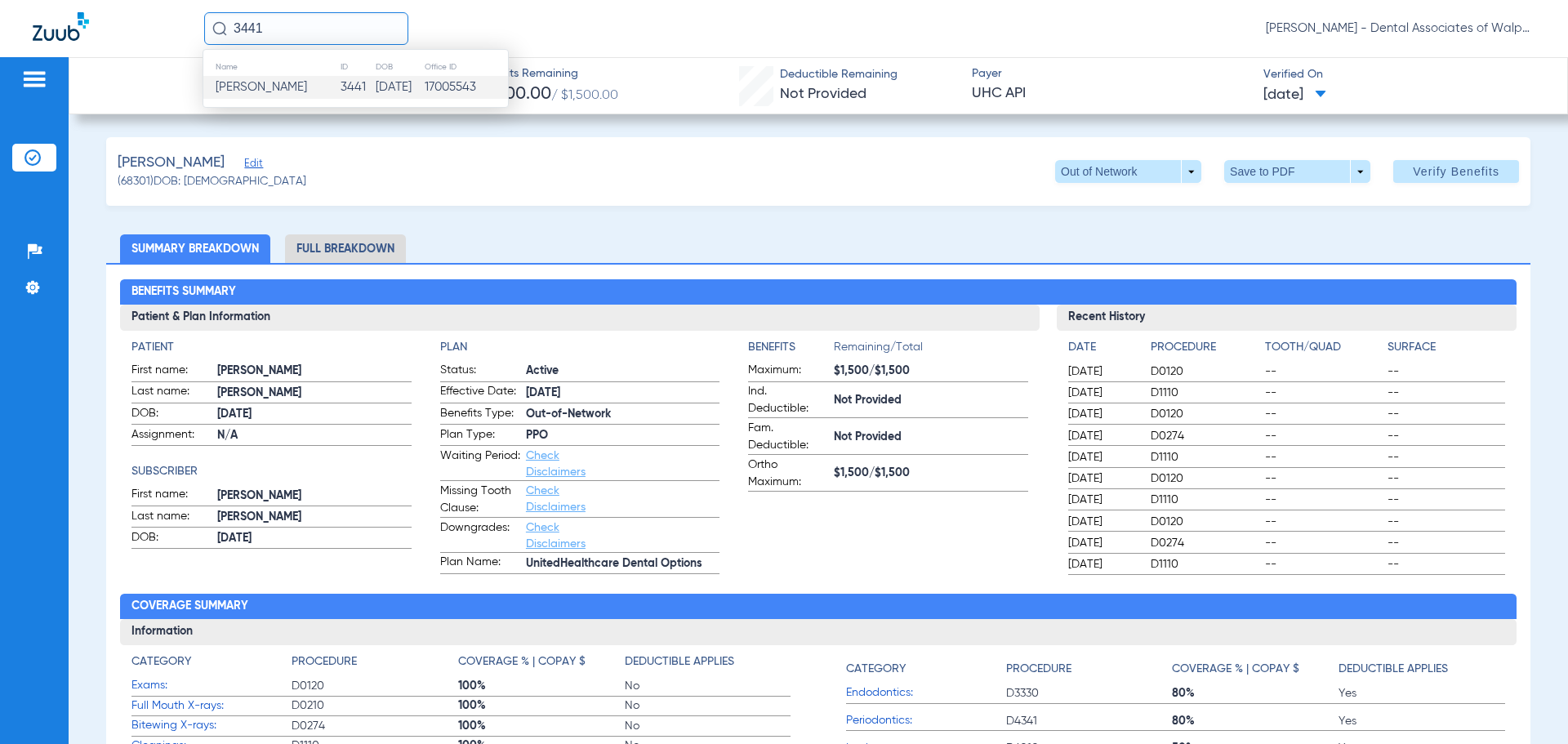type on "3441" 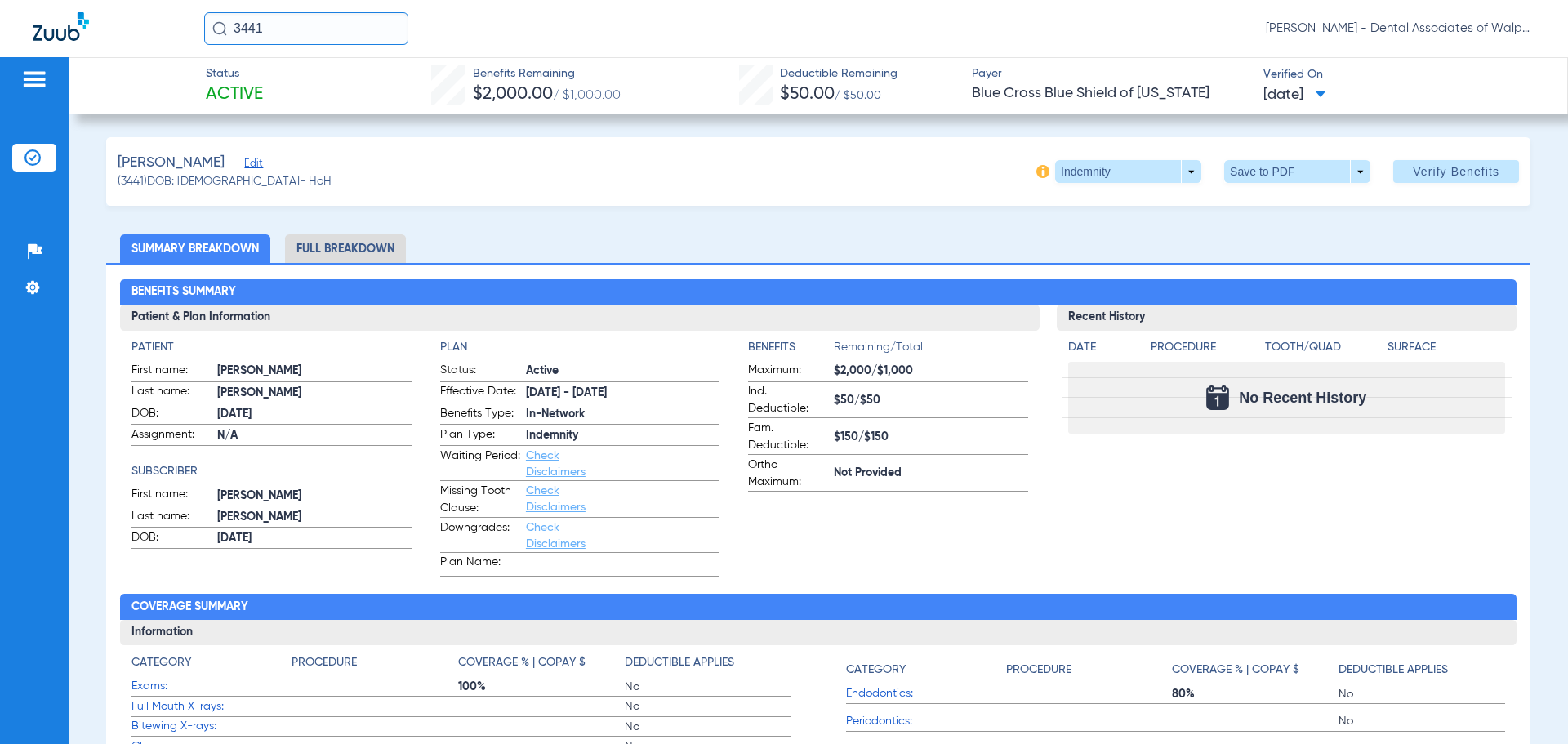 drag, startPoint x: 320, startPoint y: 26, endPoint x: 152, endPoint y: -5, distance: 170.83618 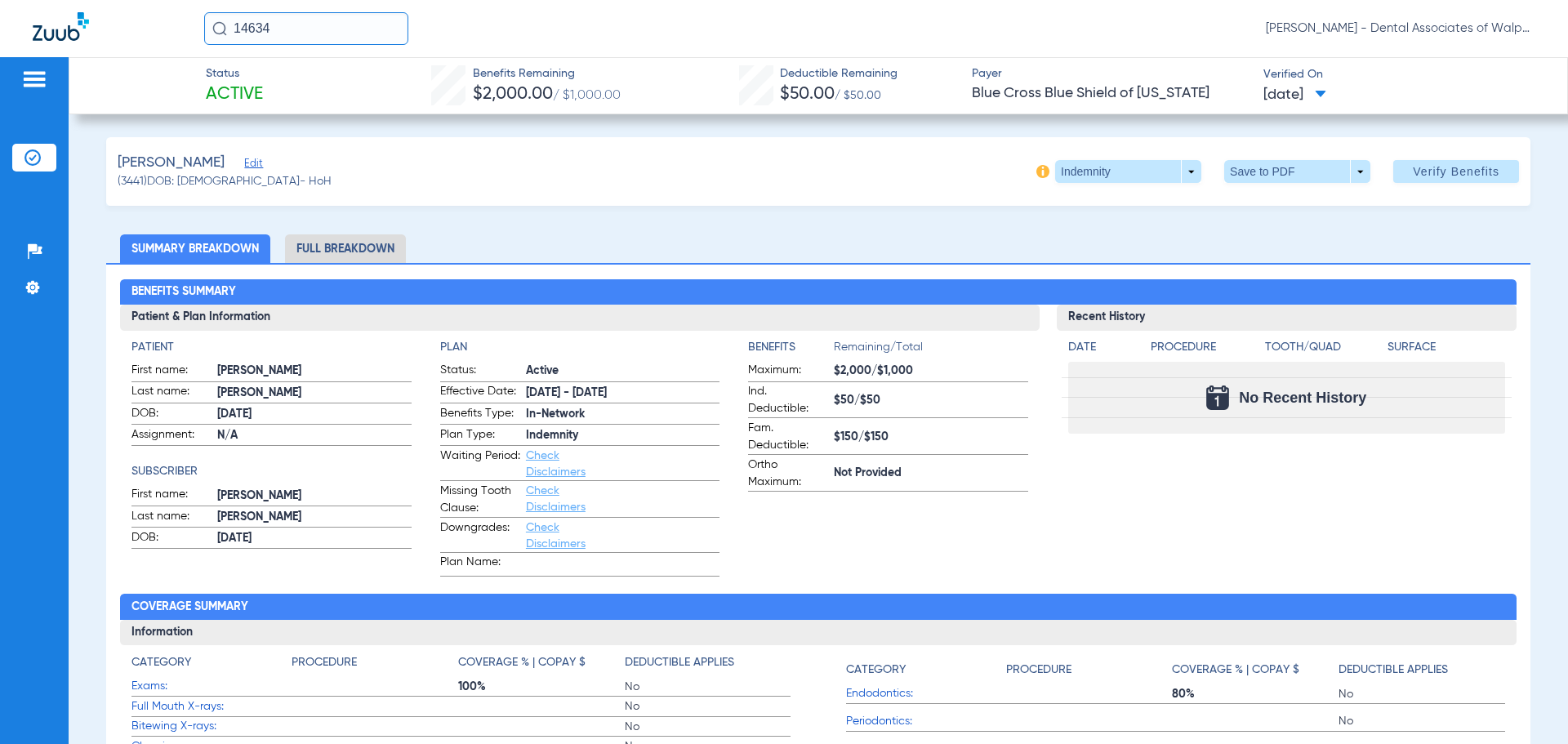 type on "14634" 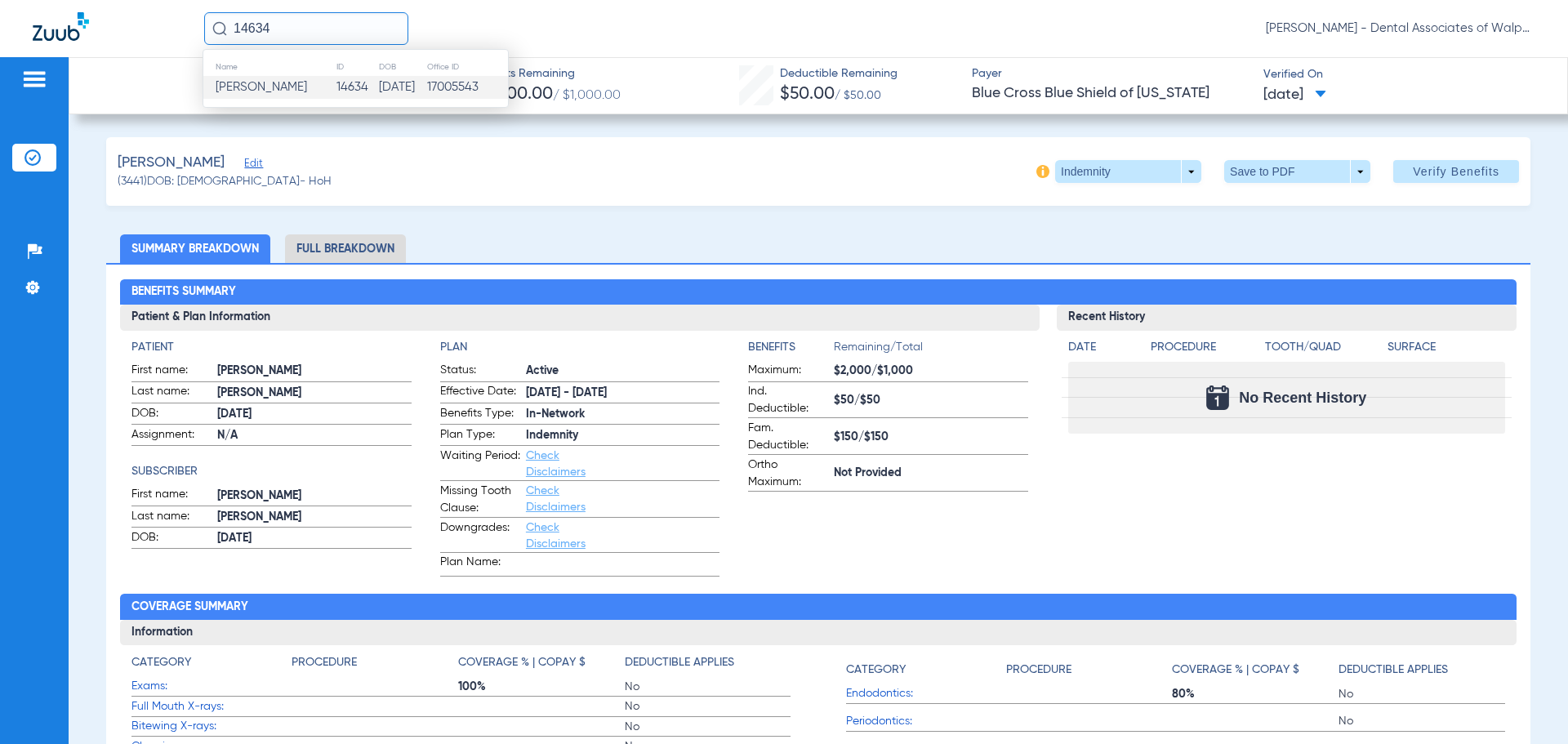 click on "[PERSON_NAME]" 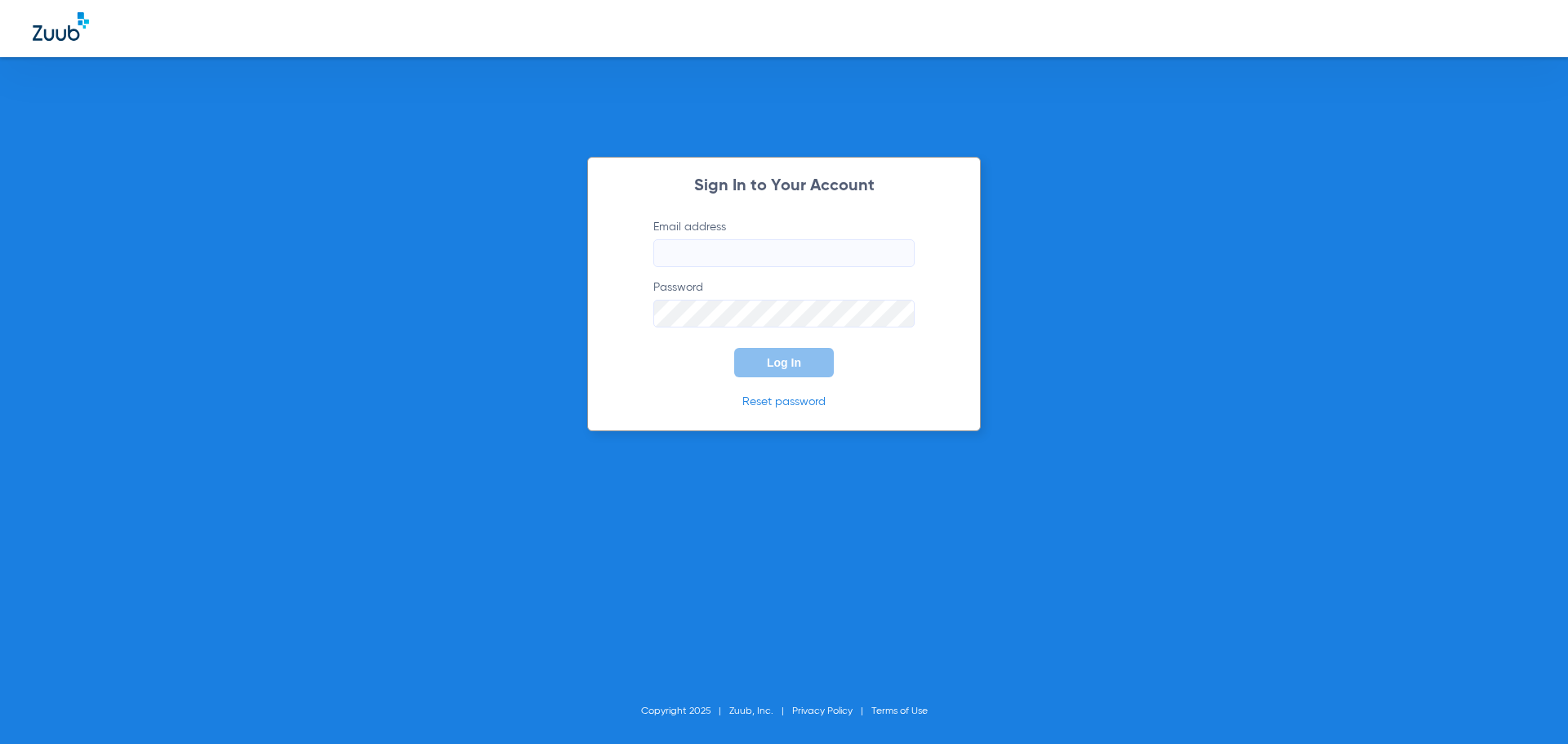 type on "[EMAIL_ADDRESS][DOMAIN_NAME]" 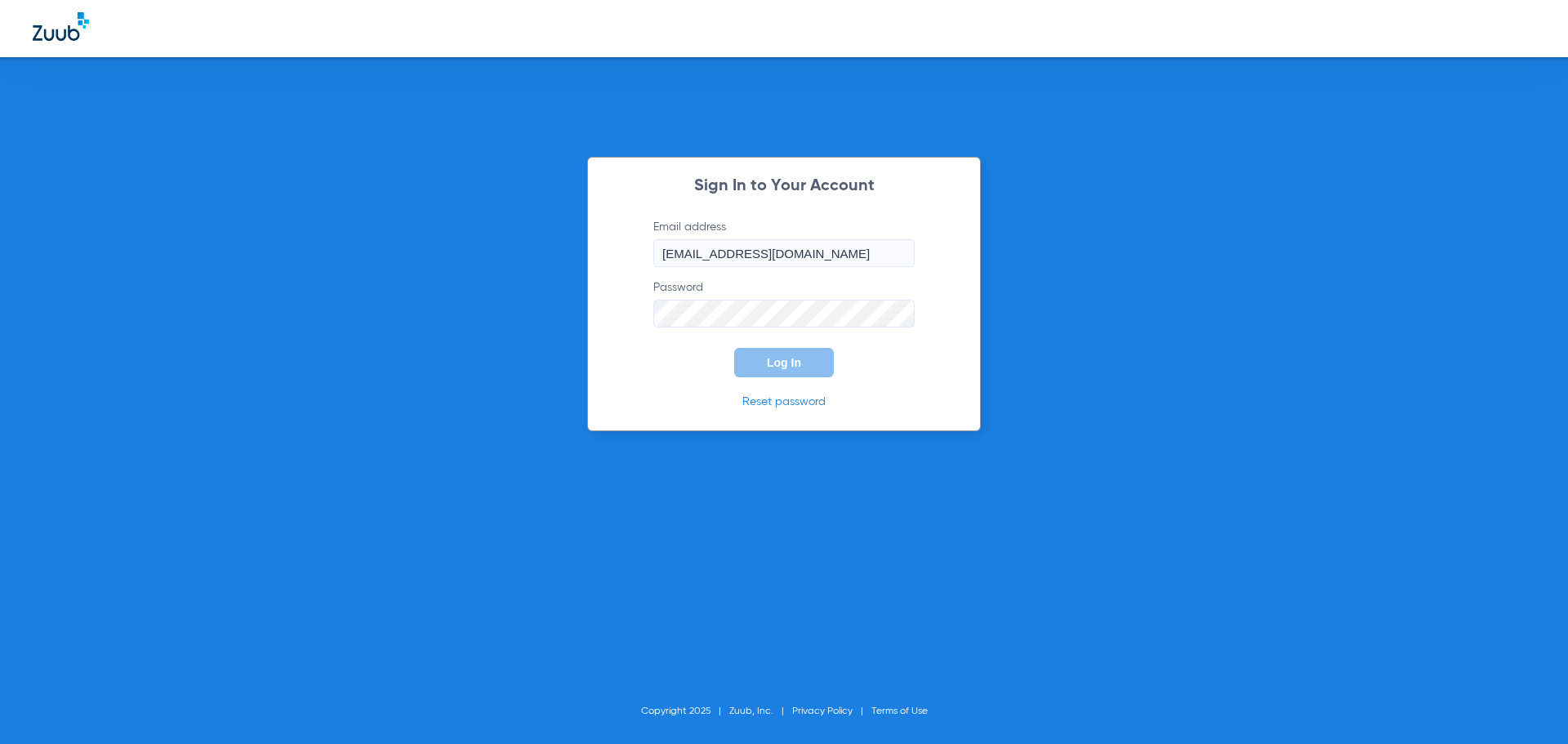 click 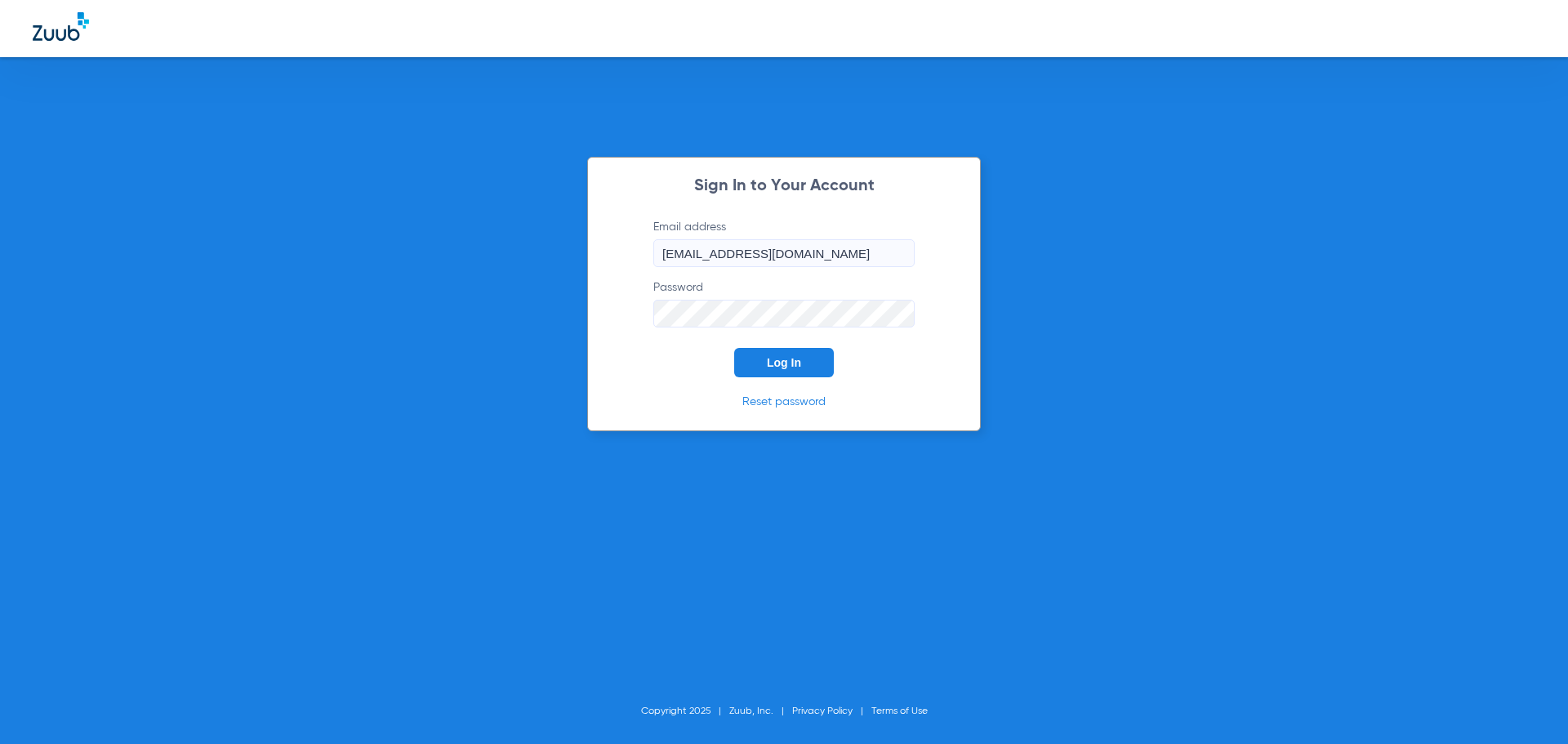 click on "Log In" 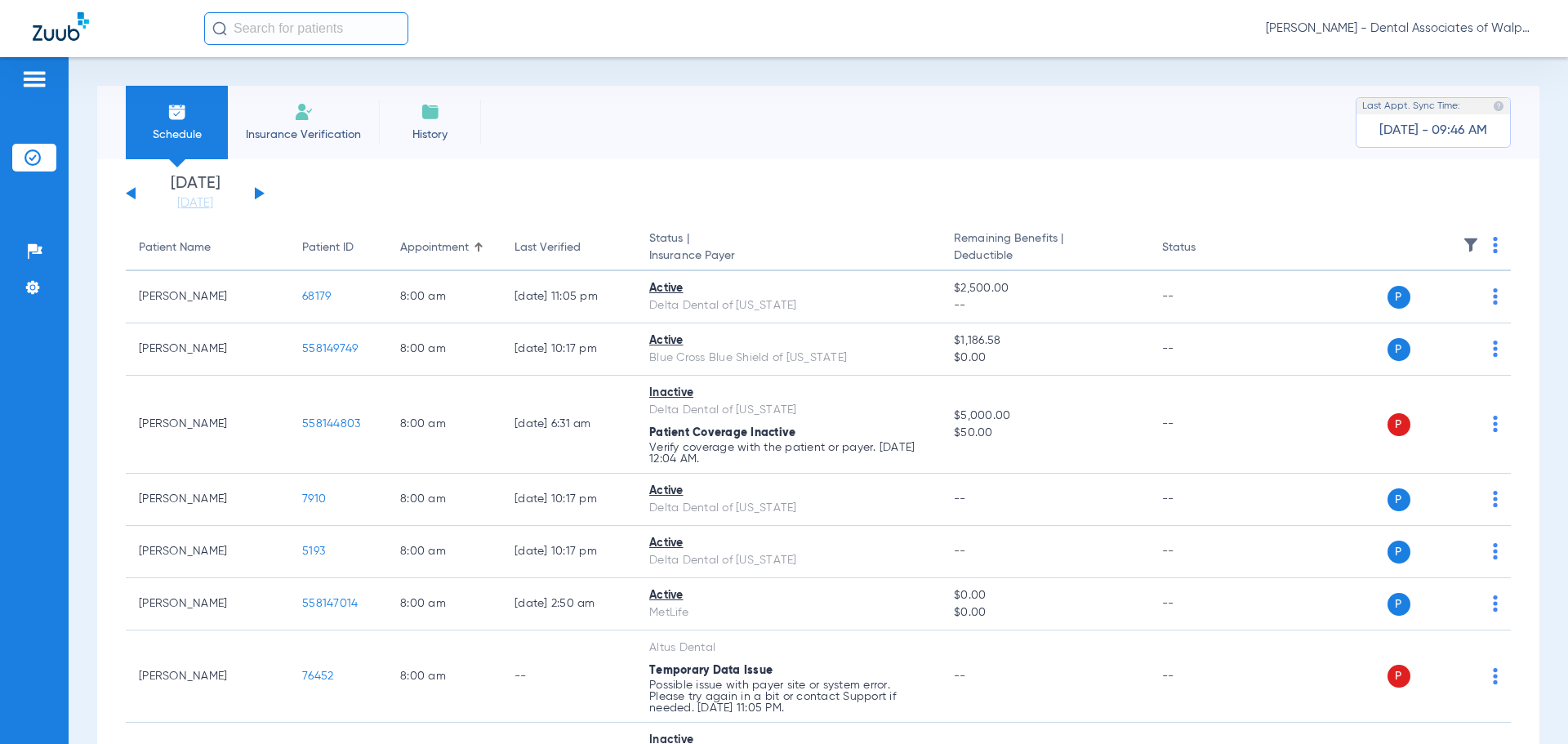 click 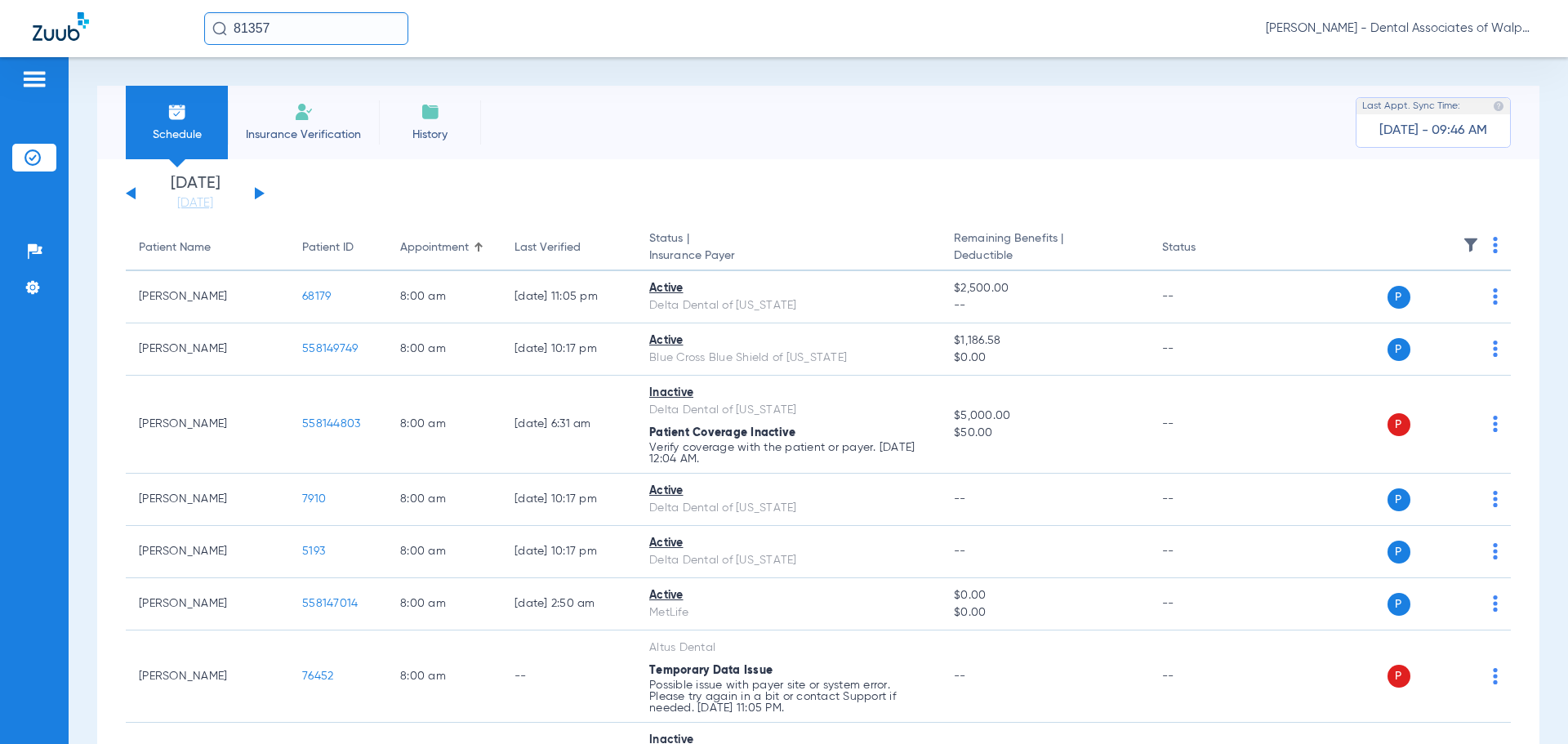 type on "81357" 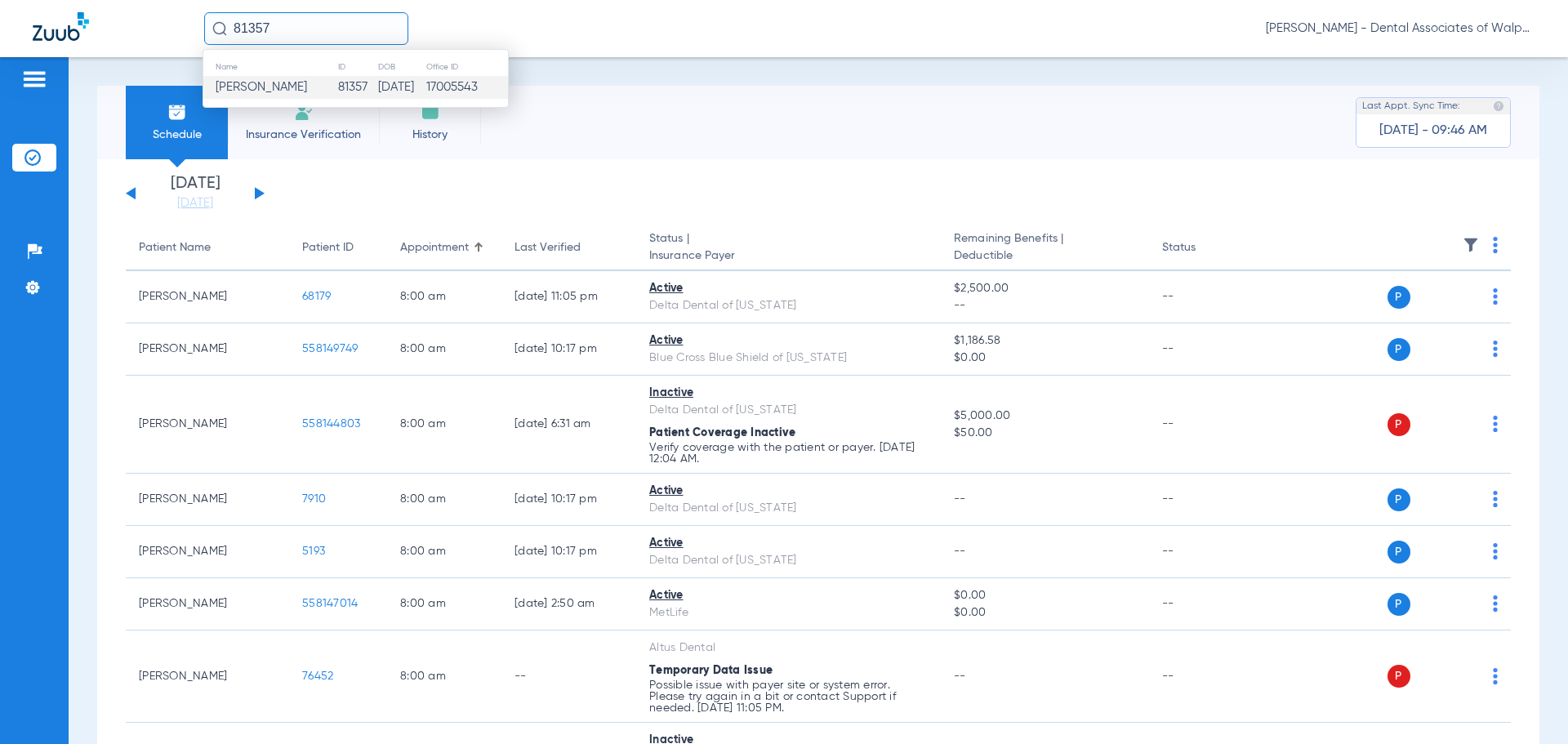 click on "[PERSON_NAME]" 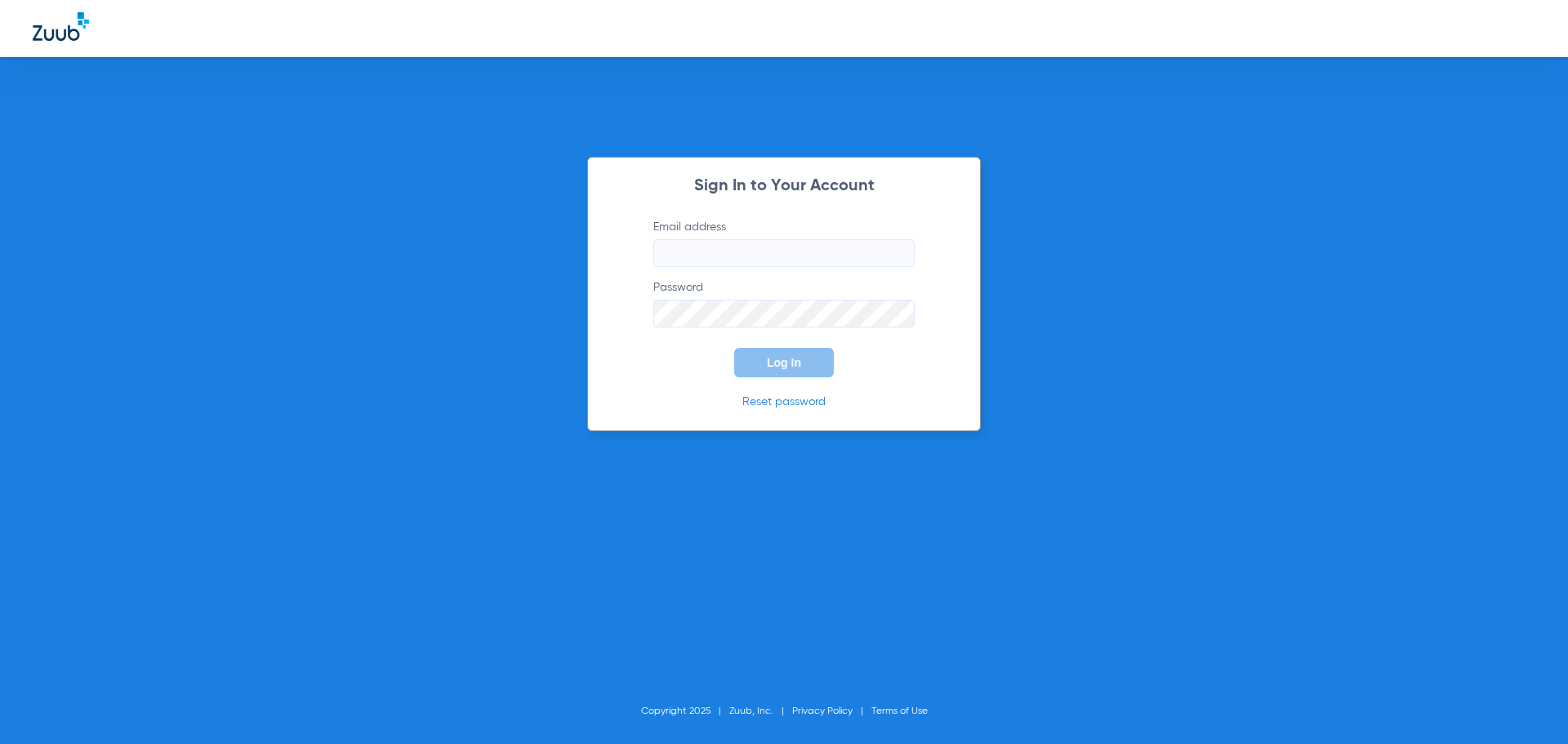 type on "[EMAIL_ADDRESS][DOMAIN_NAME]" 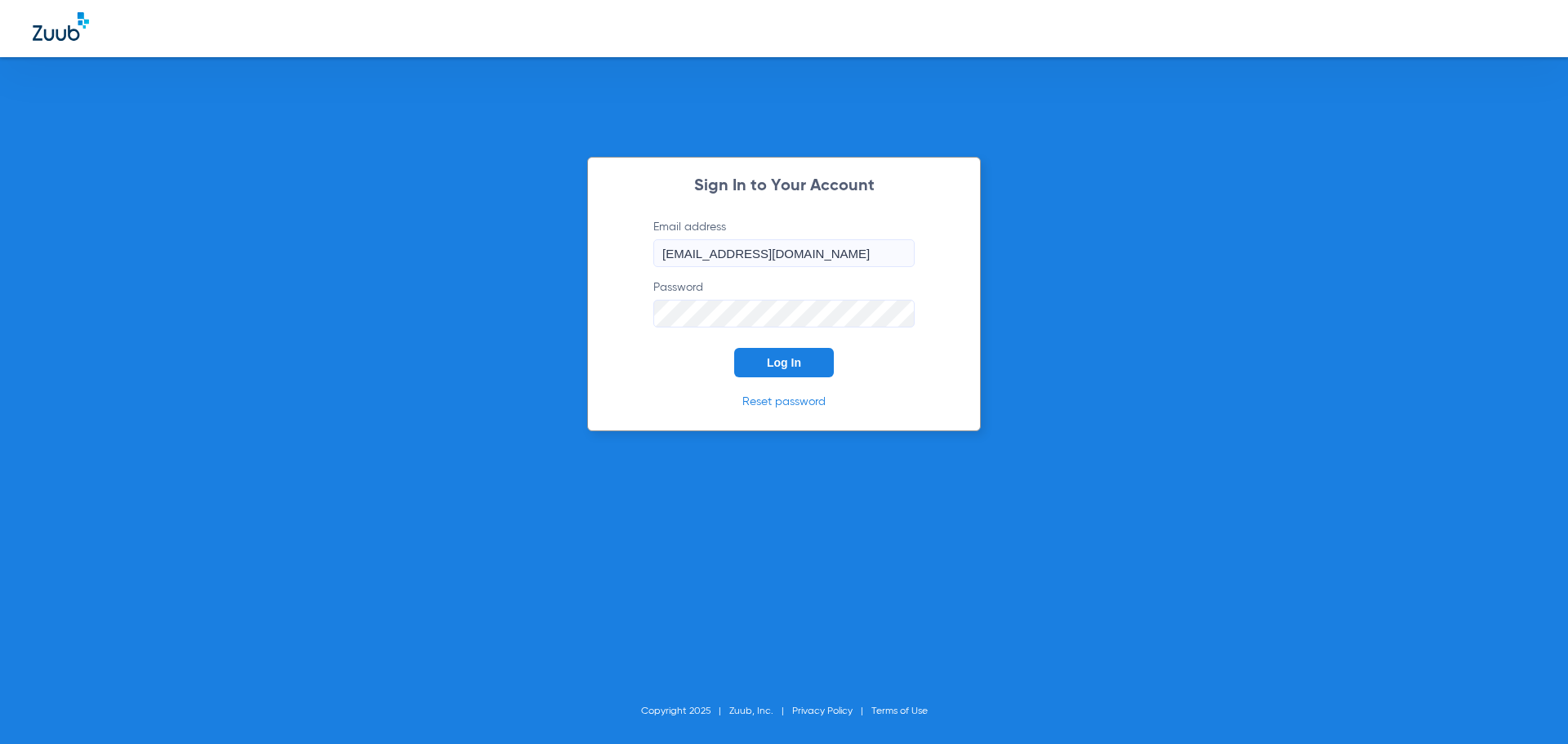 click on "Log In" 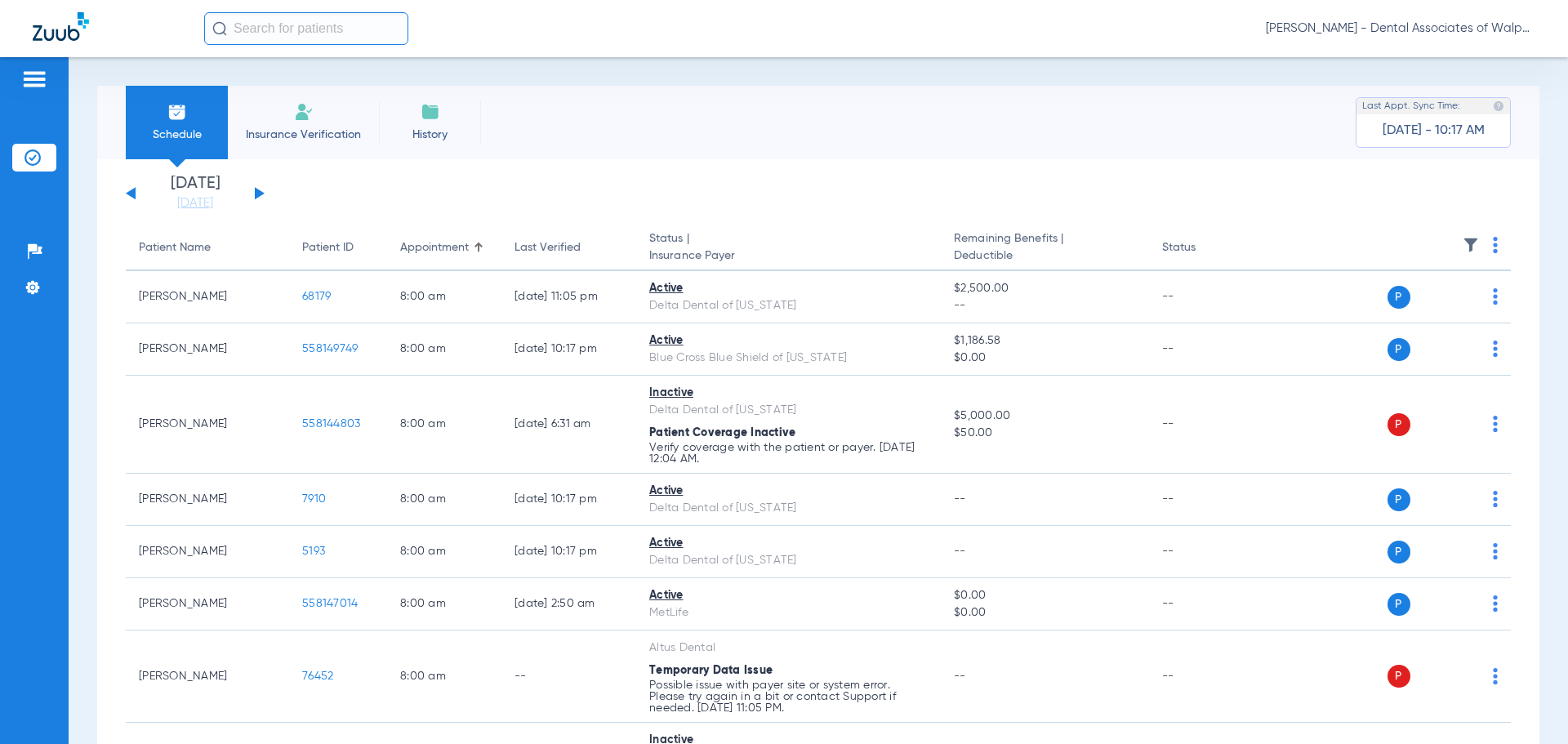 click 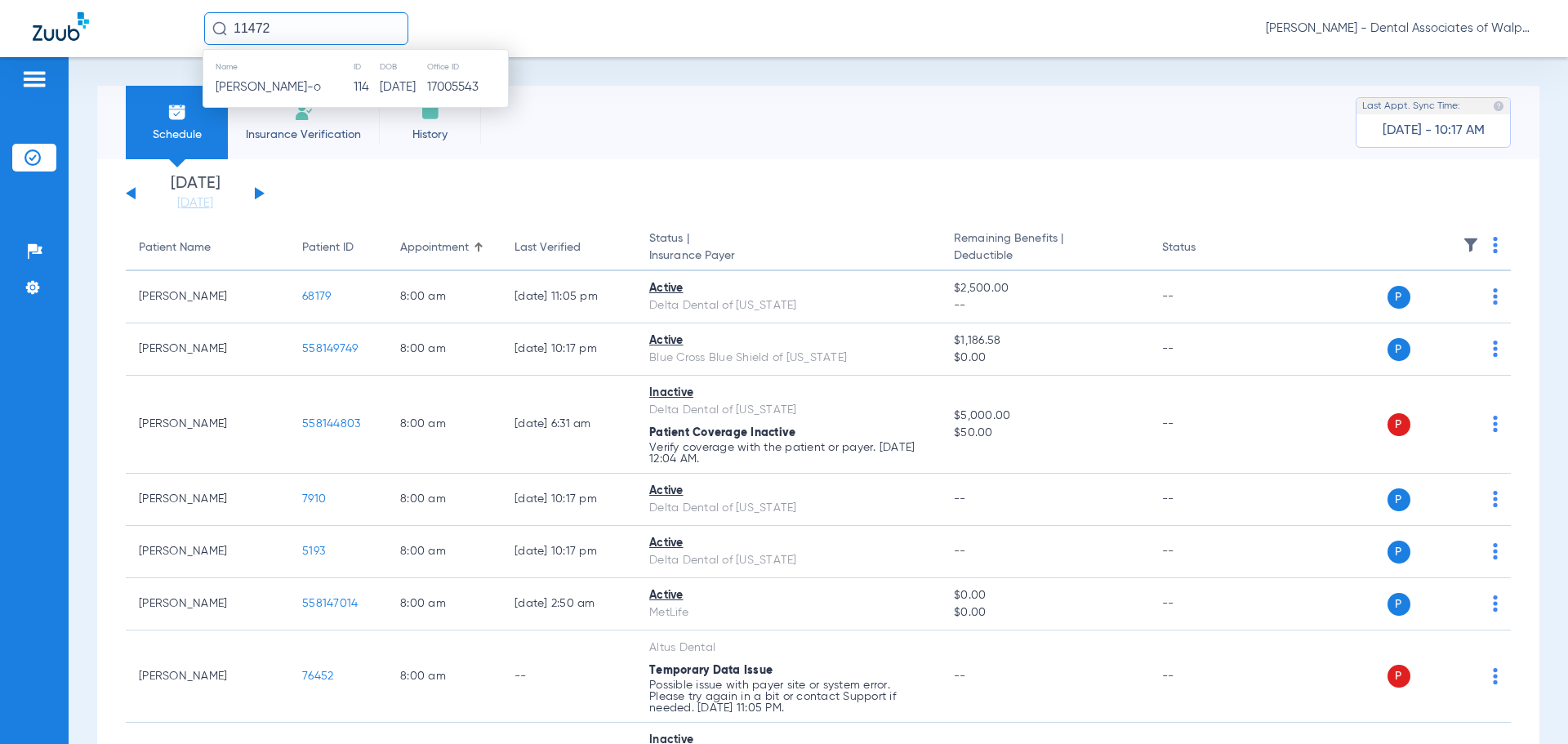 type on "11472" 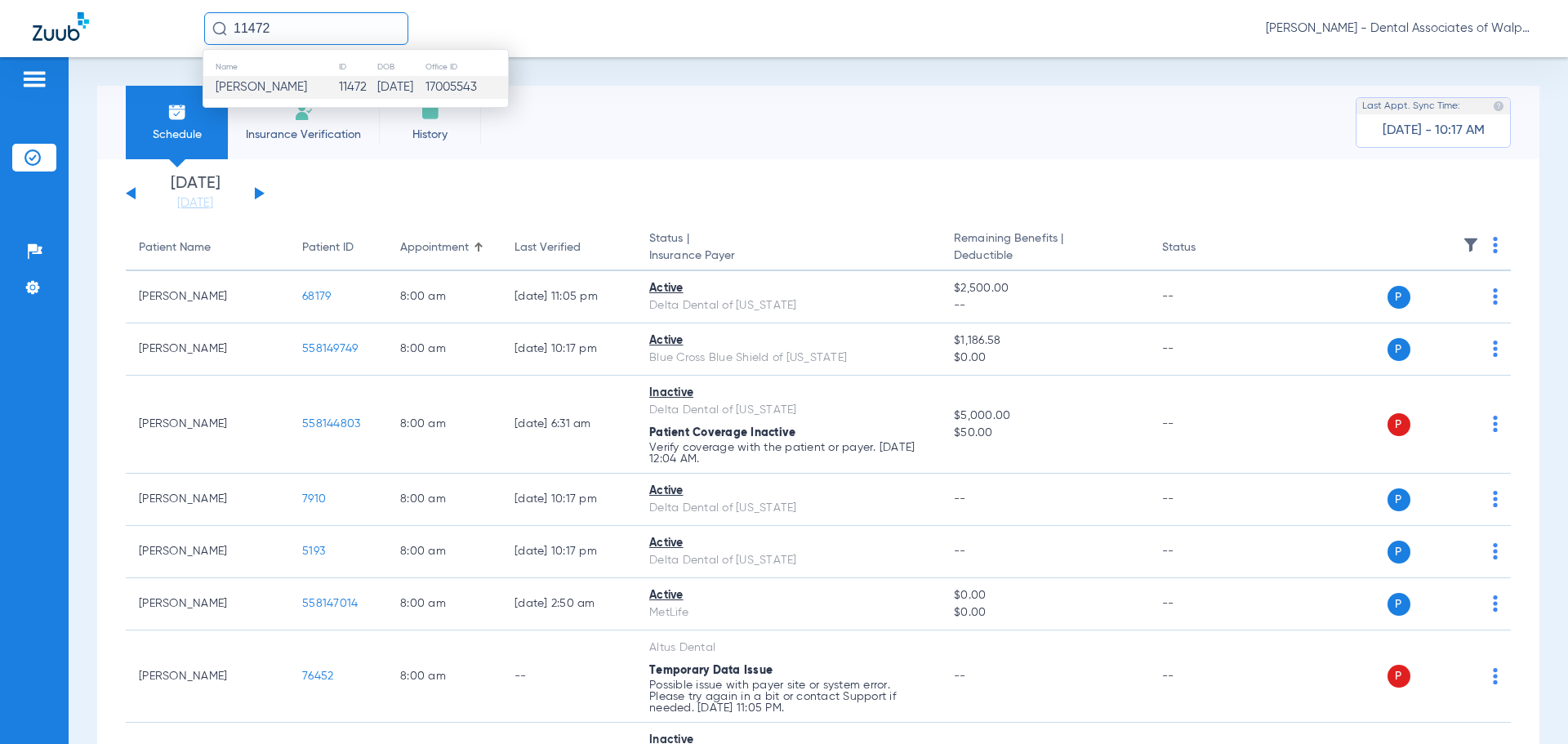click on "[PERSON_NAME]" 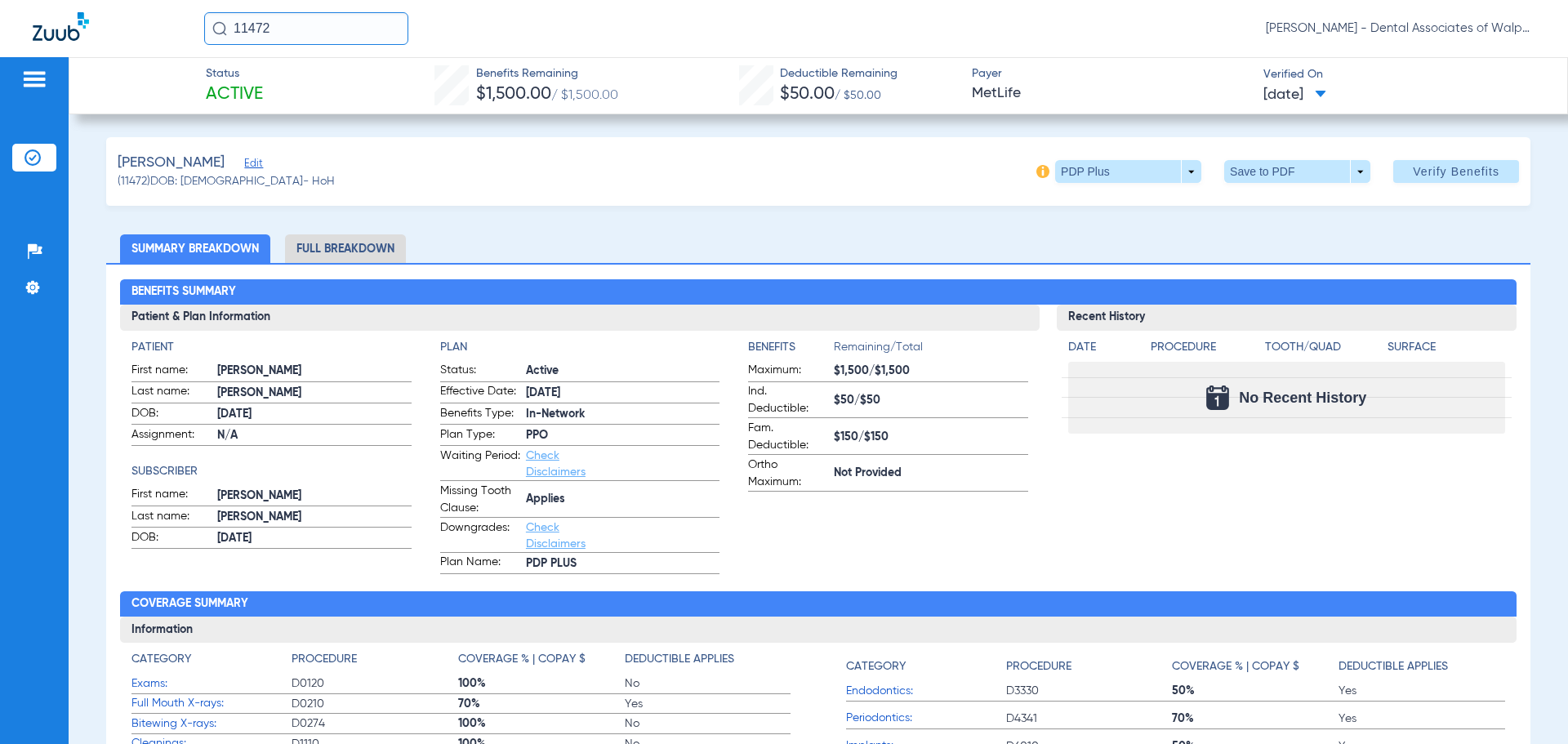drag, startPoint x: 330, startPoint y: 20, endPoint x: 170, endPoint y: 23, distance: 160.02812 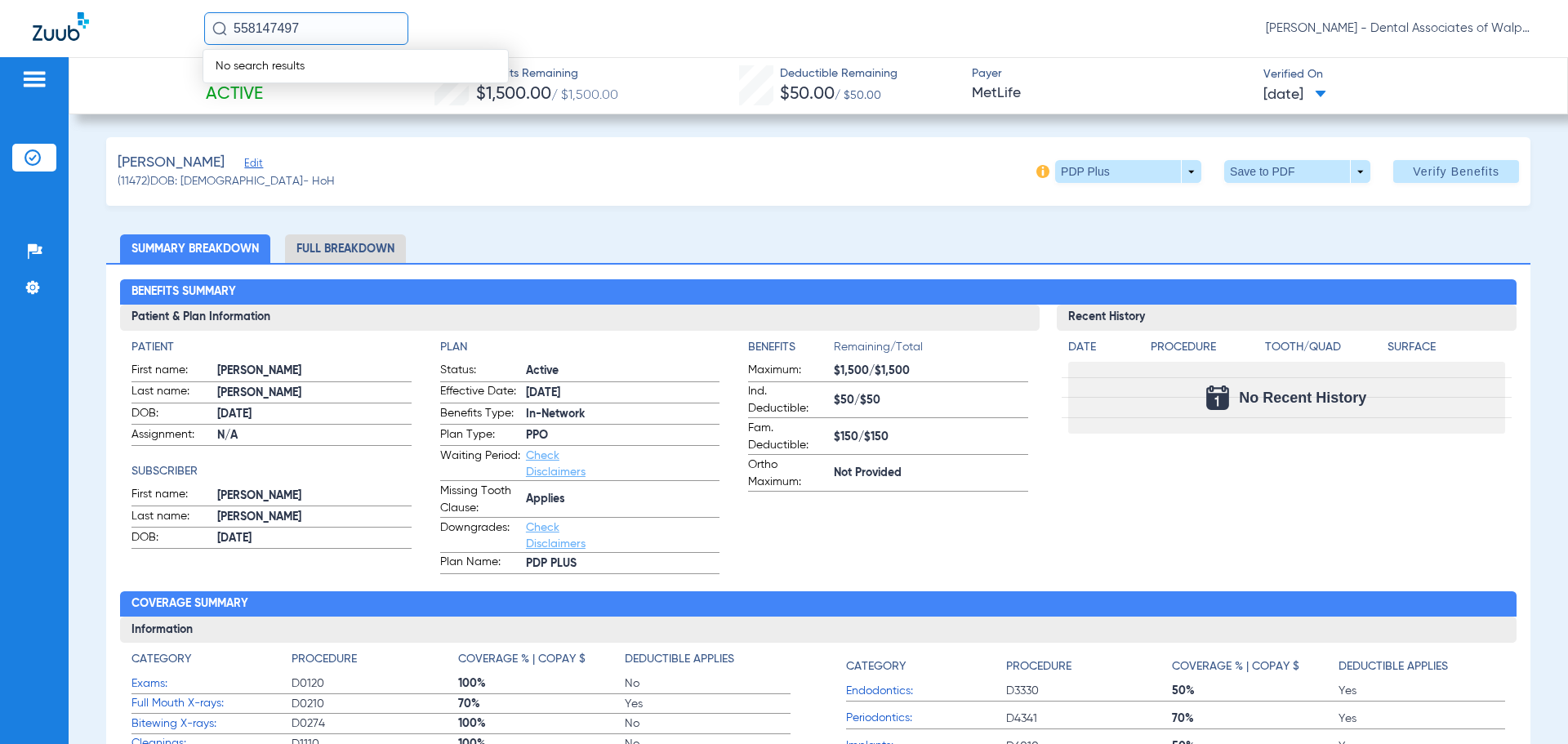 type on "558147497" 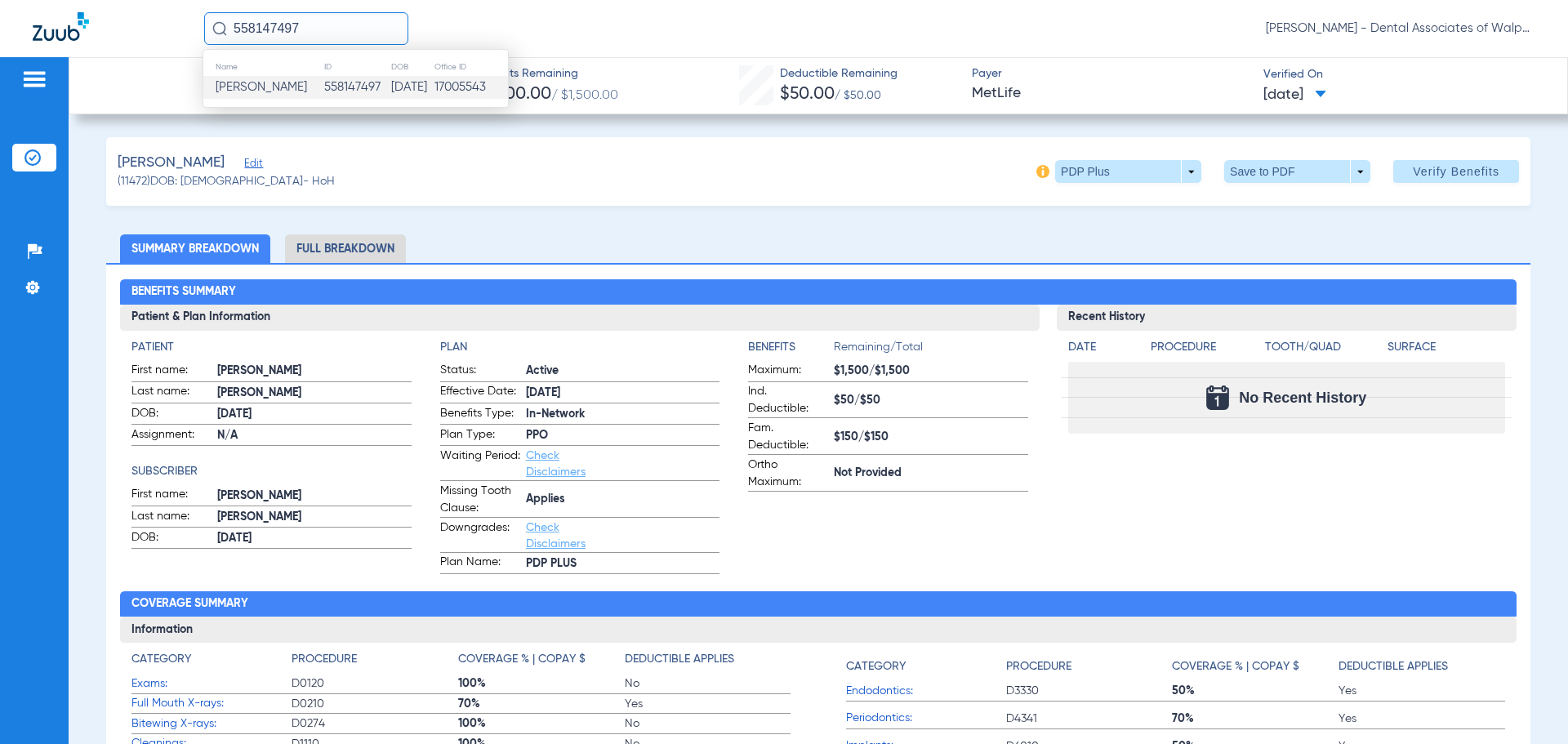 click on "[PERSON_NAME]" 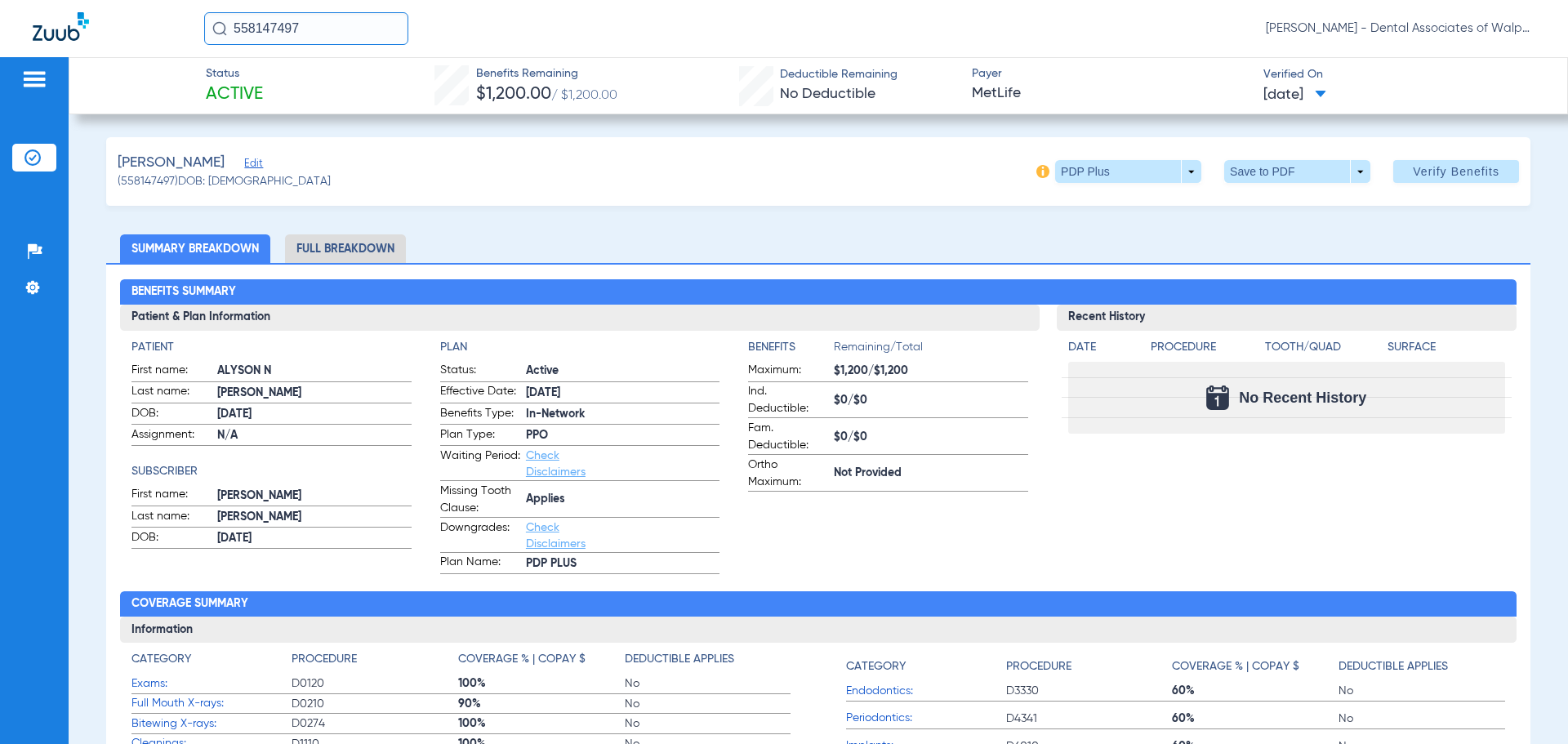 drag, startPoint x: 331, startPoint y: 33, endPoint x: 174, endPoint y: 25, distance: 157.20369 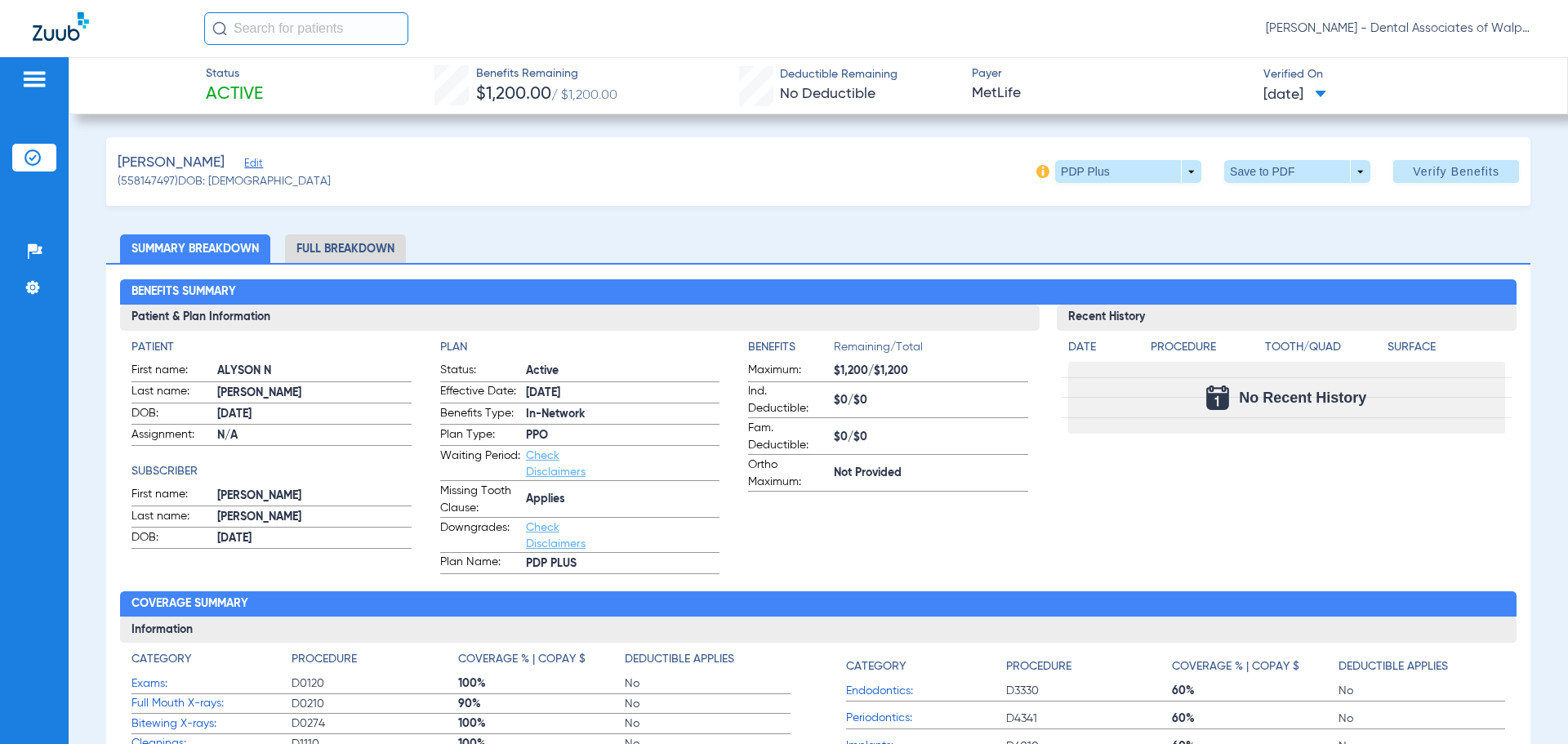 click 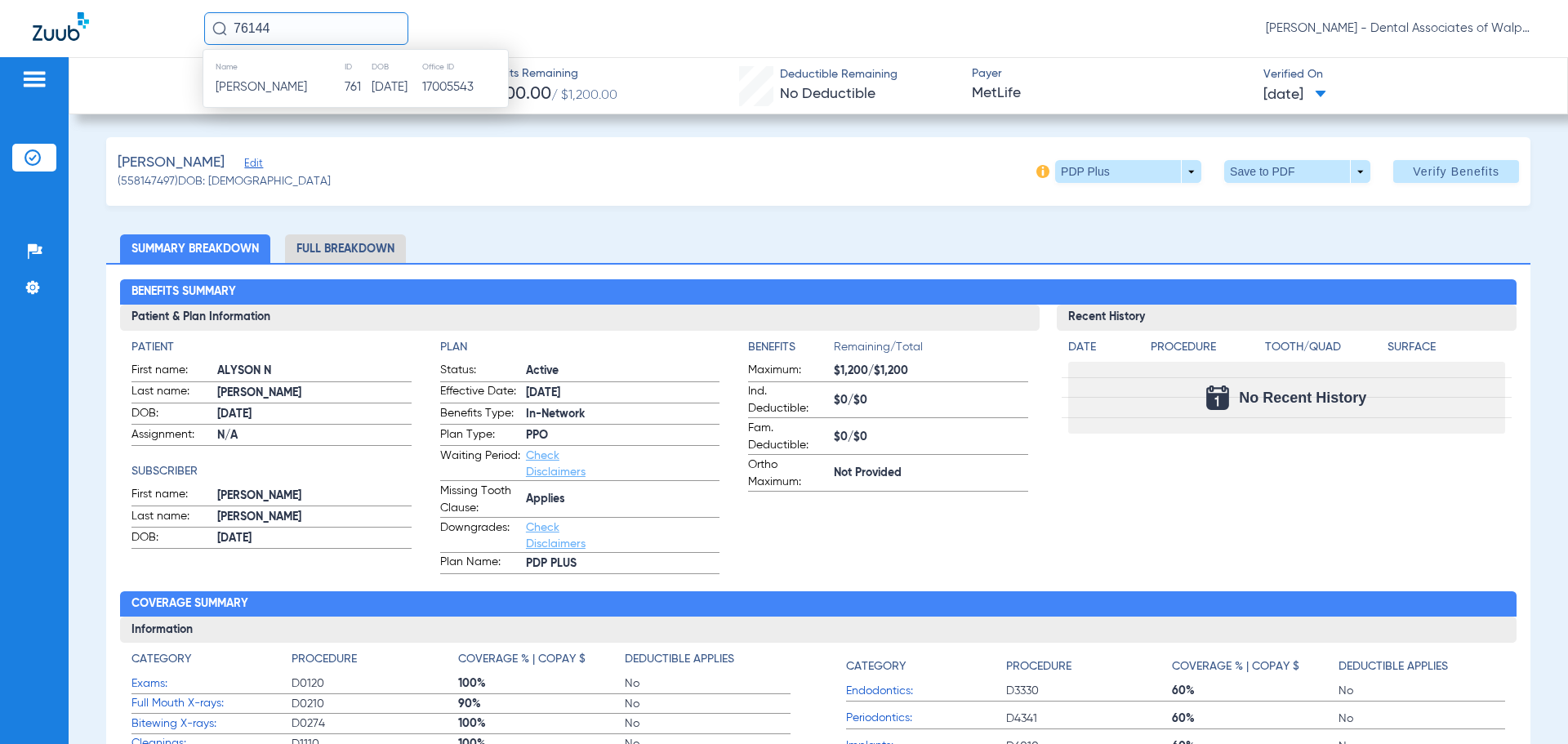 type on "76144" 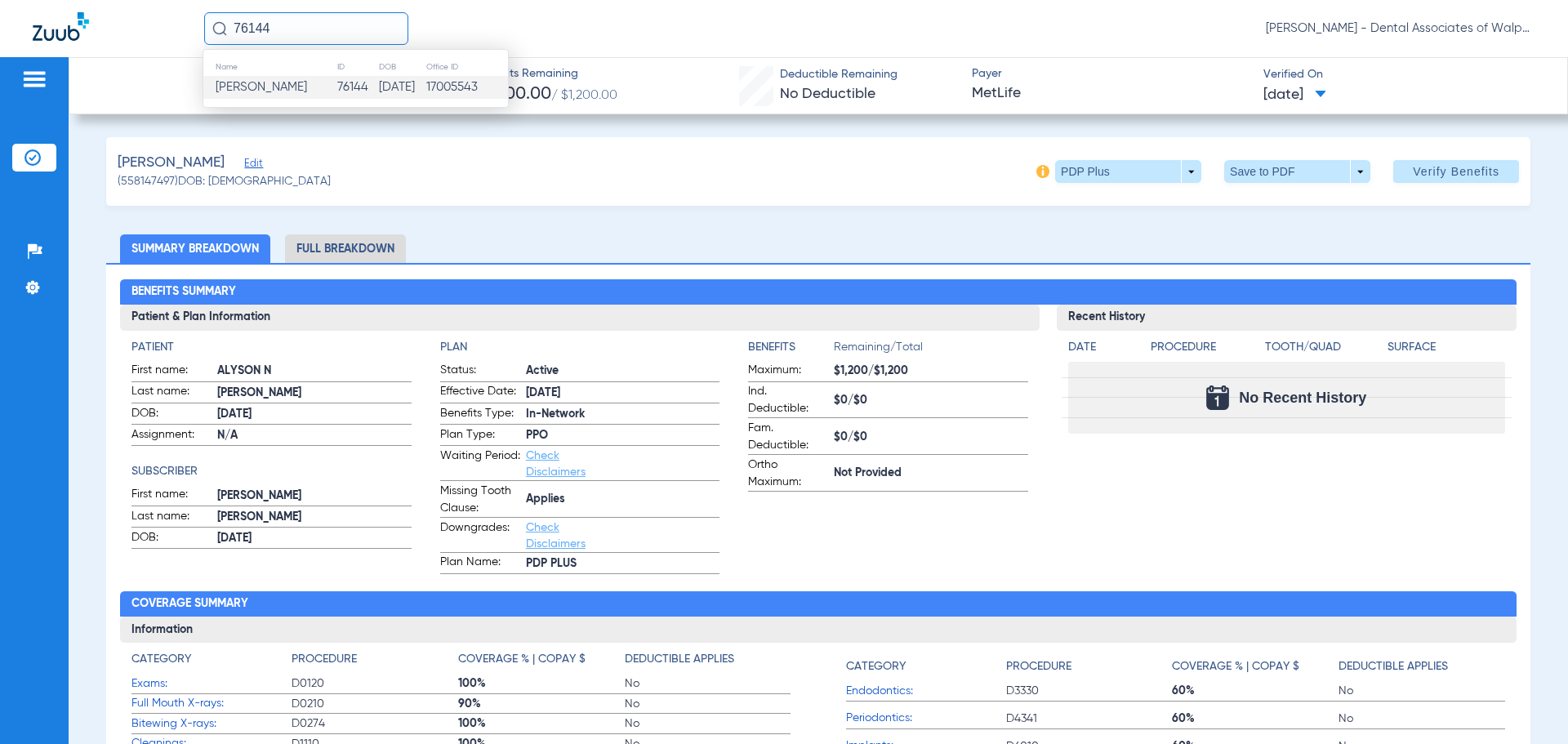 click on "[PERSON_NAME]" 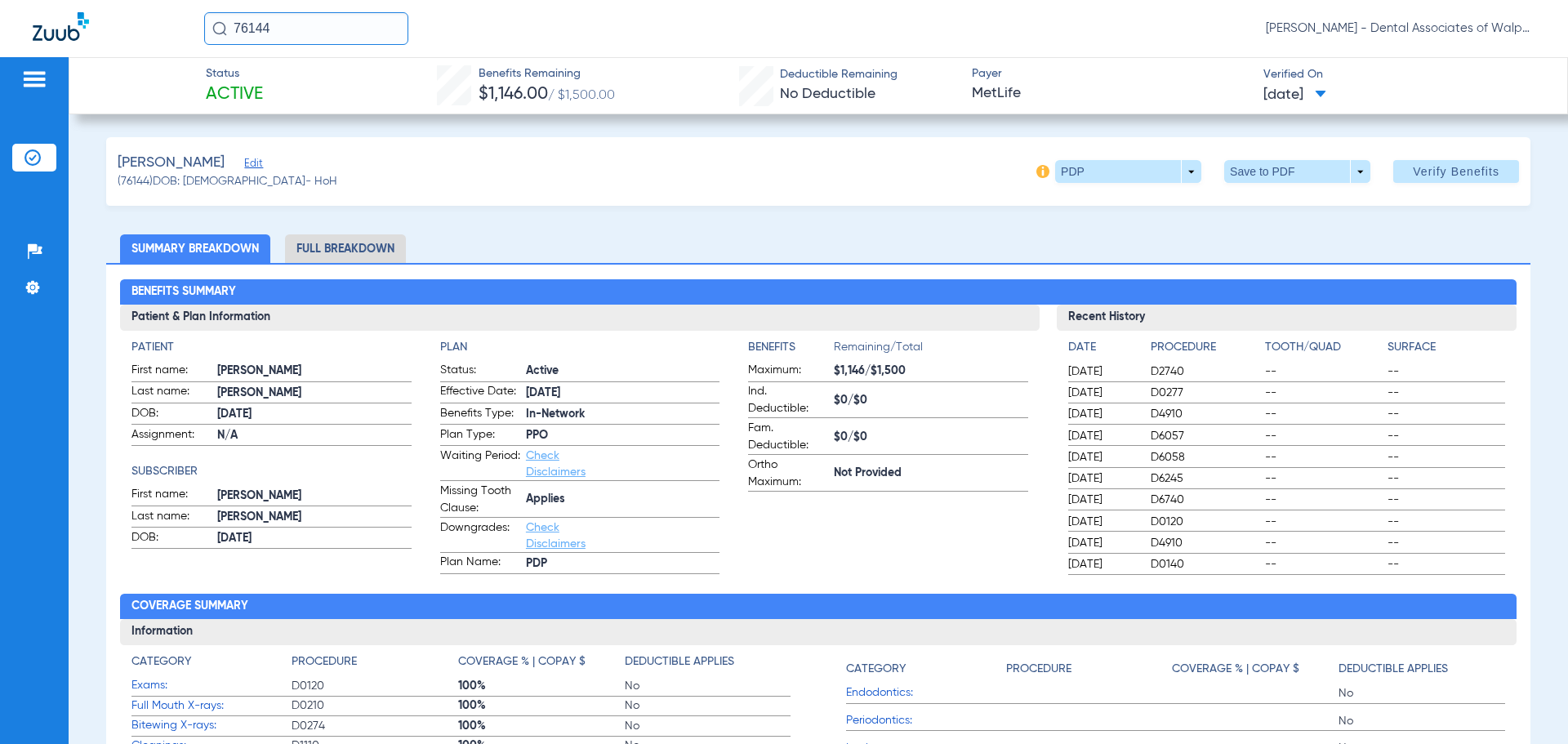 drag, startPoint x: 193, startPoint y: 38, endPoint x: 90, endPoint y: 11, distance: 106.48005 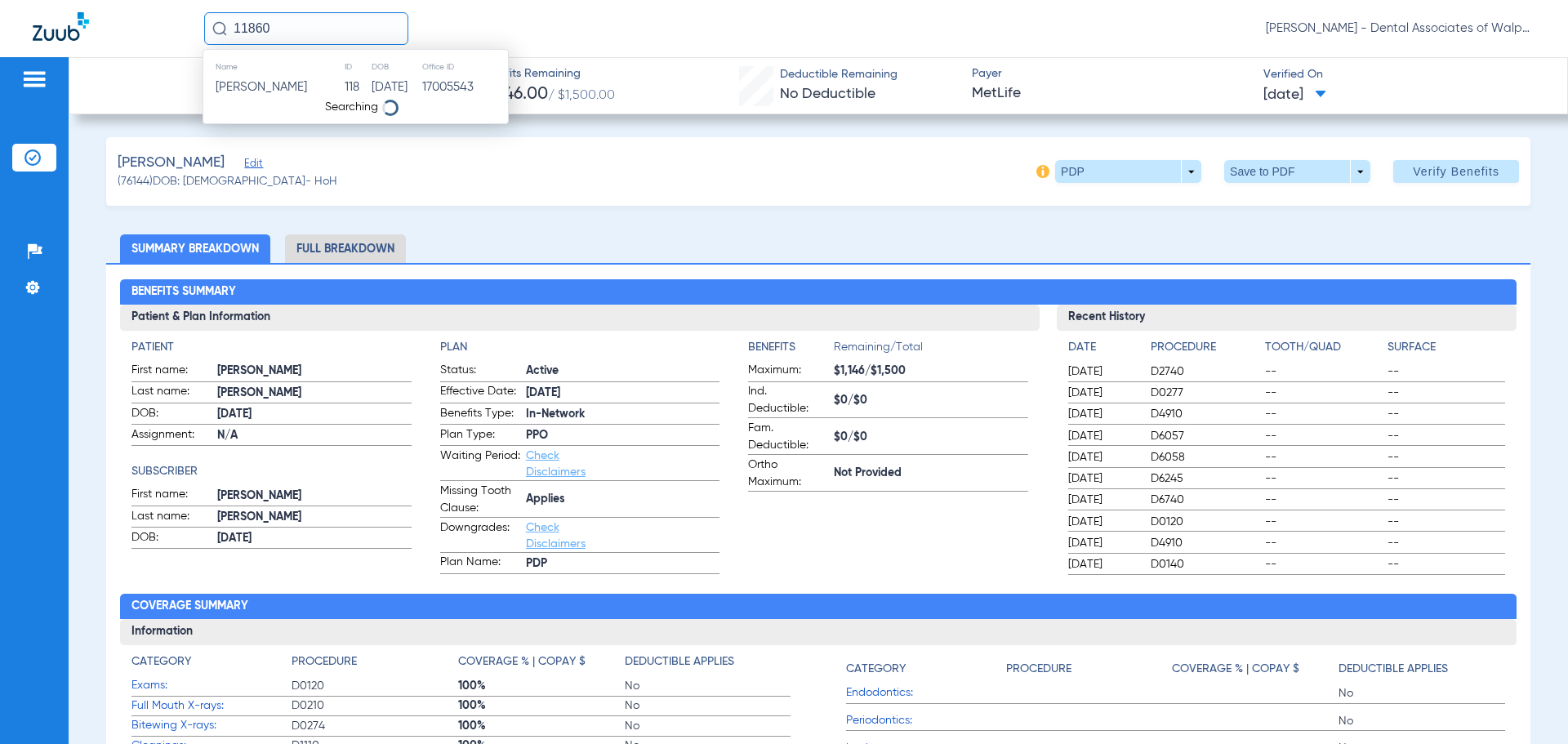 type on "11860" 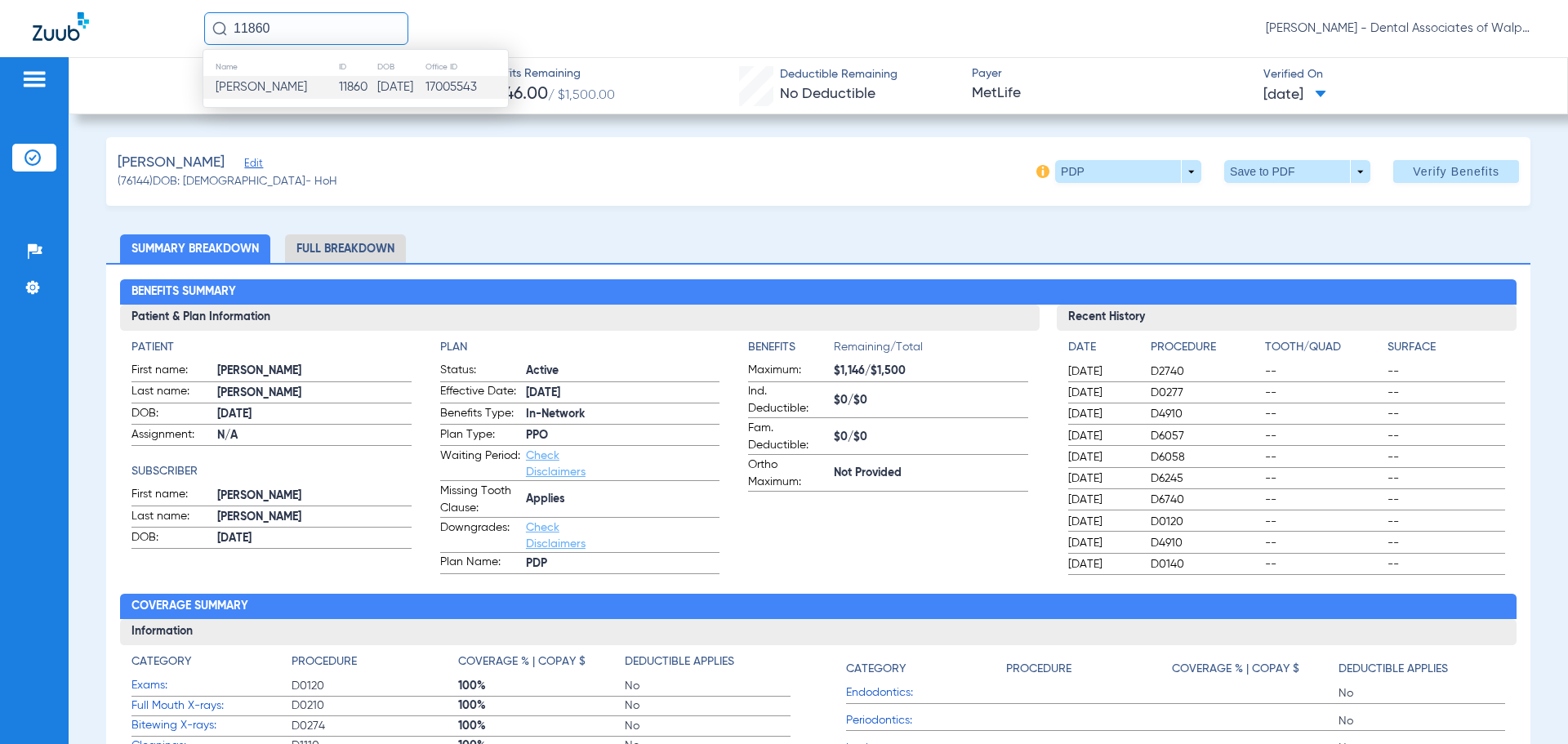 click on "[PERSON_NAME]" 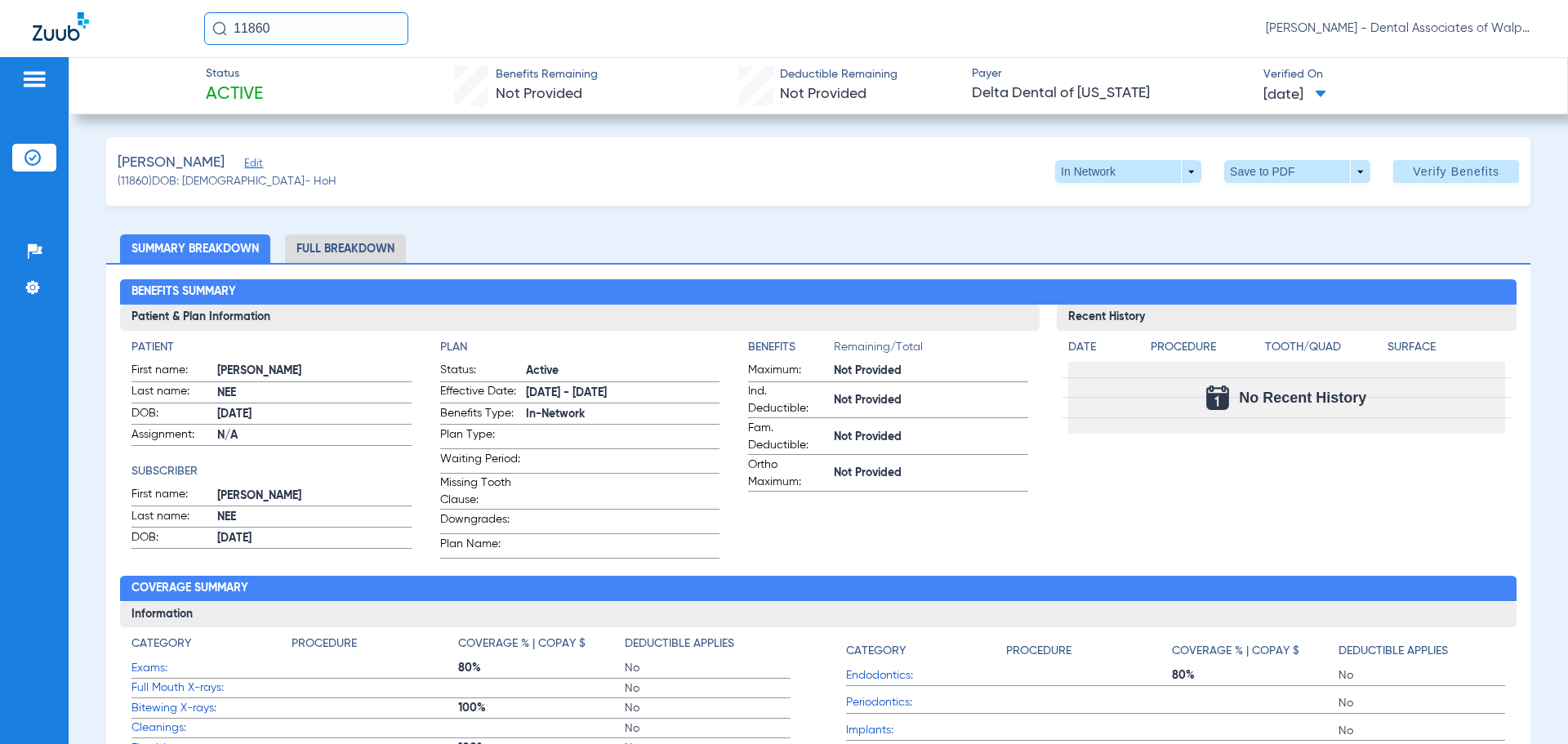 drag, startPoint x: 178, startPoint y: -11, endPoint x: 129, endPoint y: -22, distance: 50.219518 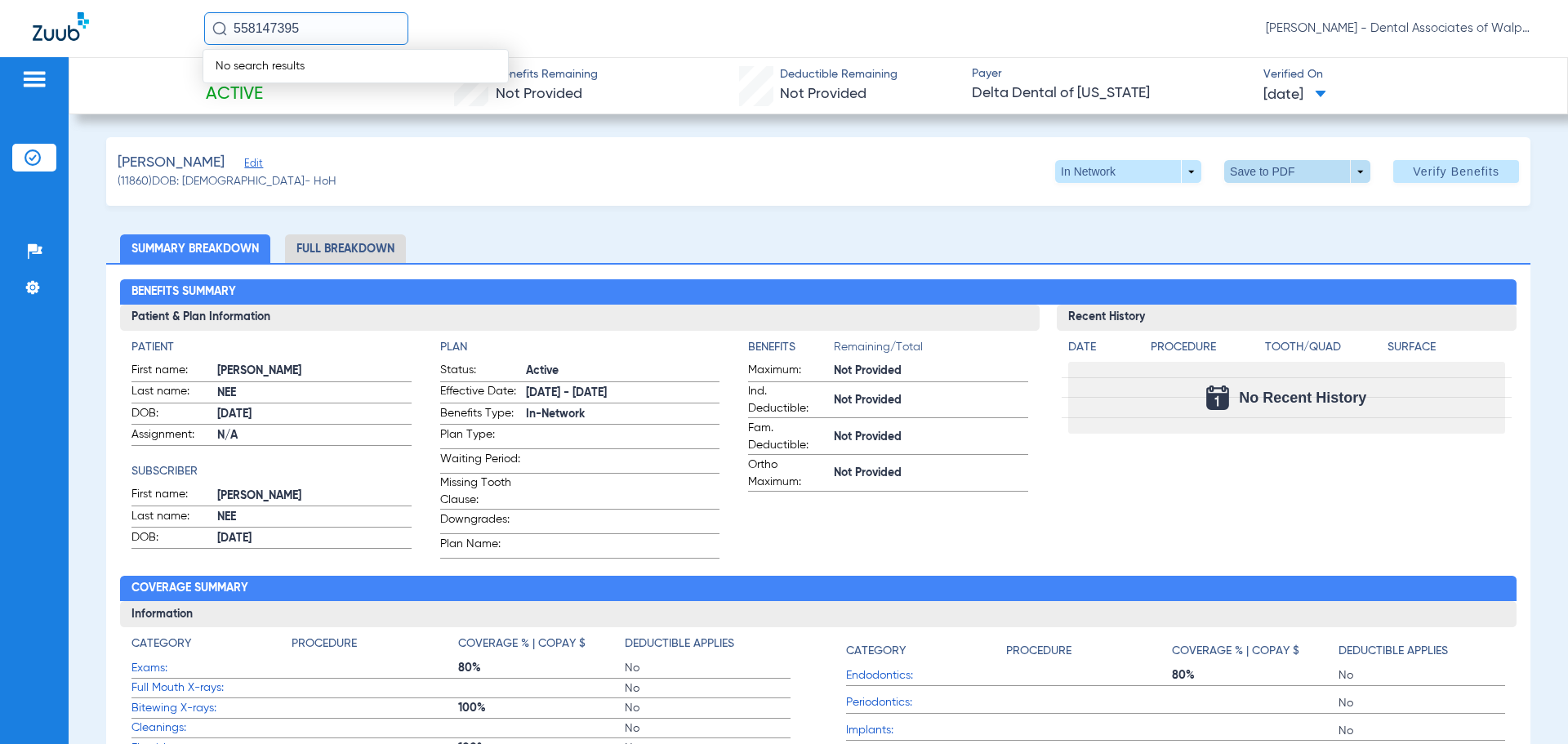 type on "558147395" 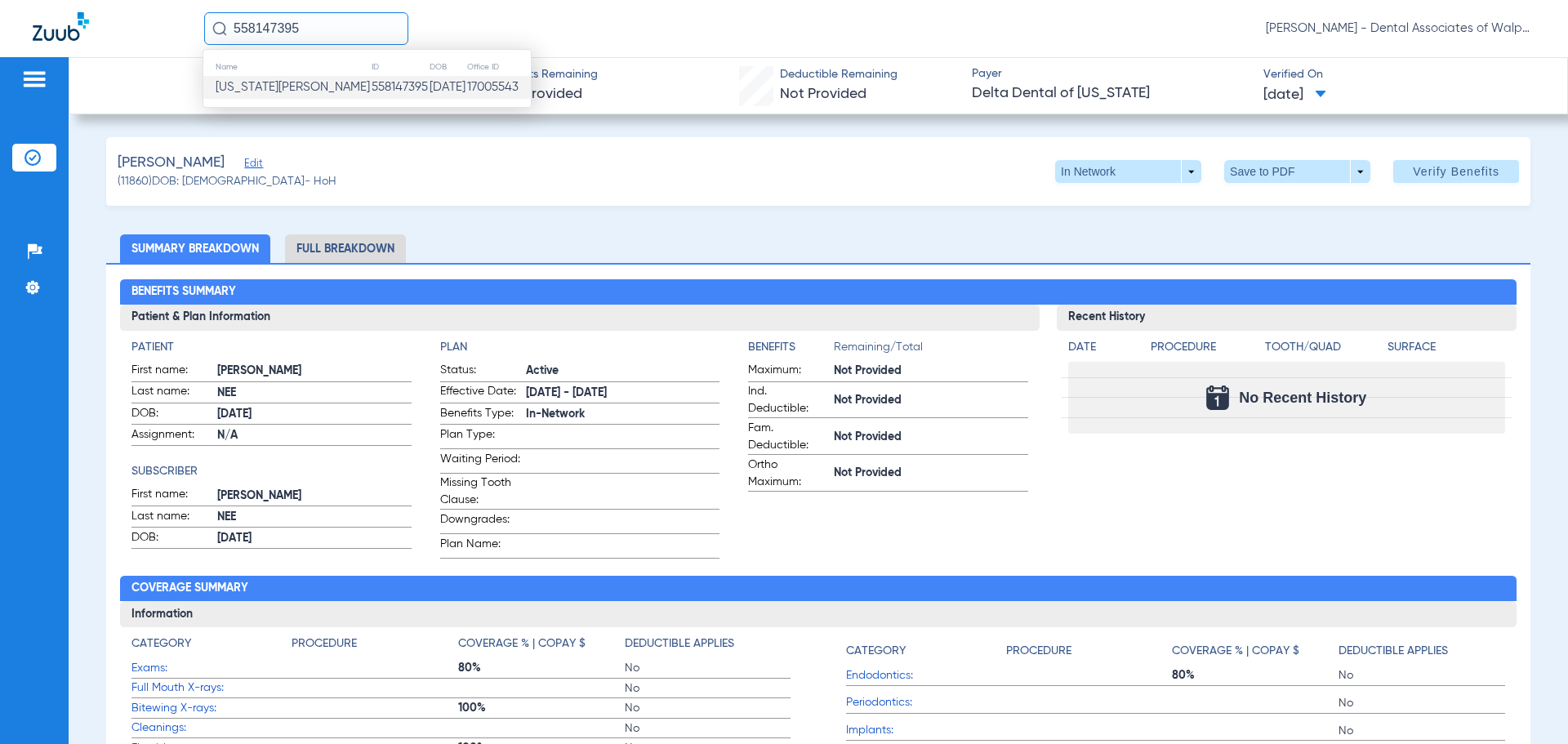 click on "[US_STATE][PERSON_NAME]" 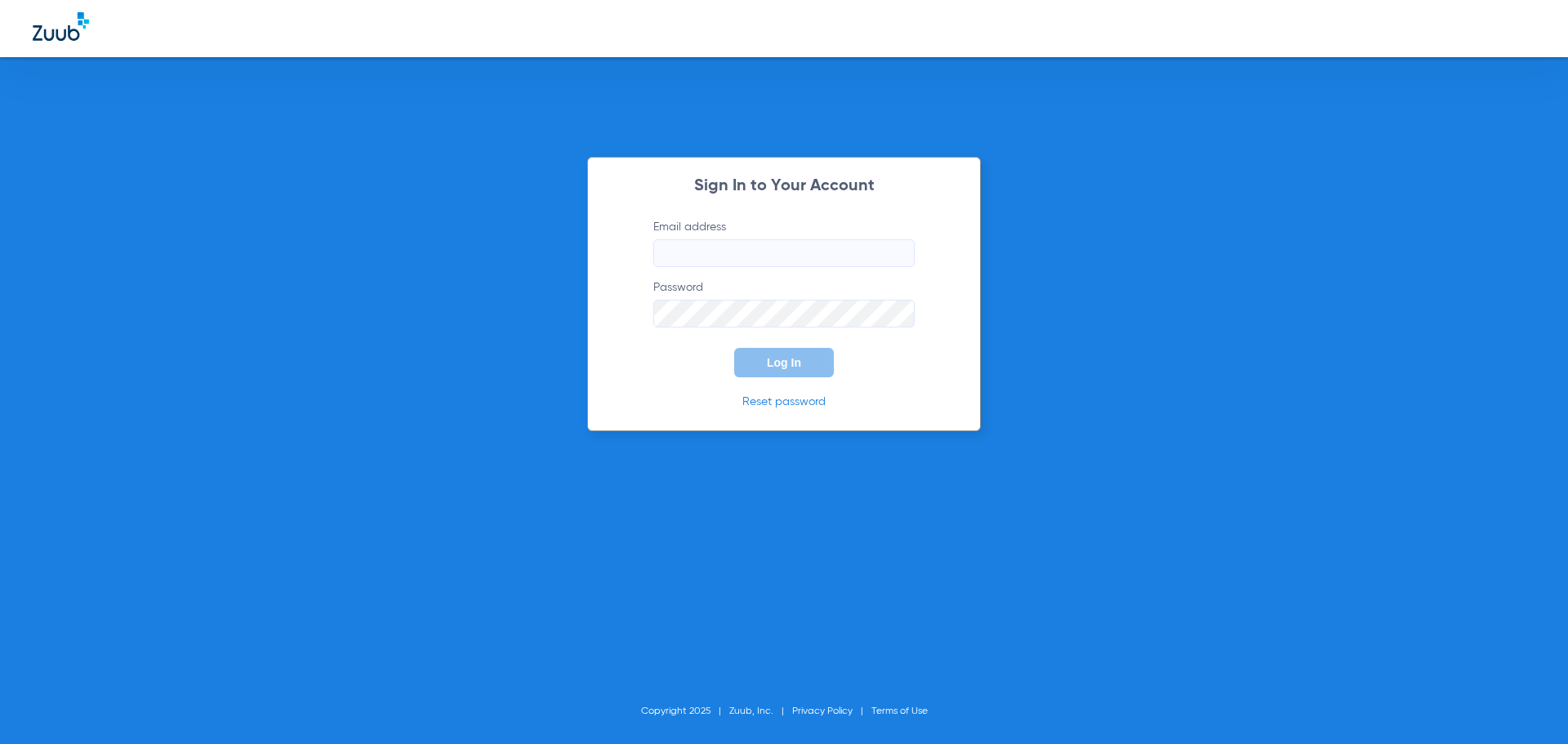 type on "[EMAIL_ADDRESS][DOMAIN_NAME]" 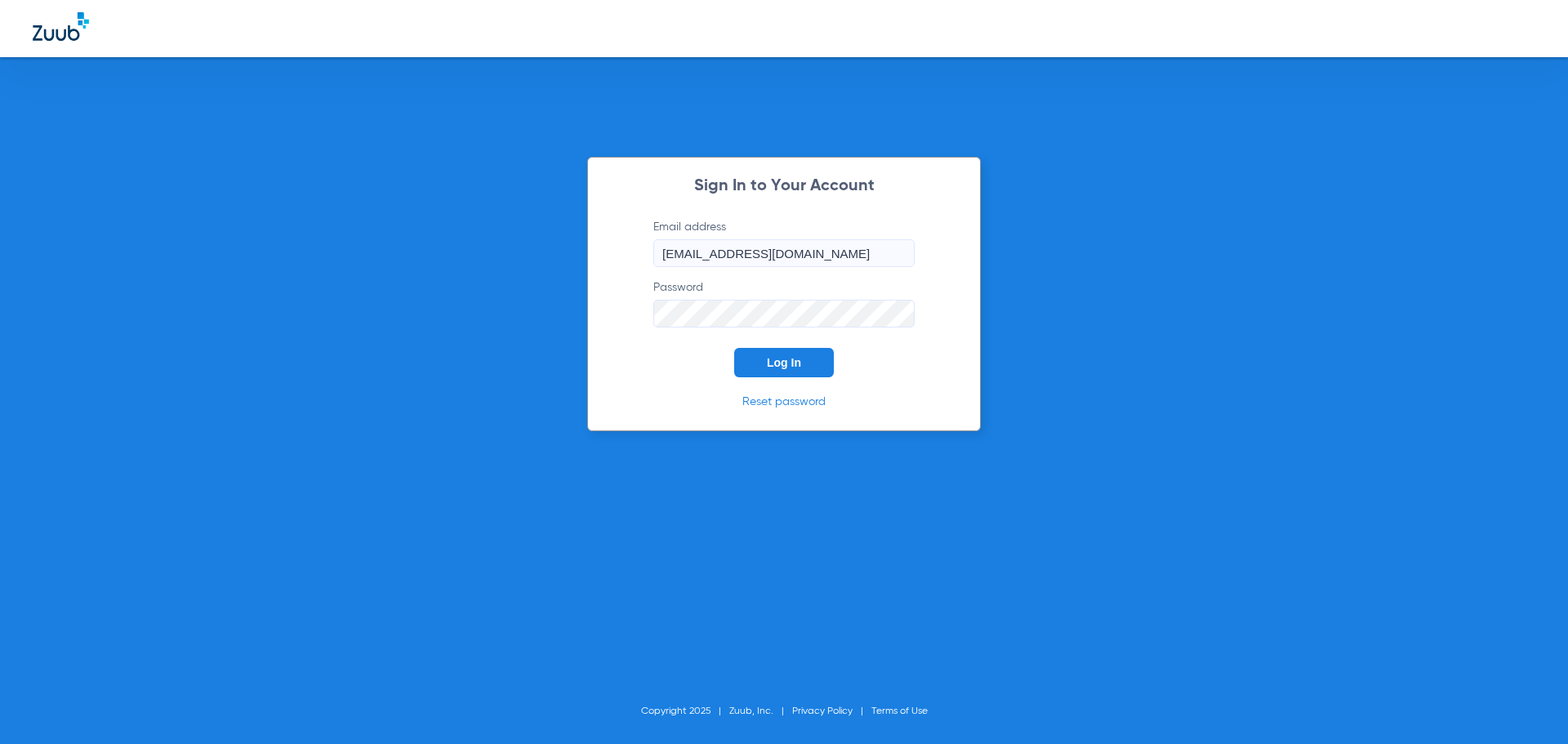 click on "Log In" 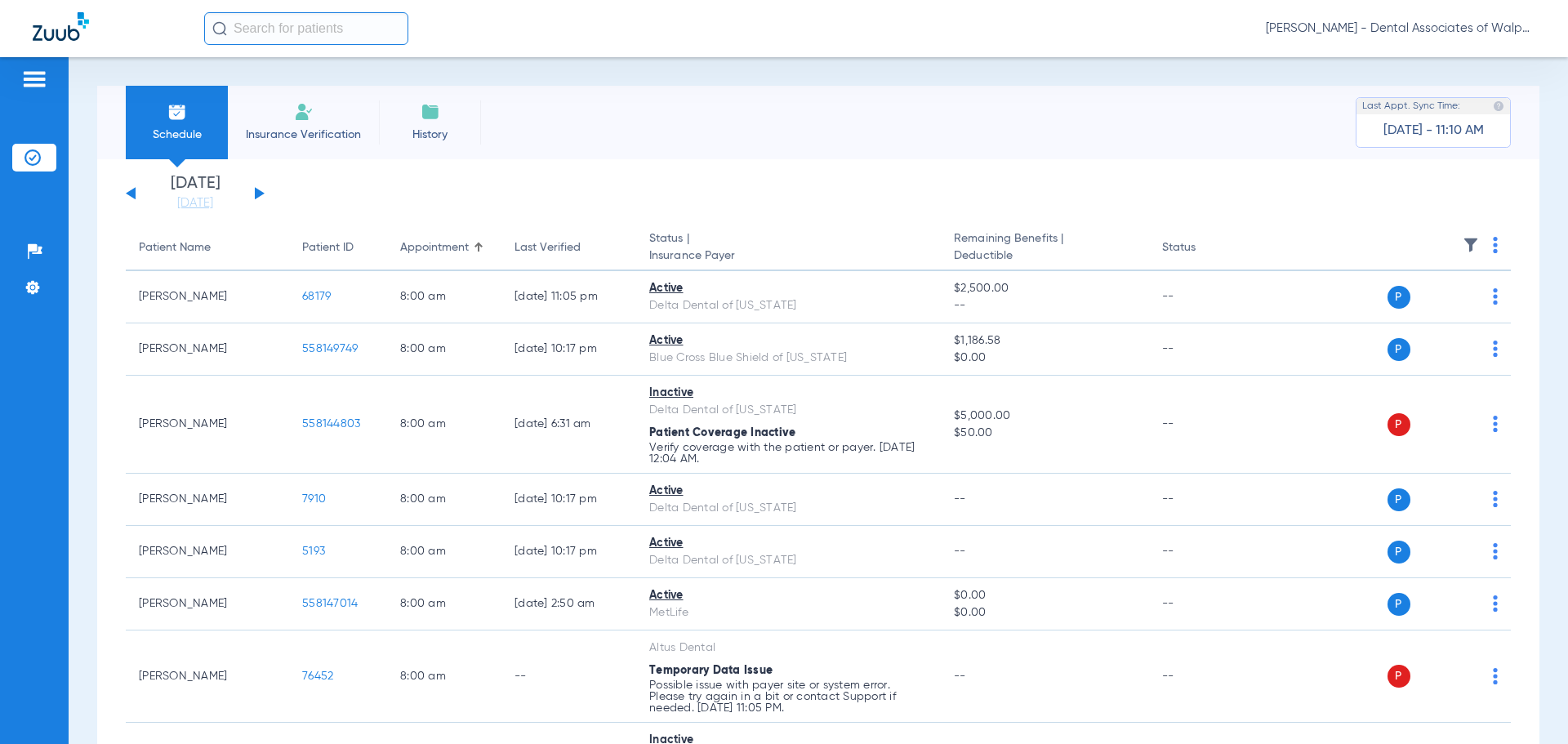 click 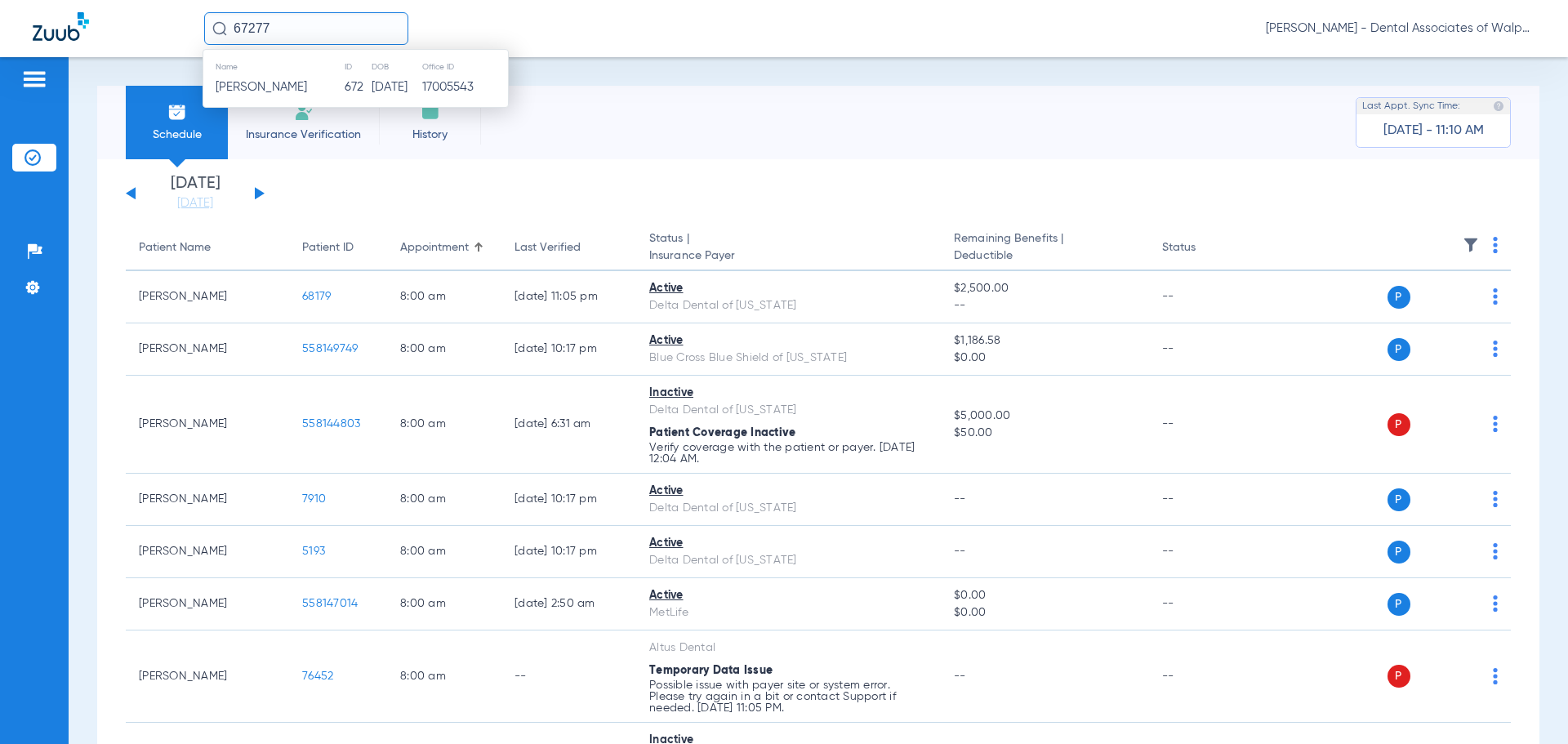 type on "67277" 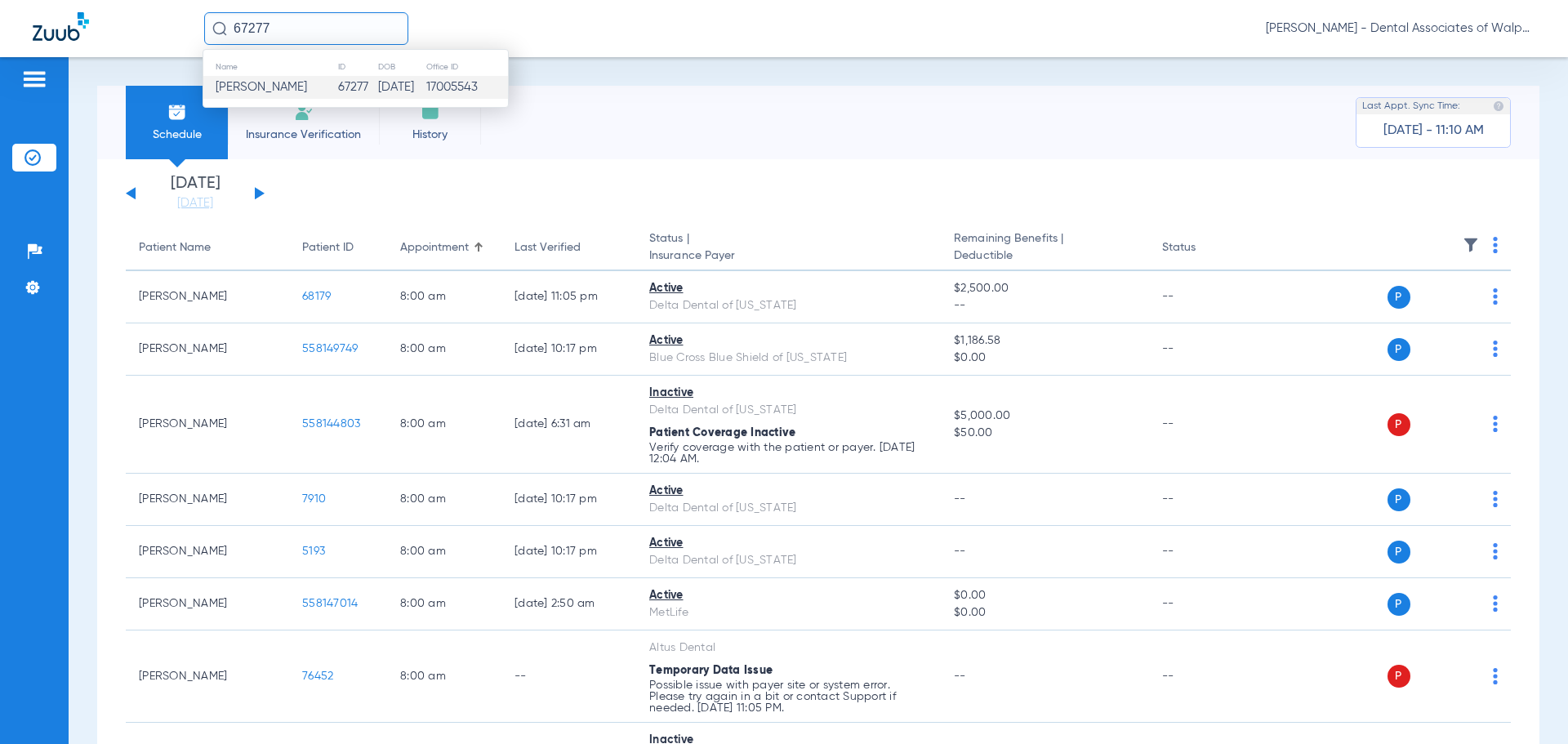 click on "[PERSON_NAME]" 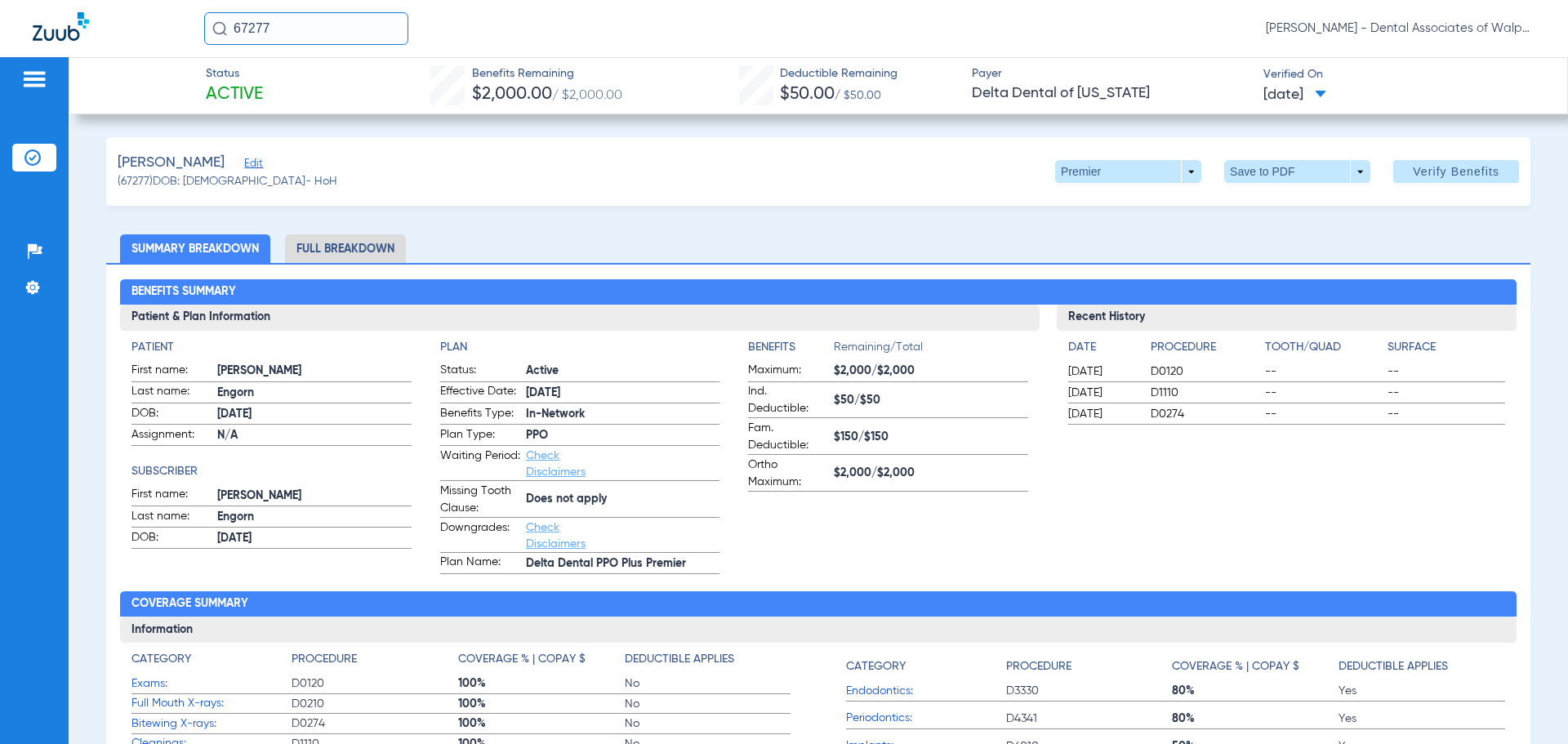 drag, startPoint x: 277, startPoint y: 39, endPoint x: 265, endPoint y: 20, distance: 22.472205 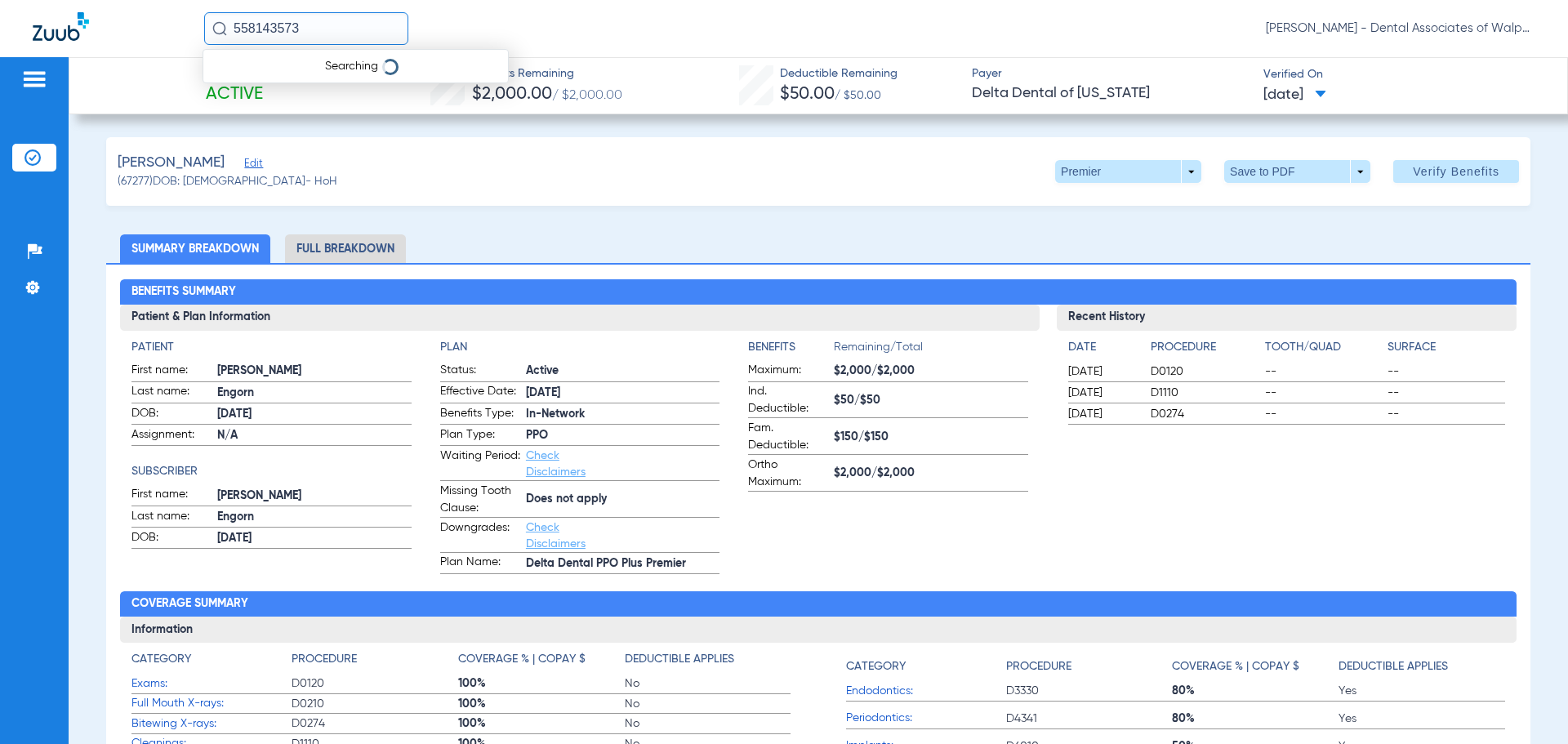 type on "558143573" 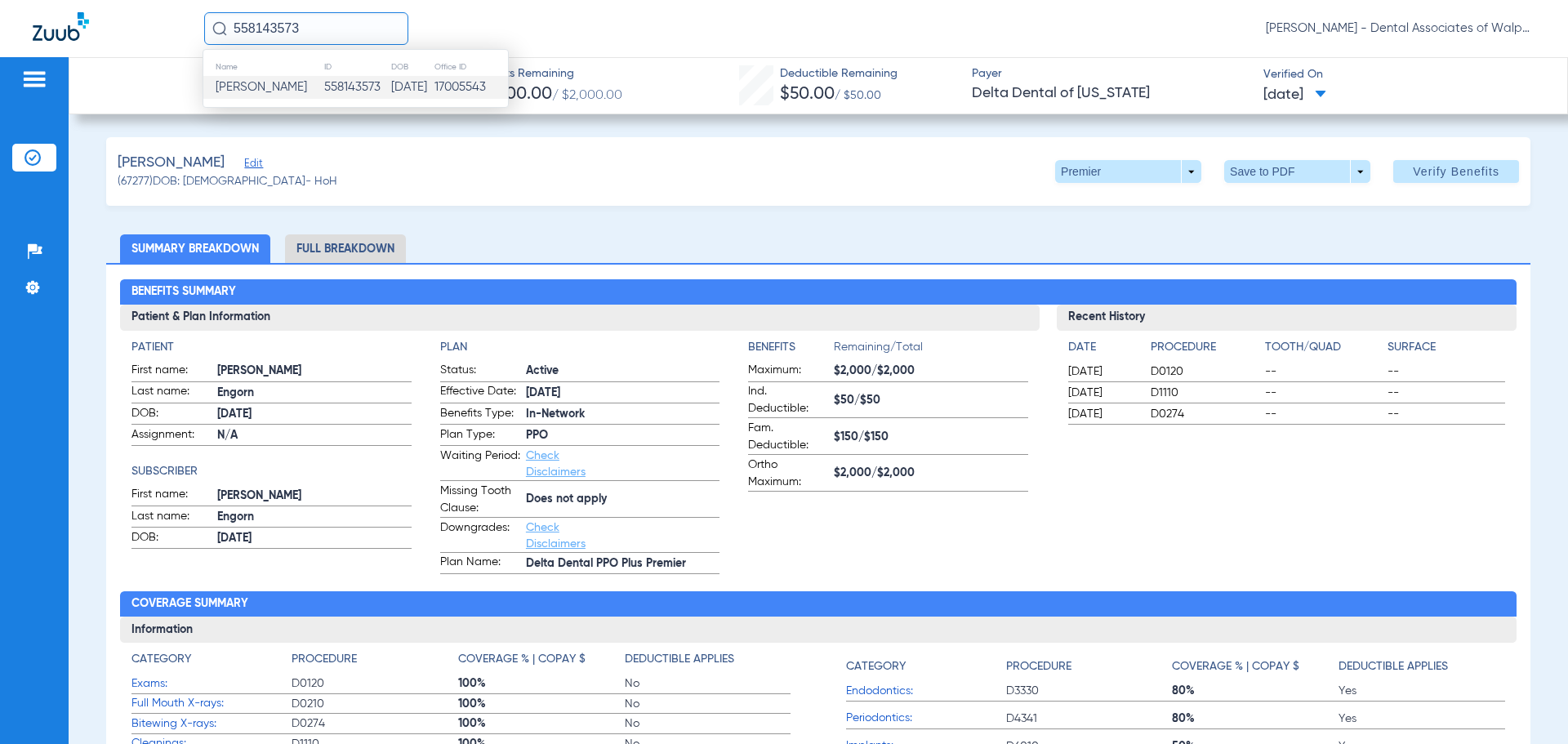 click on "[PERSON_NAME]" 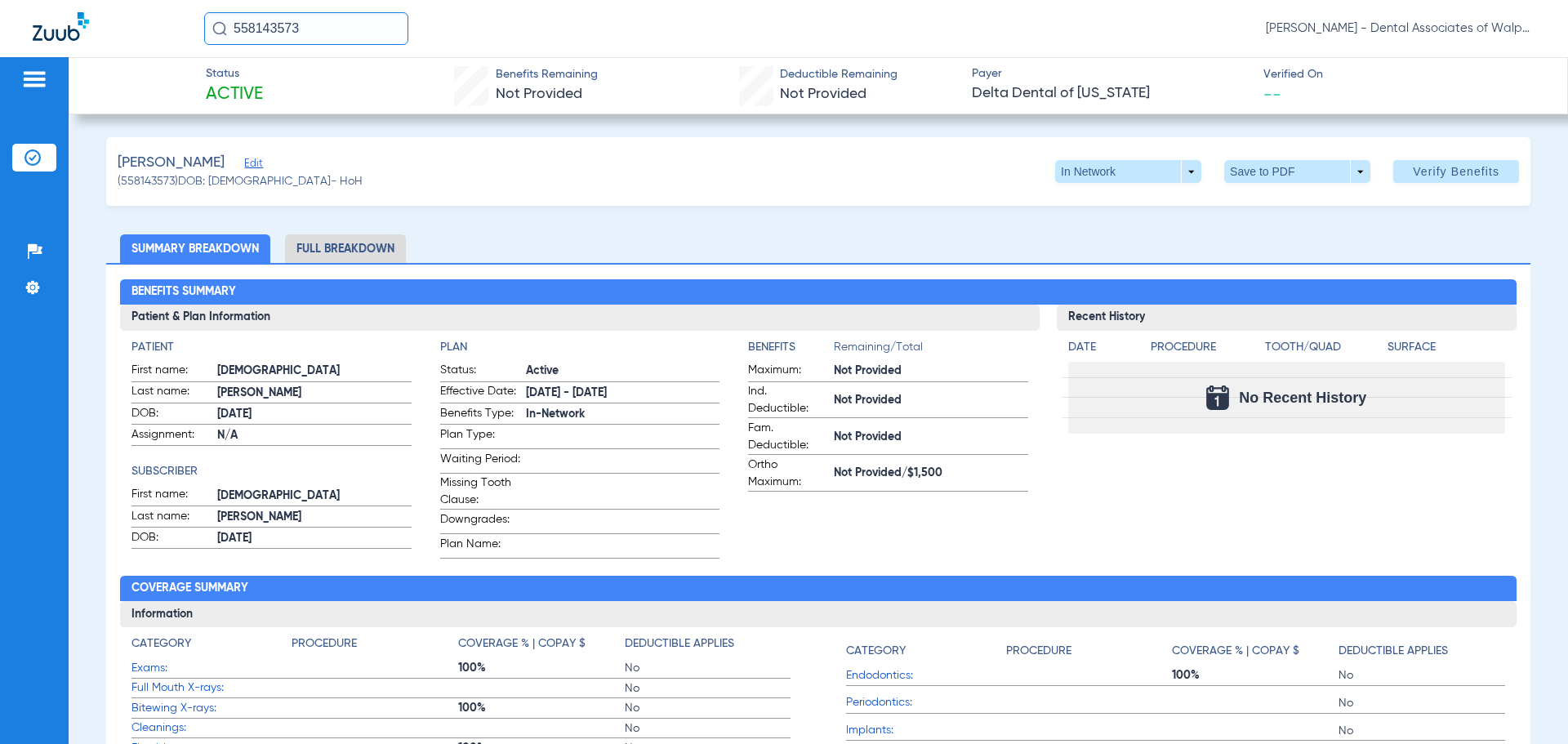 drag, startPoint x: 327, startPoint y: 28, endPoint x: 172, endPoint y: 20, distance: 155.20631 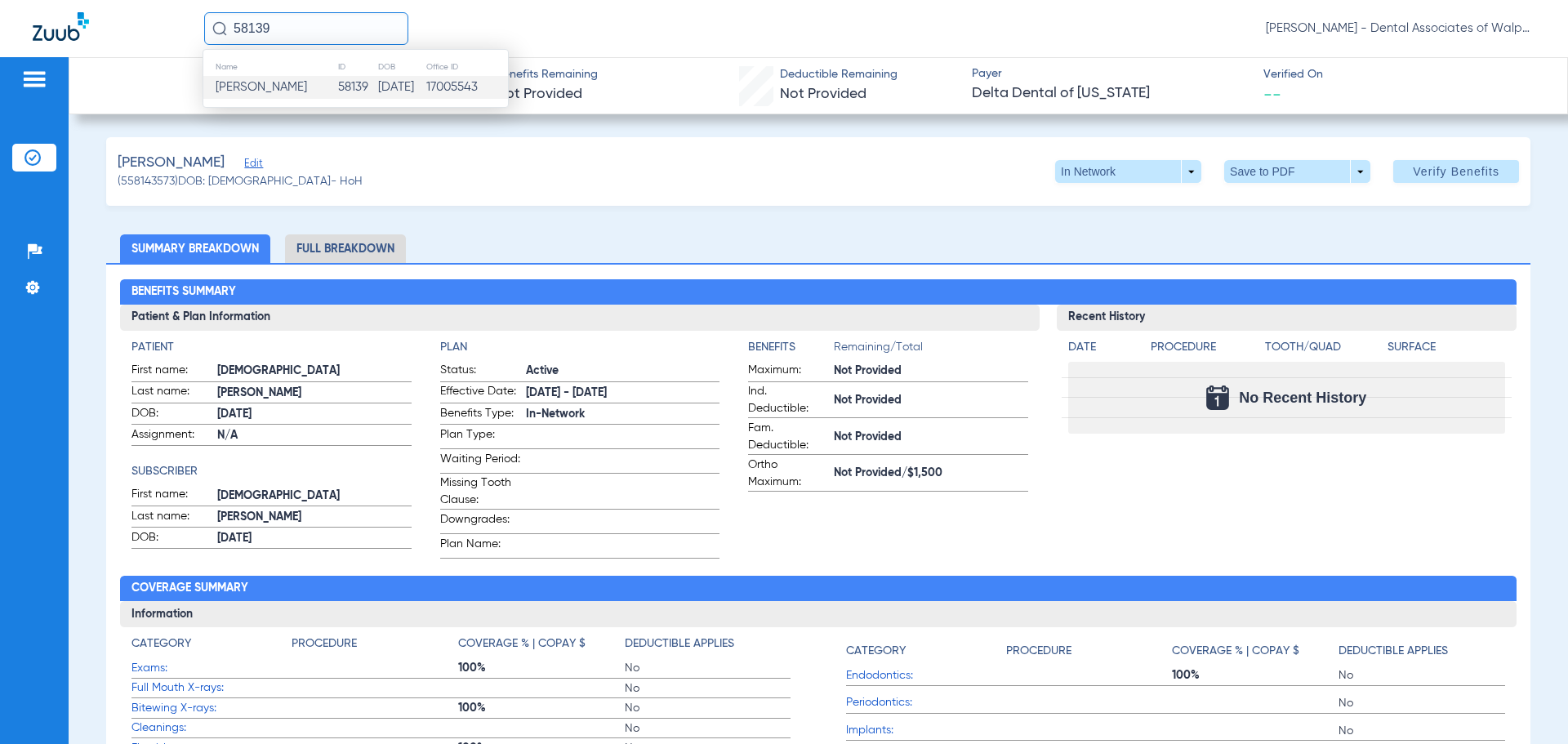 type on "58139" 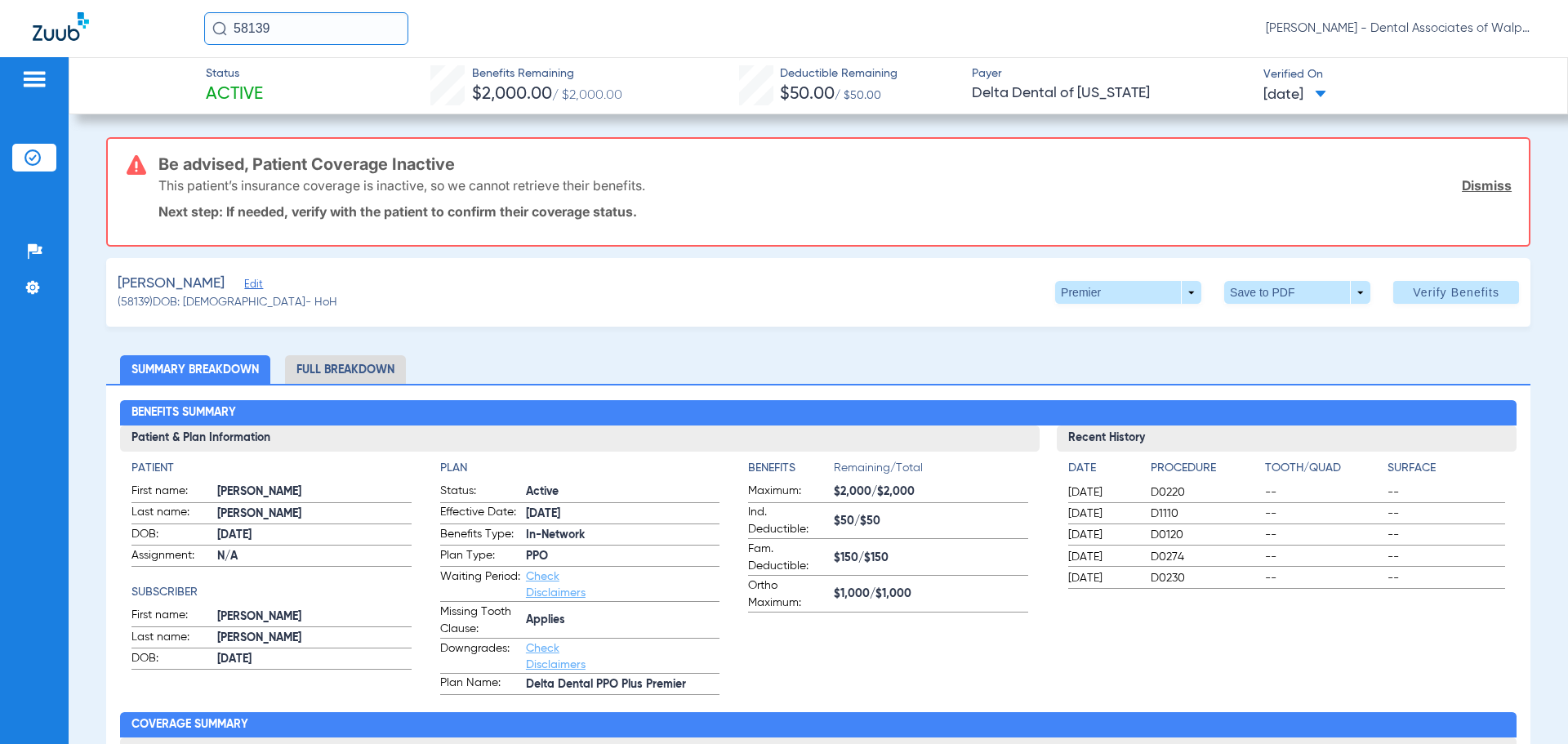 drag, startPoint x: 323, startPoint y: 27, endPoint x: 74, endPoint y: -16, distance: 252.68558 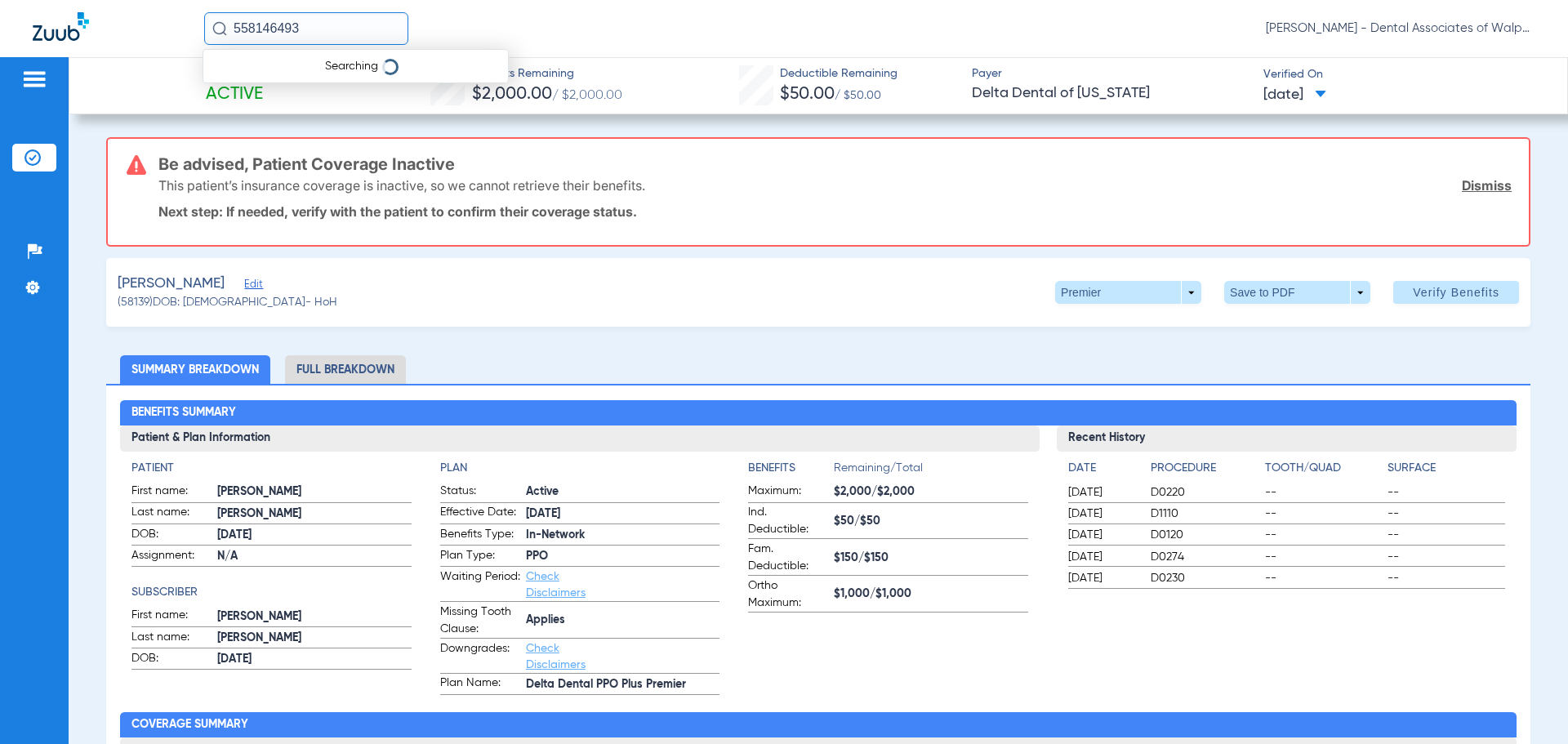 type on "558146493" 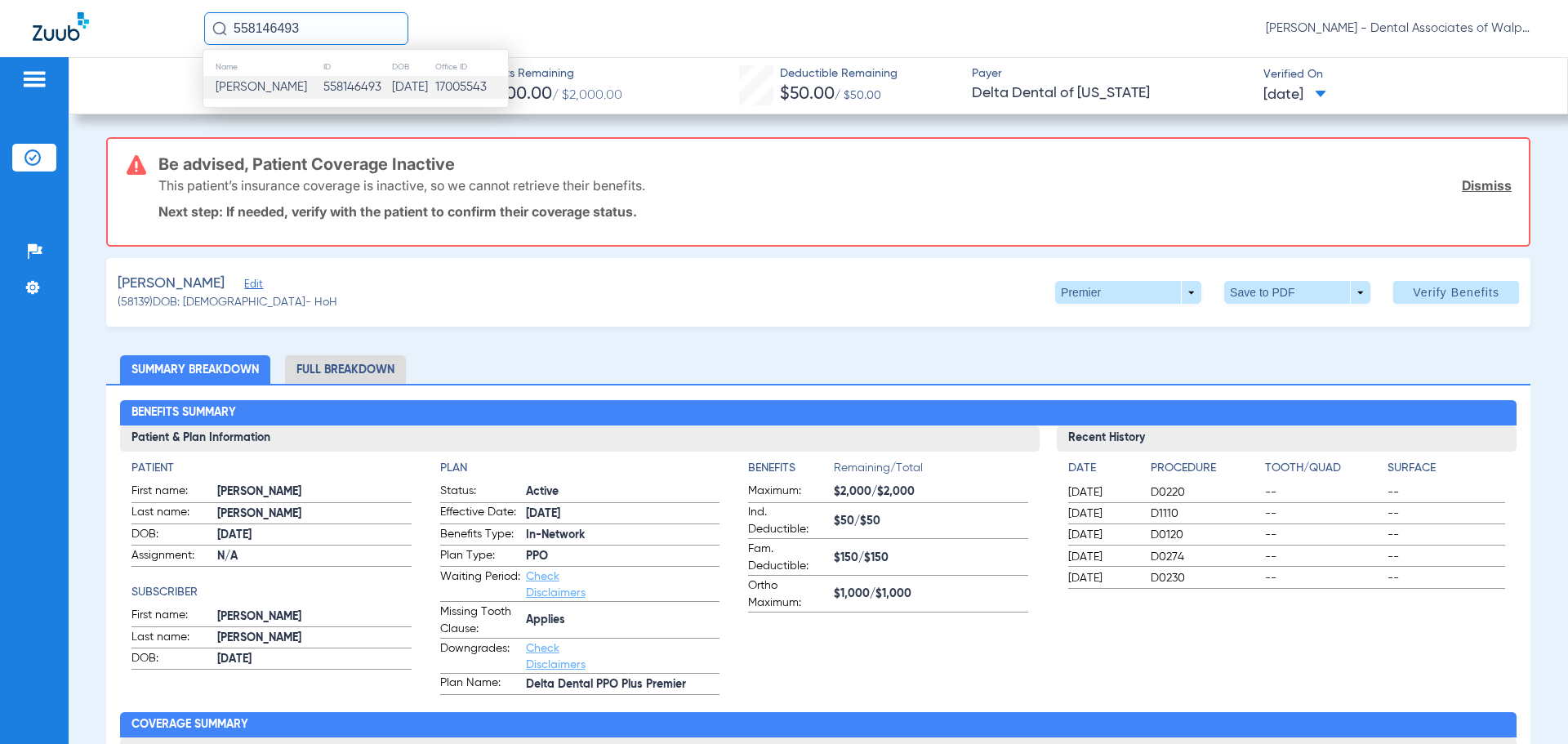 click on "[PERSON_NAME]" 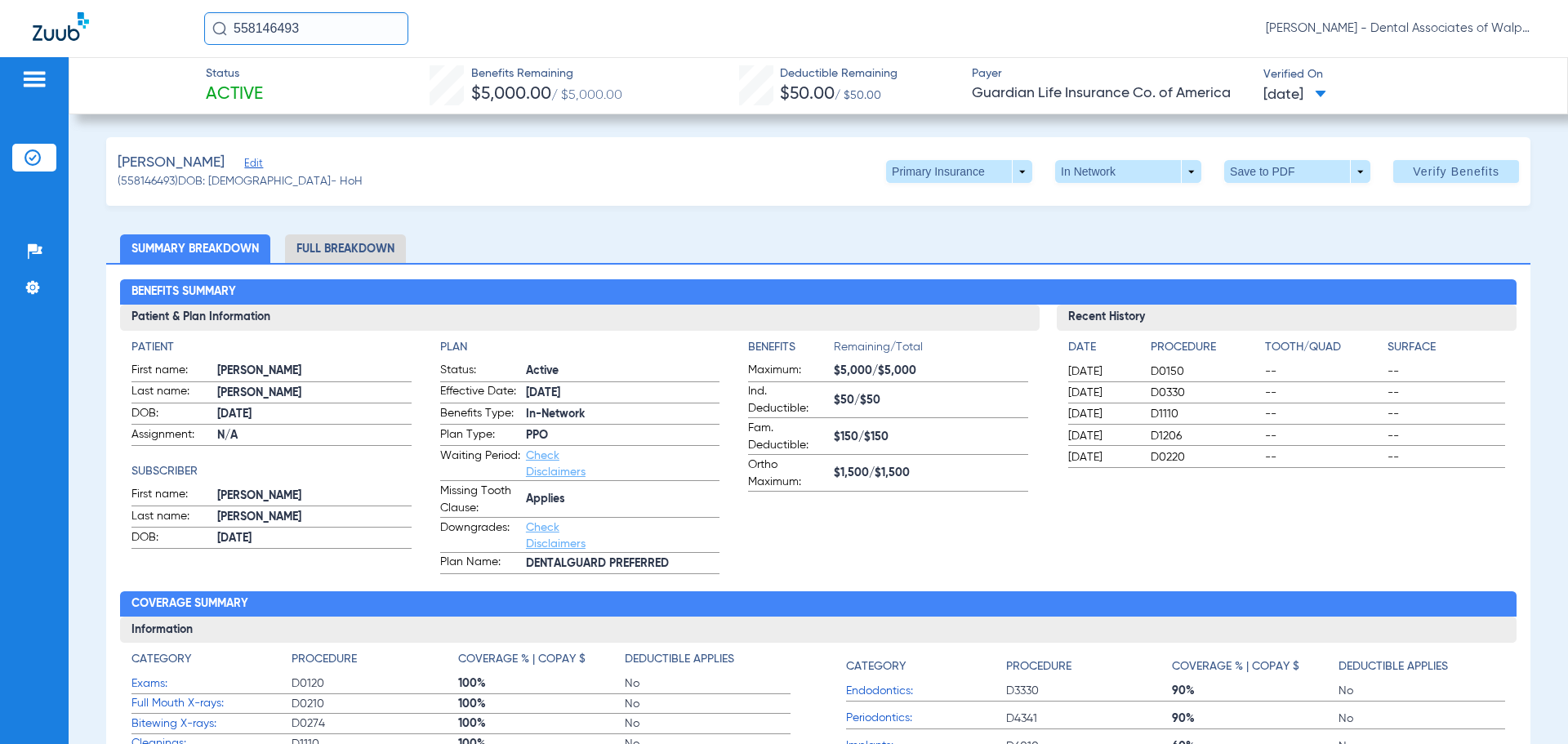 drag, startPoint x: 334, startPoint y: 23, endPoint x: 114, endPoint y: 25, distance: 220.00909 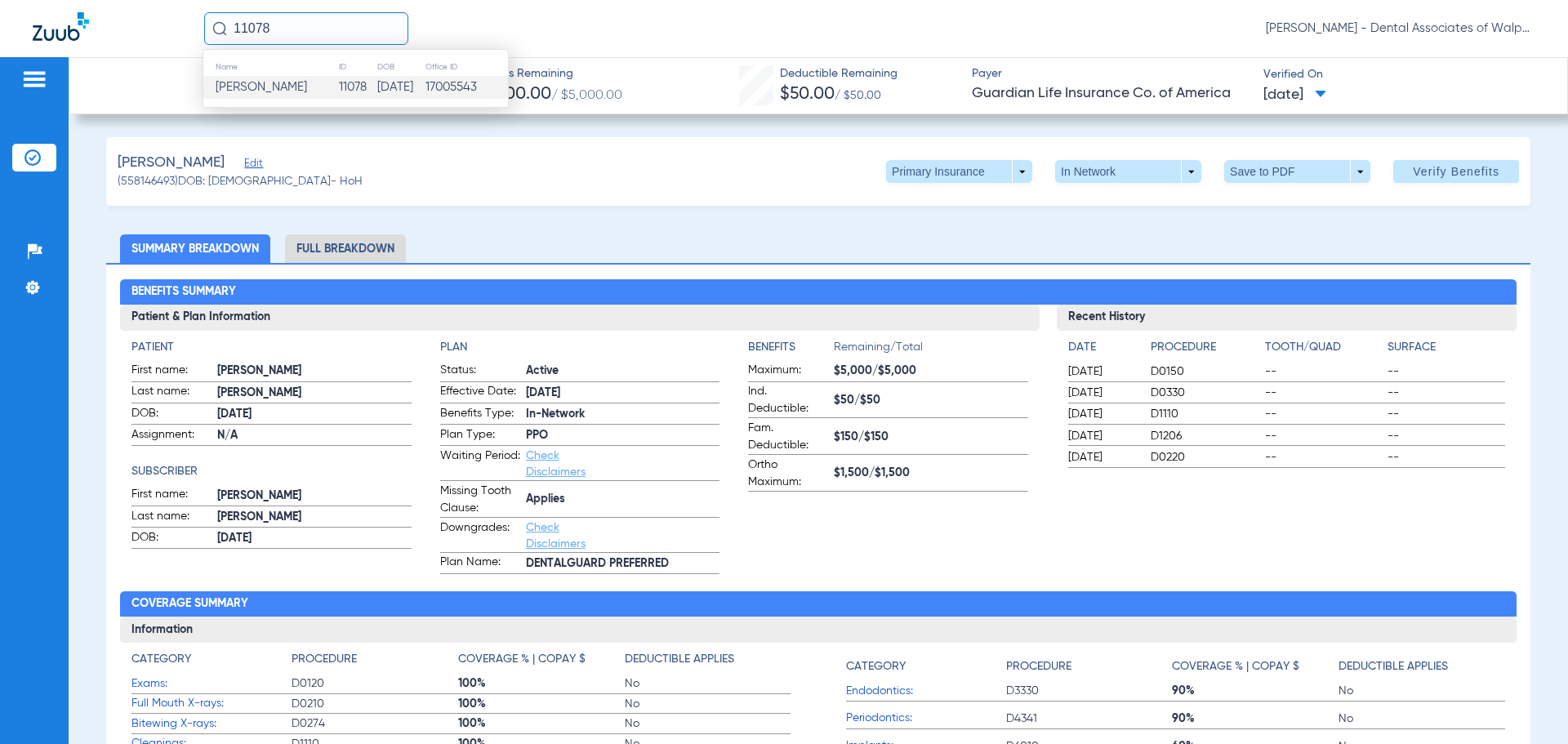 click on "[PERSON_NAME]" 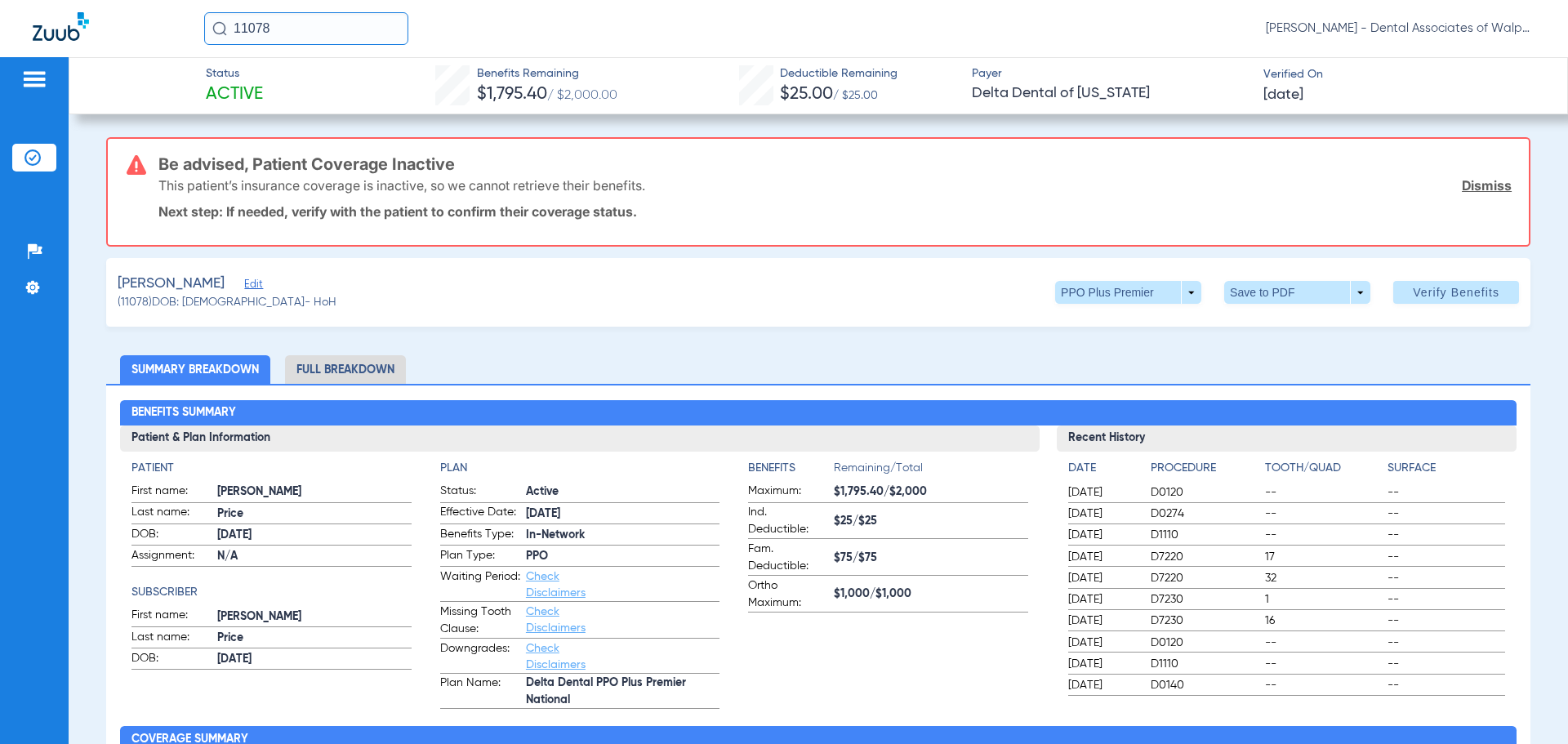 drag, startPoint x: 322, startPoint y: 31, endPoint x: 149, endPoint y: 15, distance: 173.7383 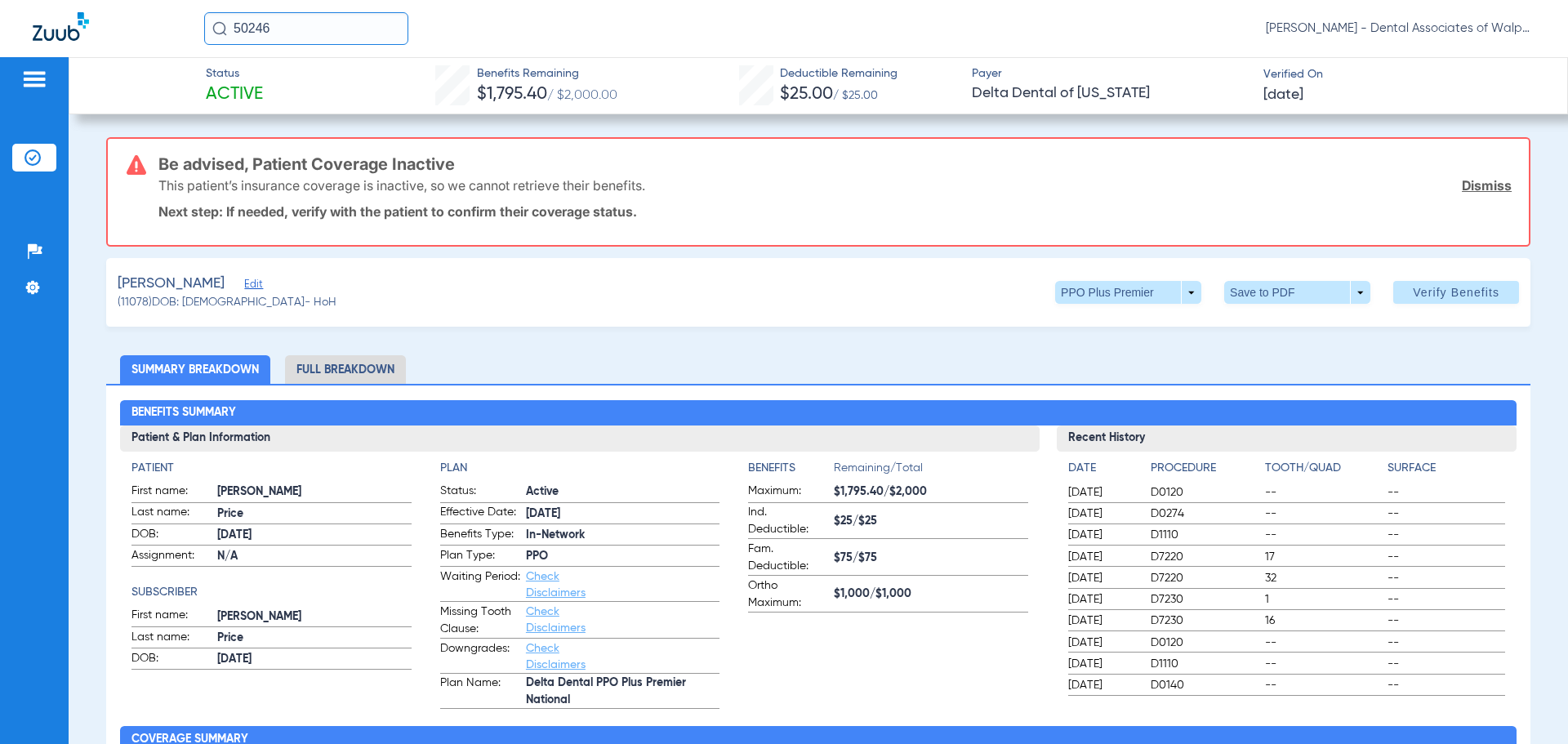 type on "50246" 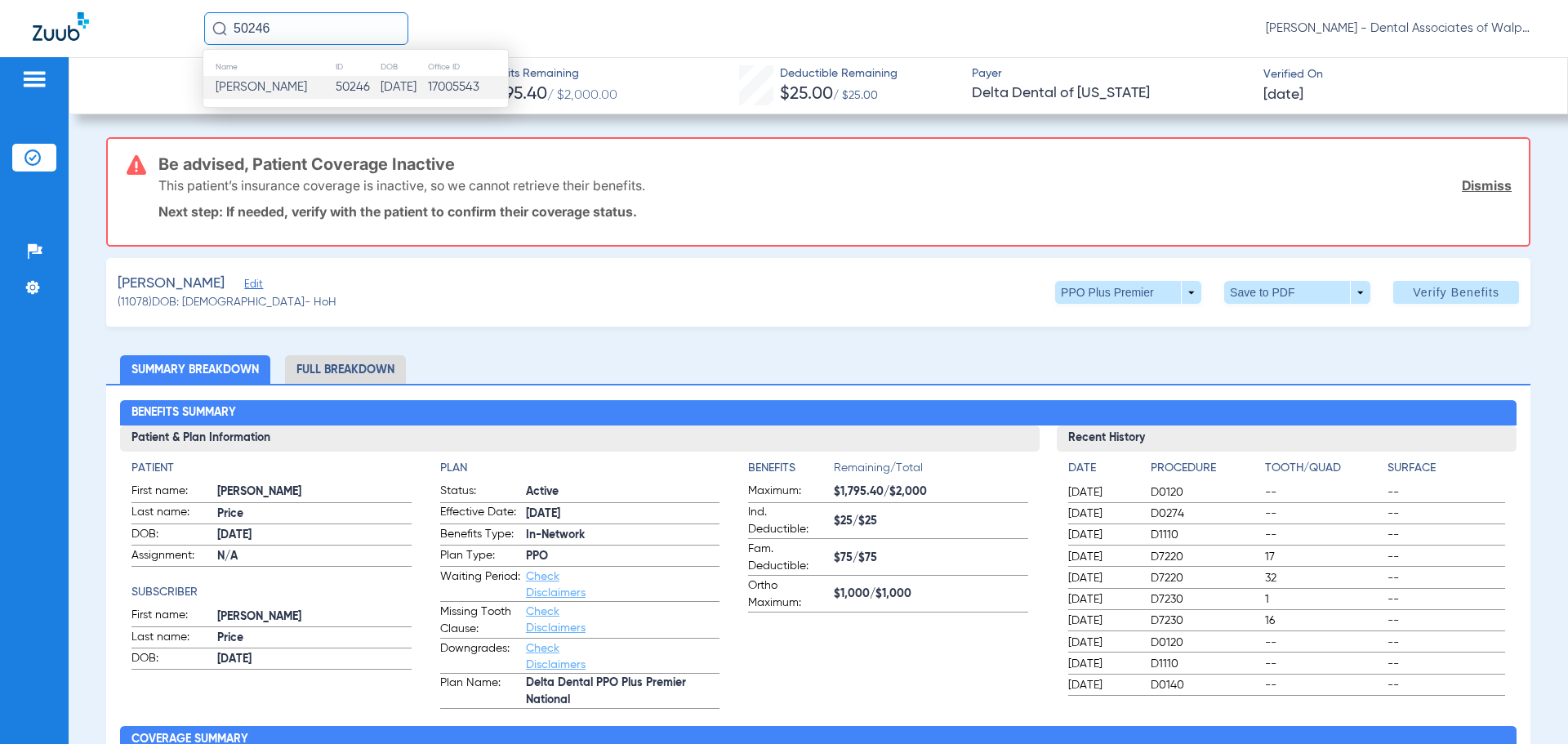 click on "[PERSON_NAME]" 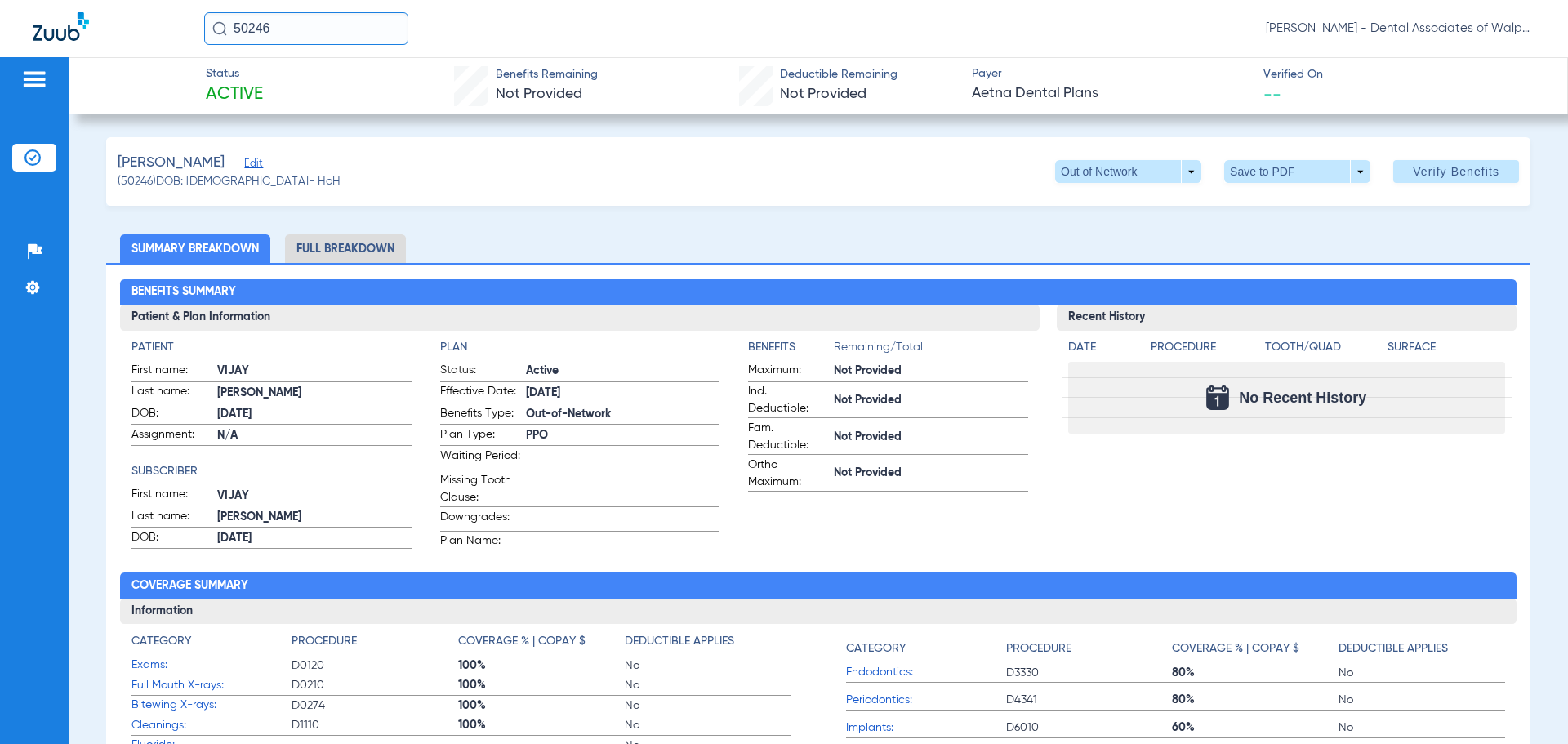 drag, startPoint x: 279, startPoint y: 28, endPoint x: 206, endPoint y: 24, distance: 73.10951 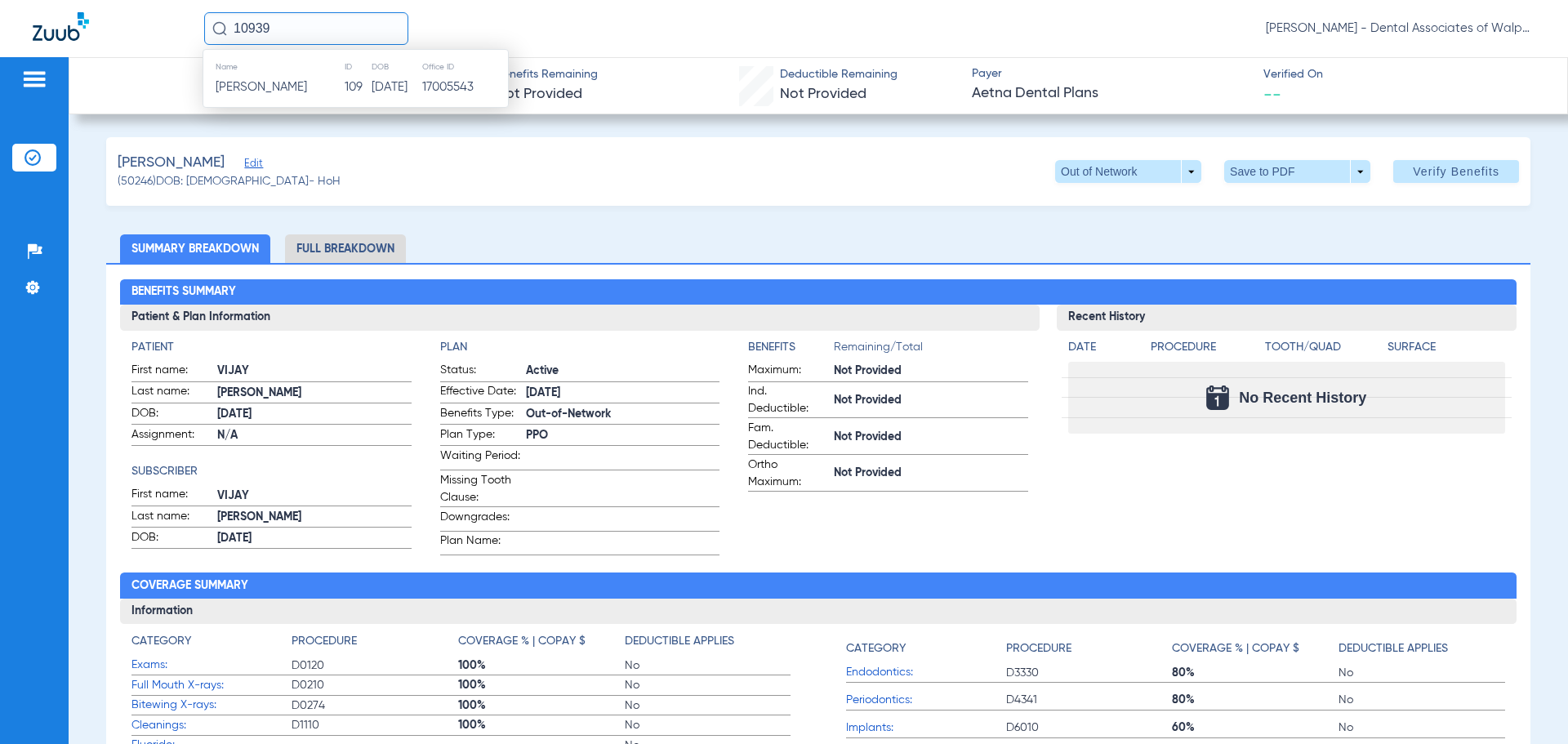 type on "10939" 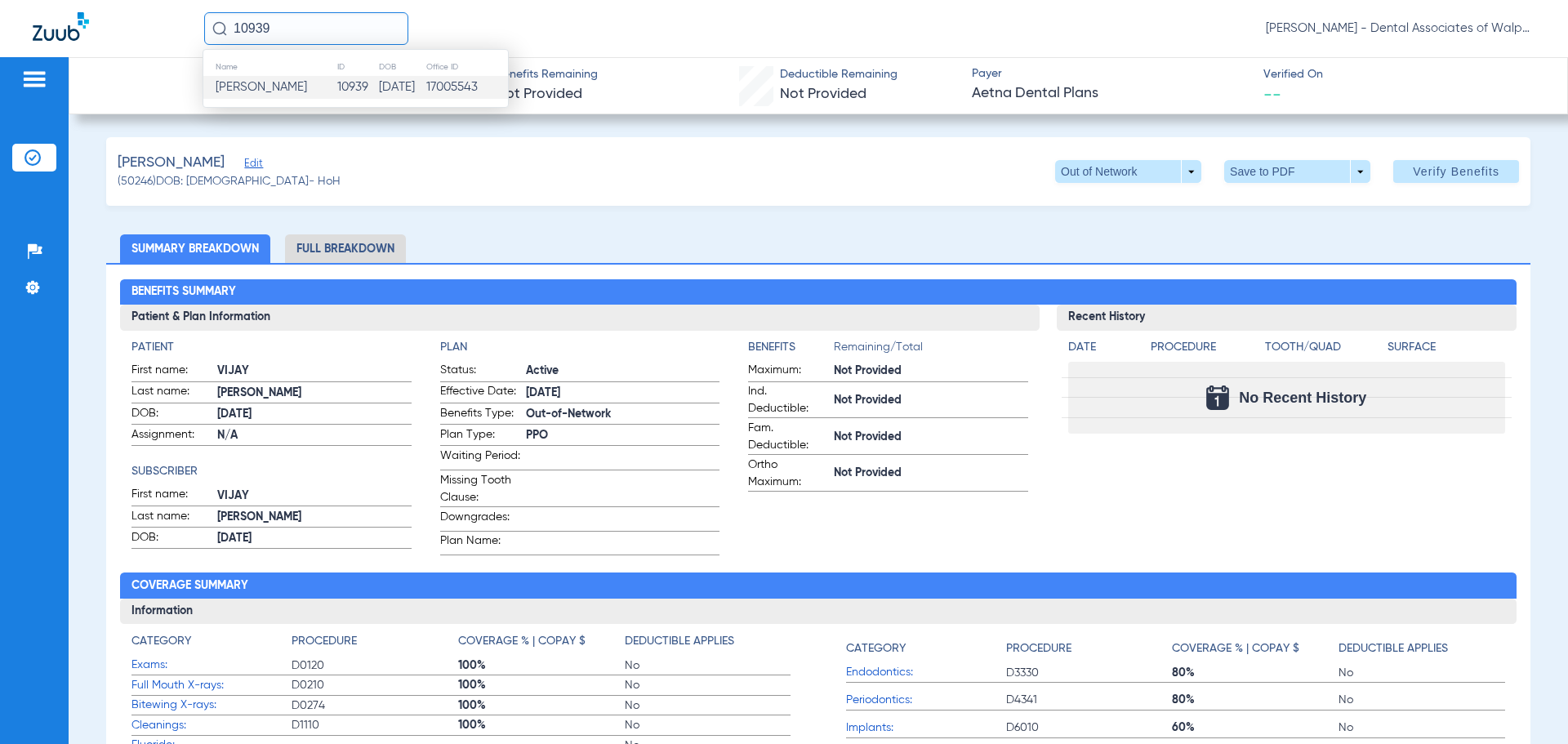 click on "[PERSON_NAME]" 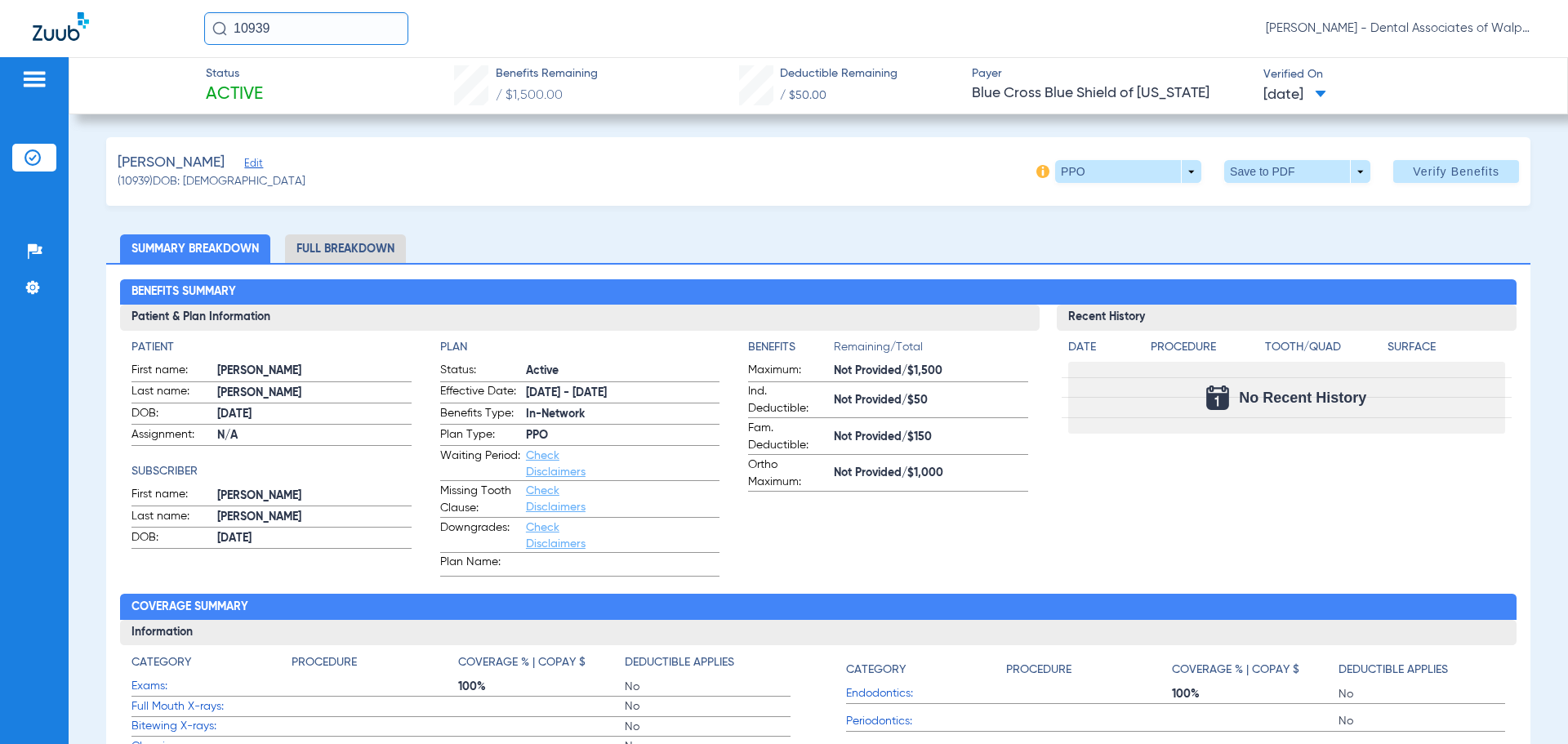 drag, startPoint x: 291, startPoint y: 29, endPoint x: 210, endPoint y: 26, distance: 81.05554 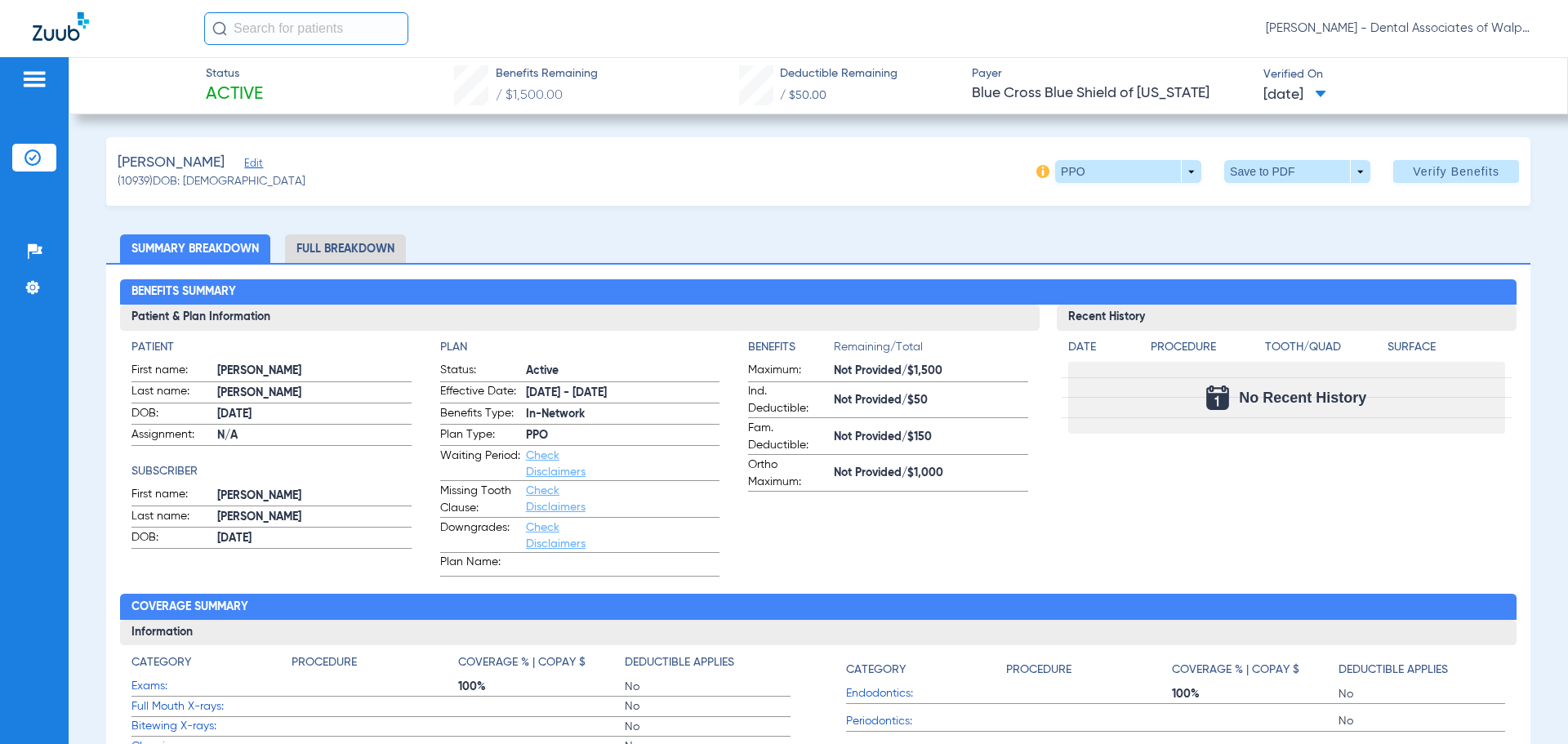 click 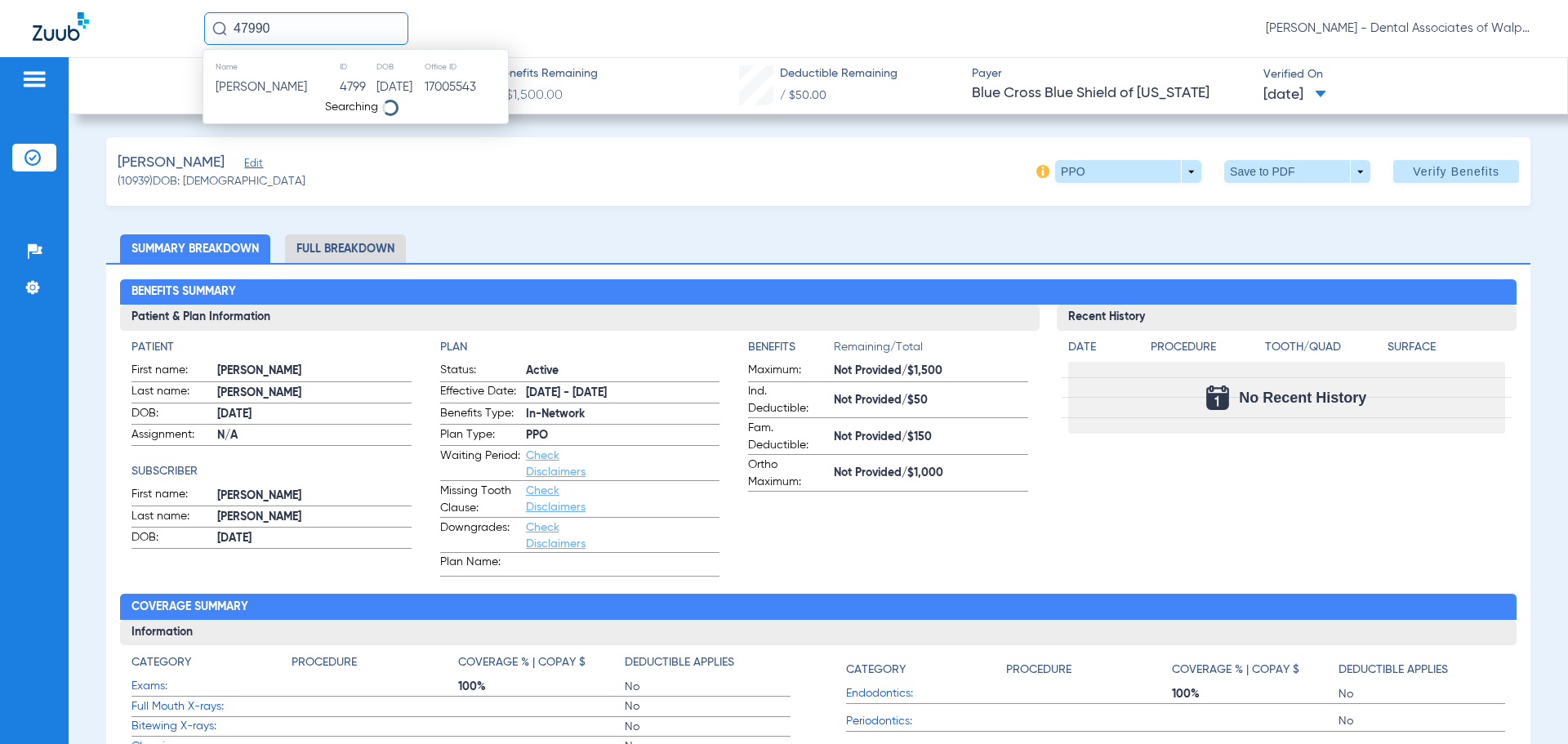 type on "47990" 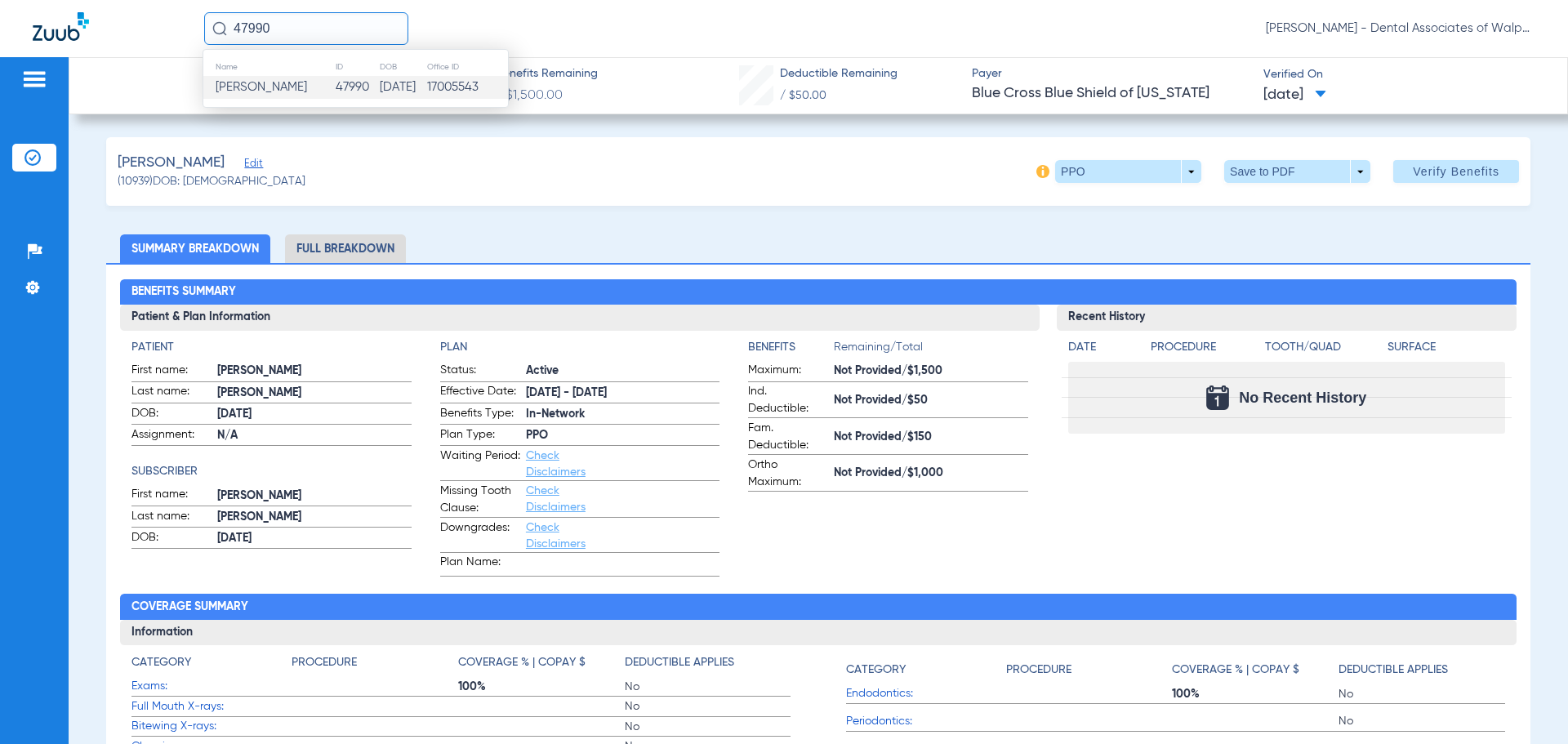 click on "[PERSON_NAME]" 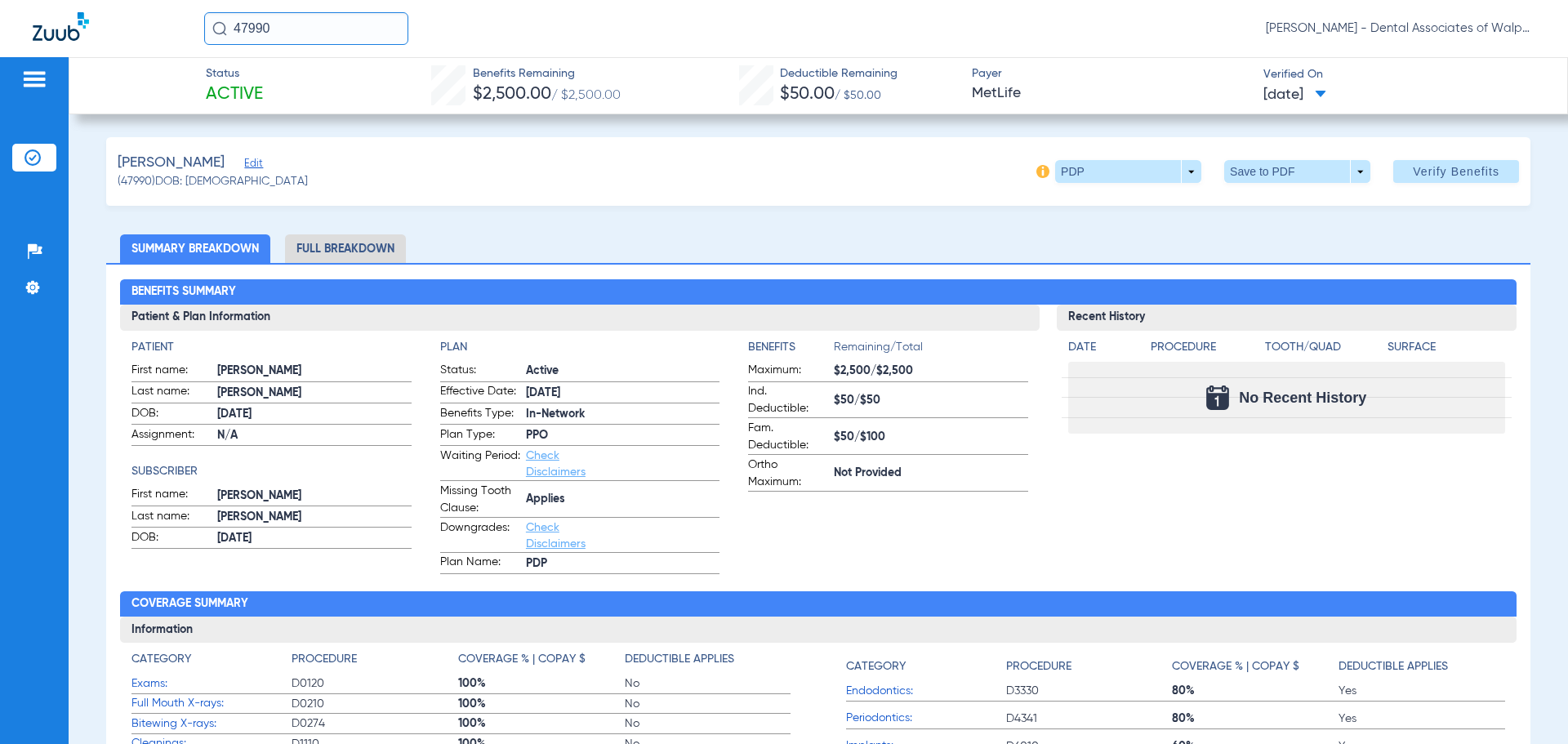 drag, startPoint x: 292, startPoint y: 25, endPoint x: 36, endPoint y: -51, distance: 267.0431 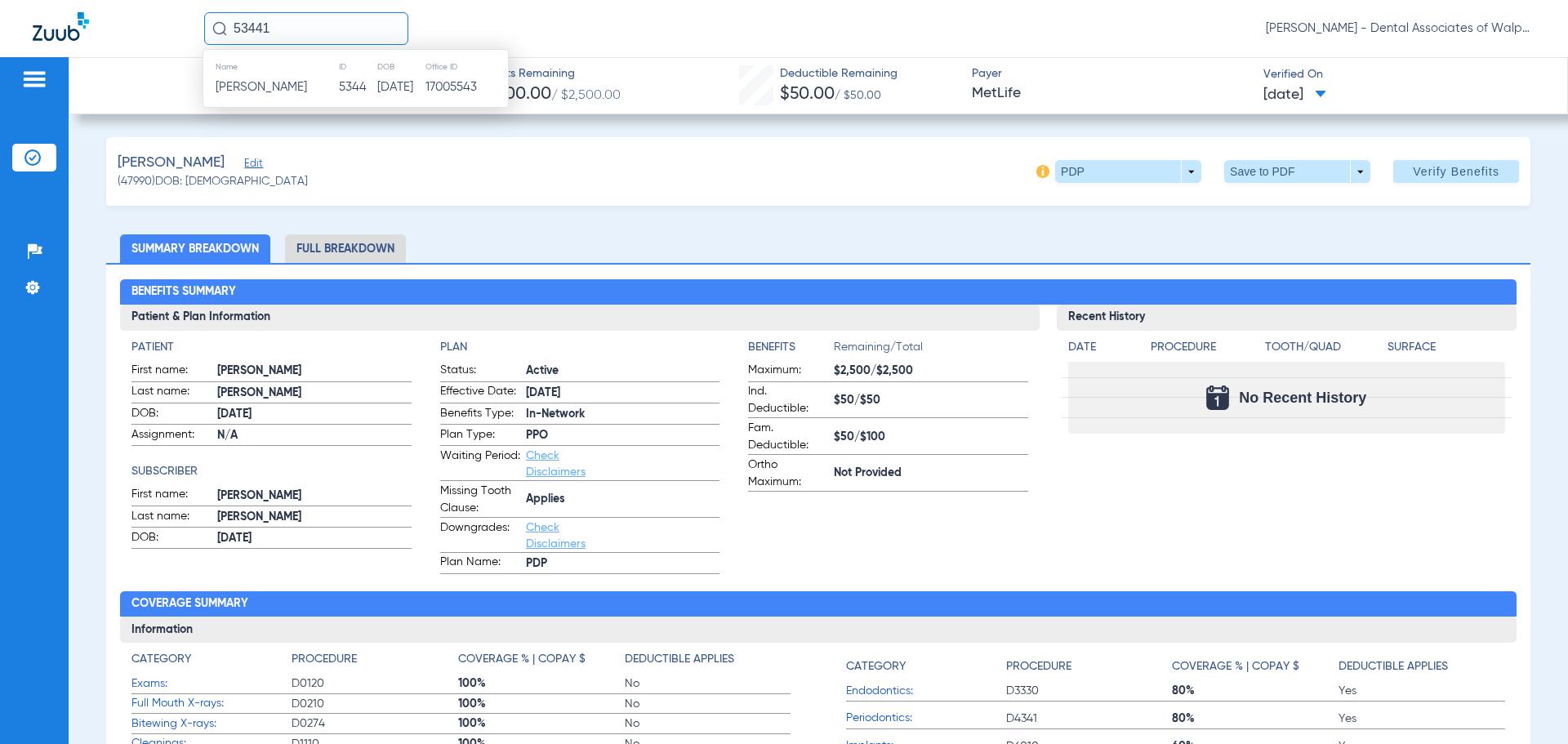 type on "53441" 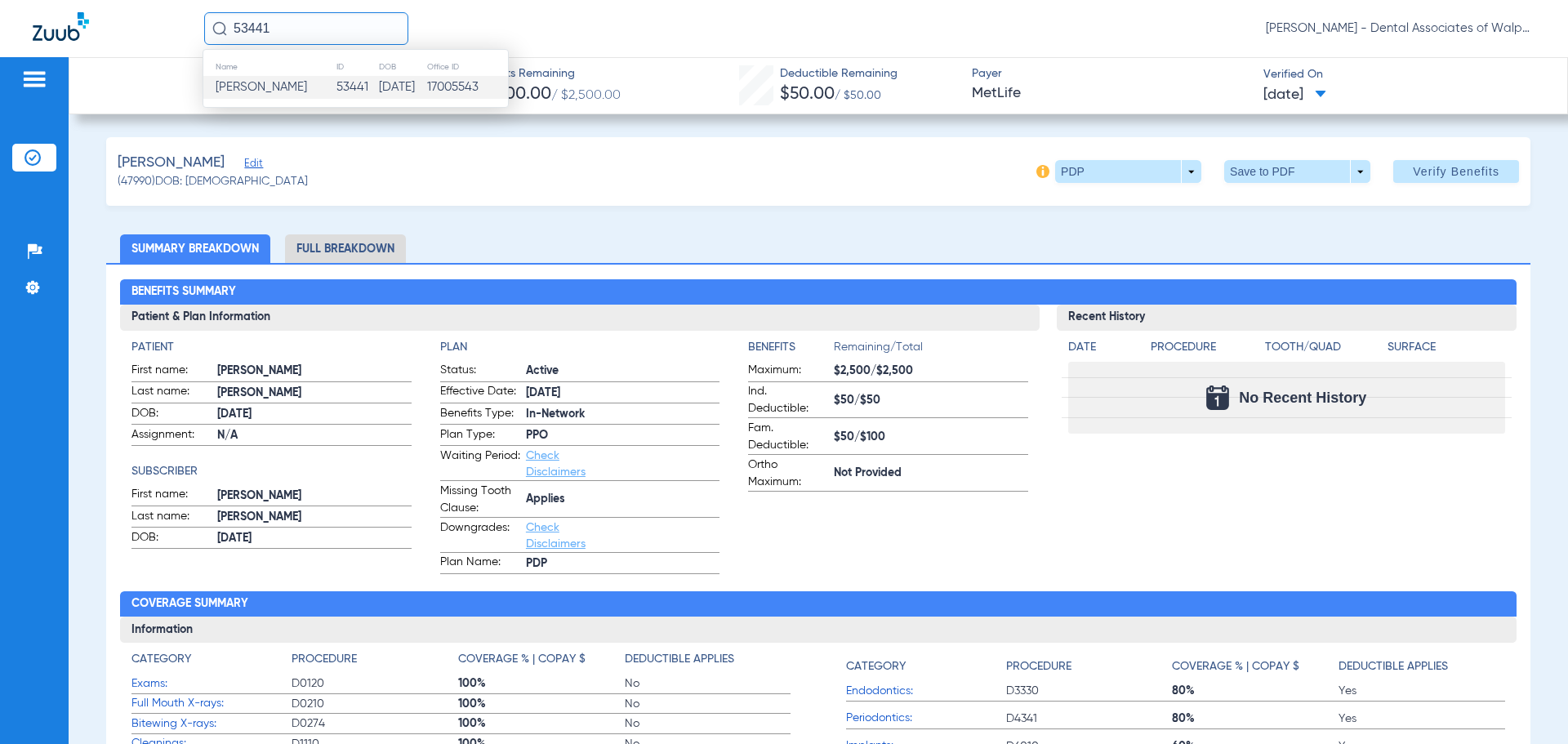 click on "[PERSON_NAME]" 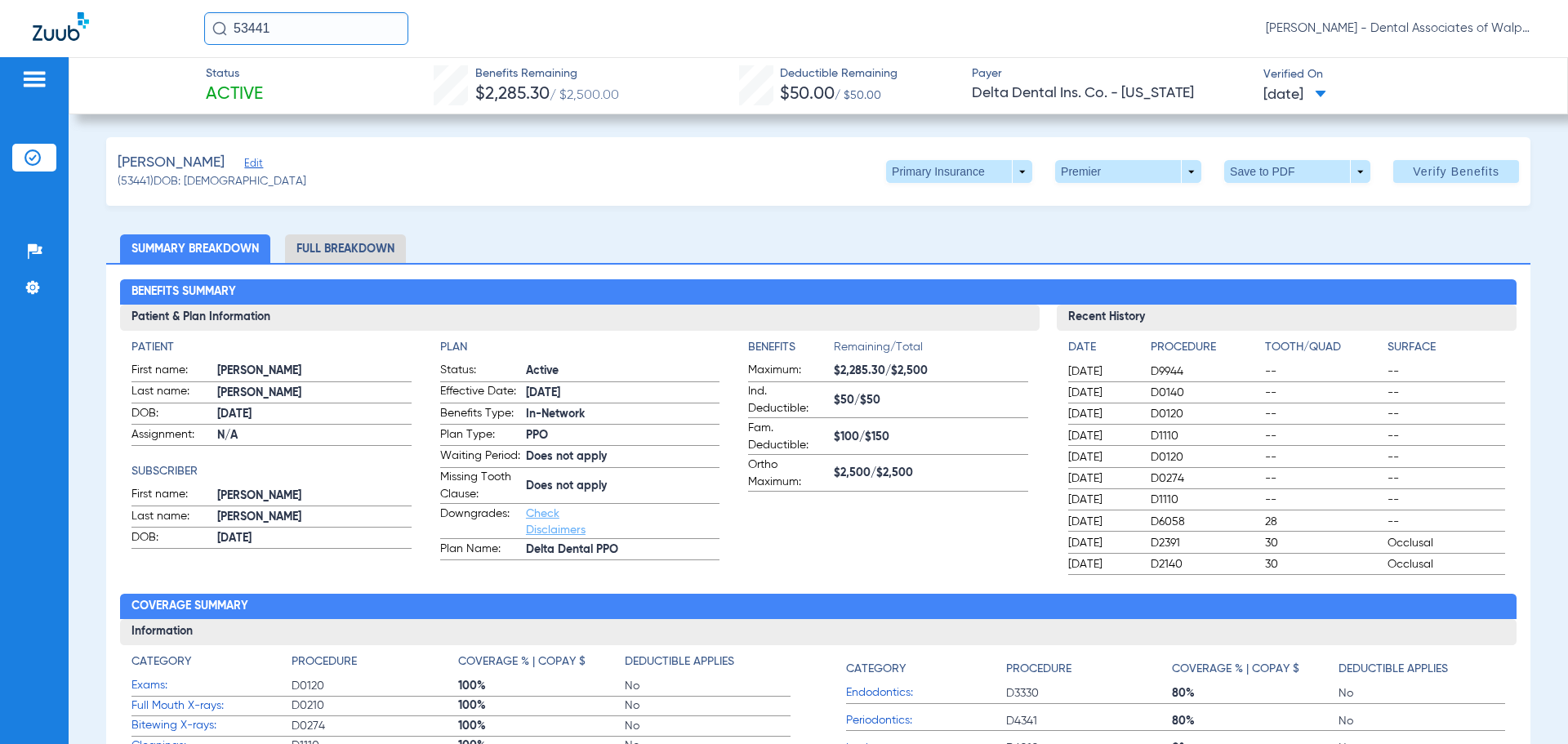 drag, startPoint x: 299, startPoint y: 25, endPoint x: 166, endPoint y: 2, distance: 134.97407 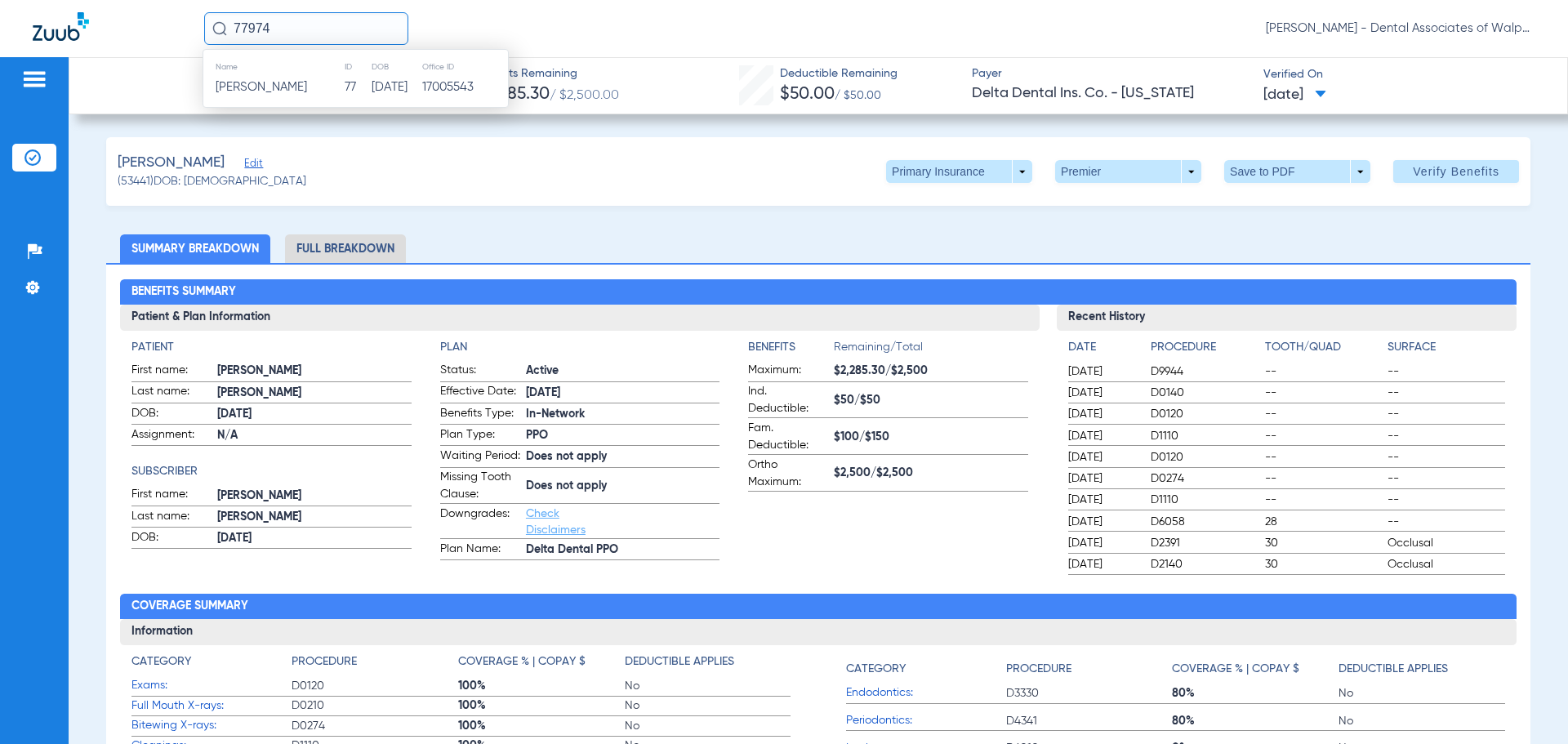 type on "77974" 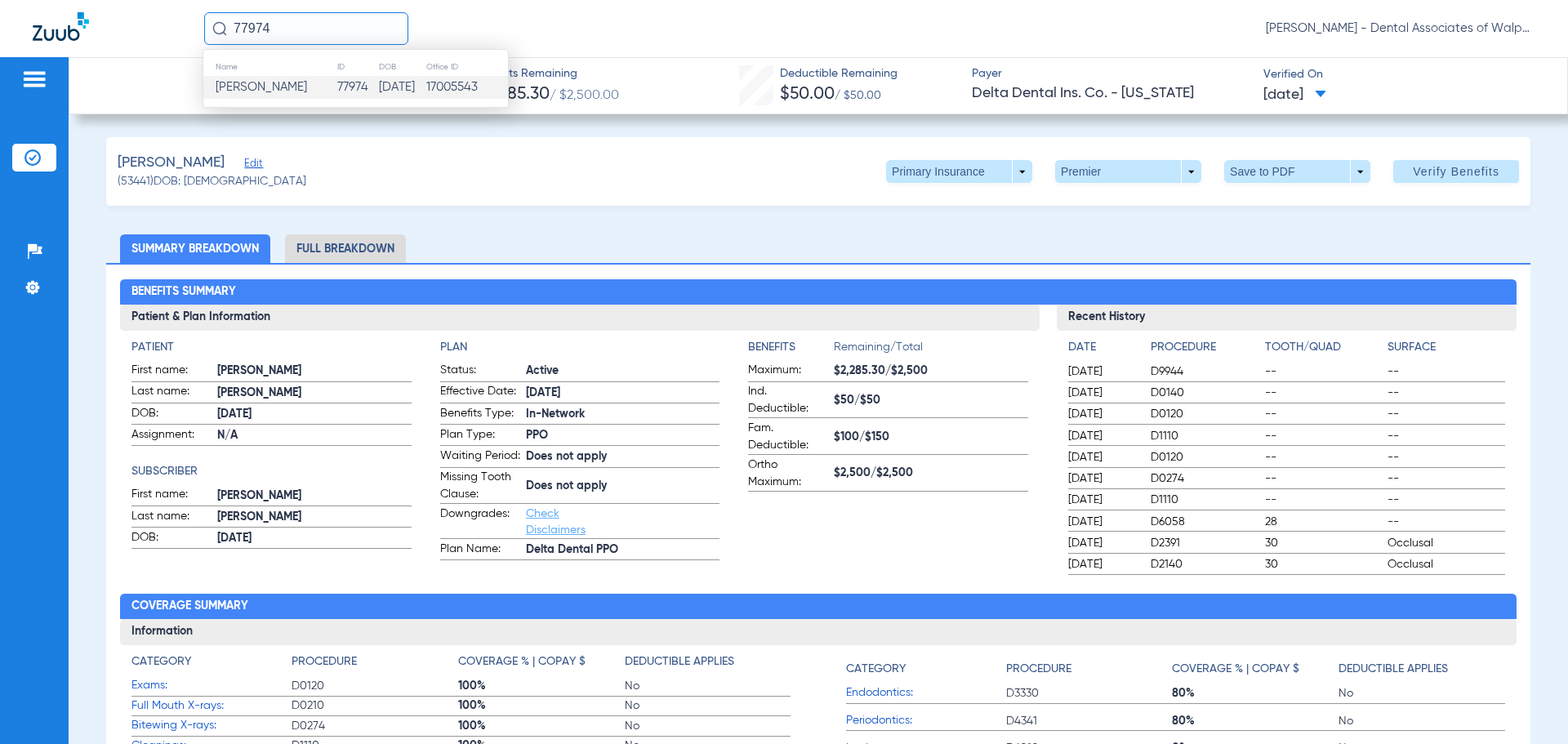 click on "[PERSON_NAME]" 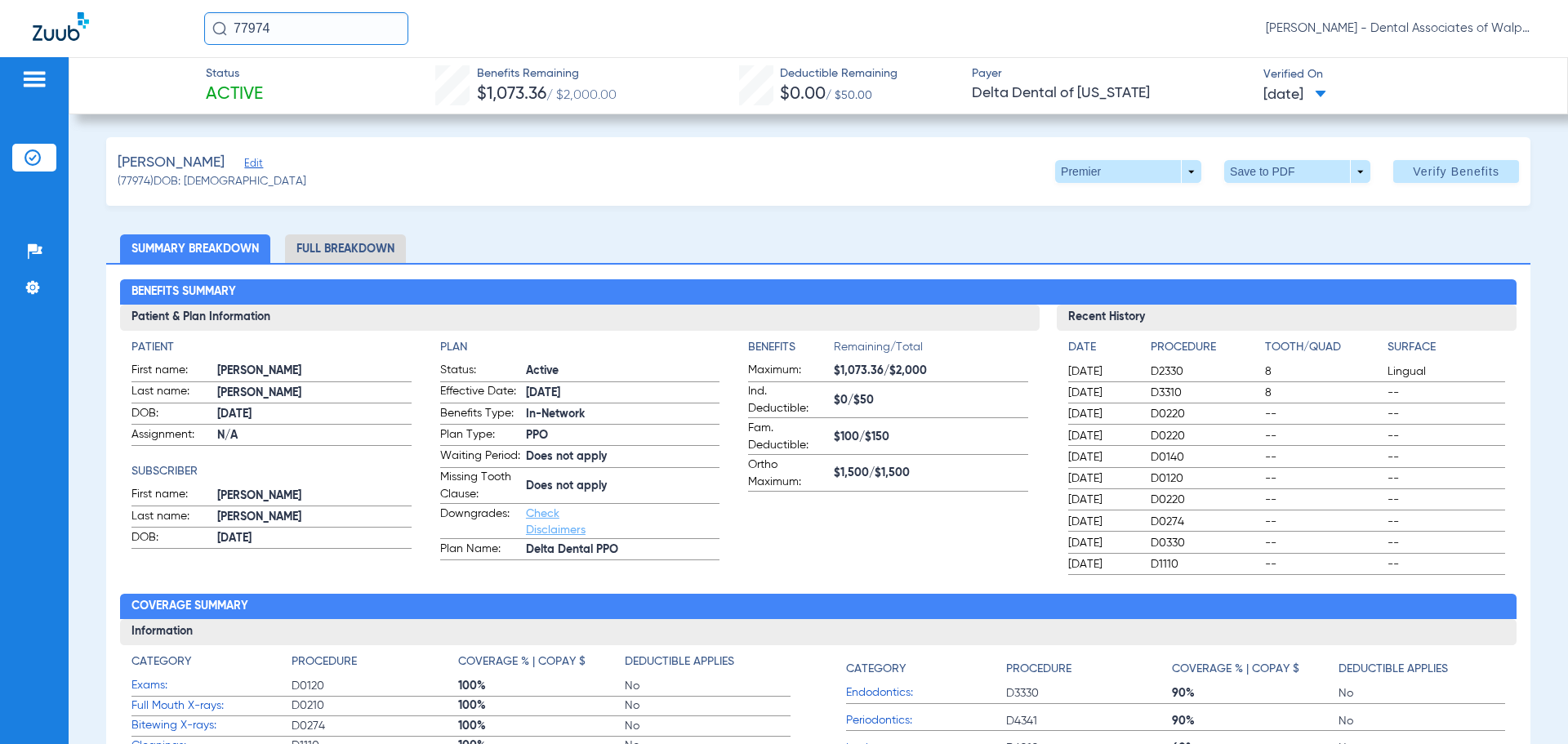 drag, startPoint x: 310, startPoint y: 23, endPoint x: 167, endPoint y: 16, distance: 143.17123 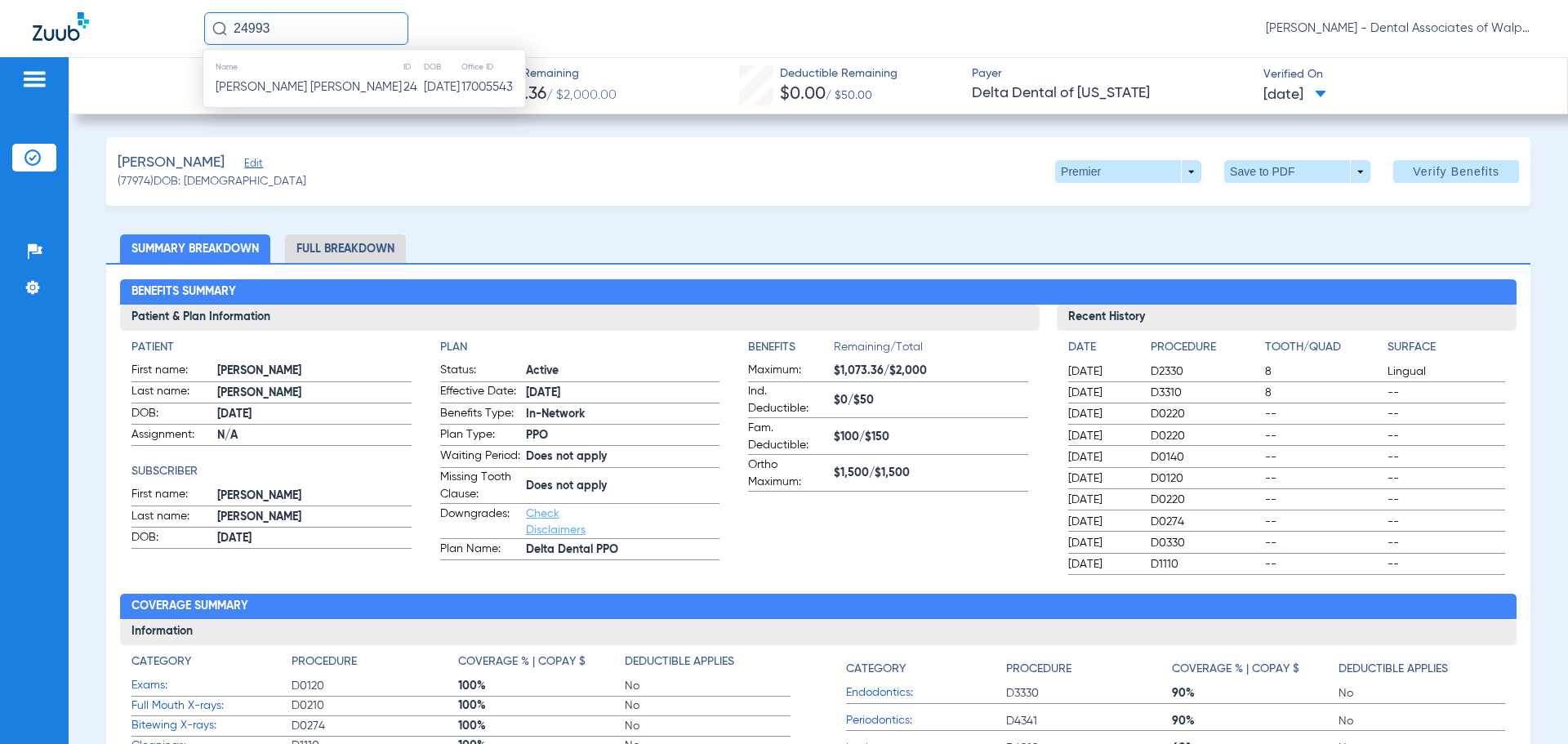type on "24993" 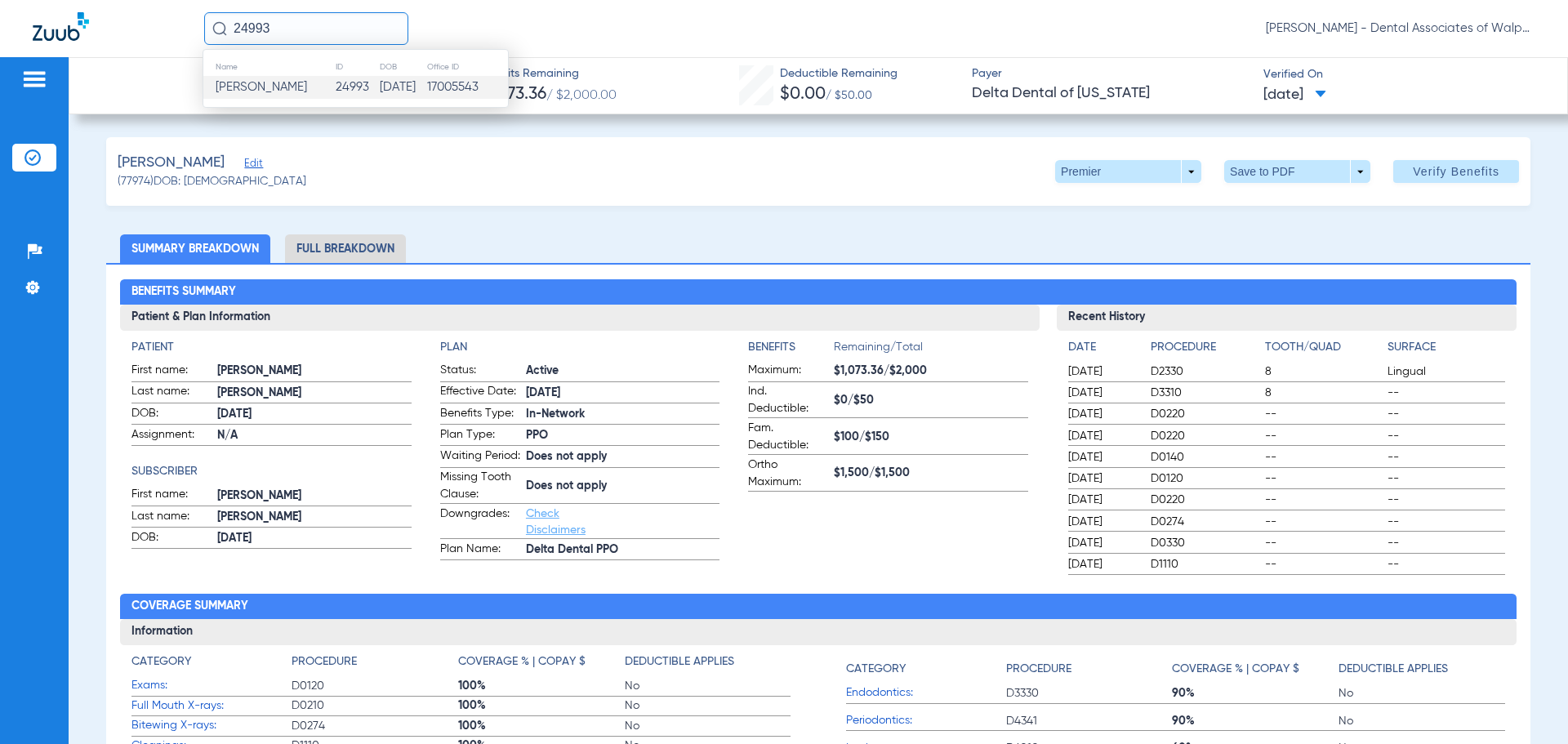 click on "[PERSON_NAME]" 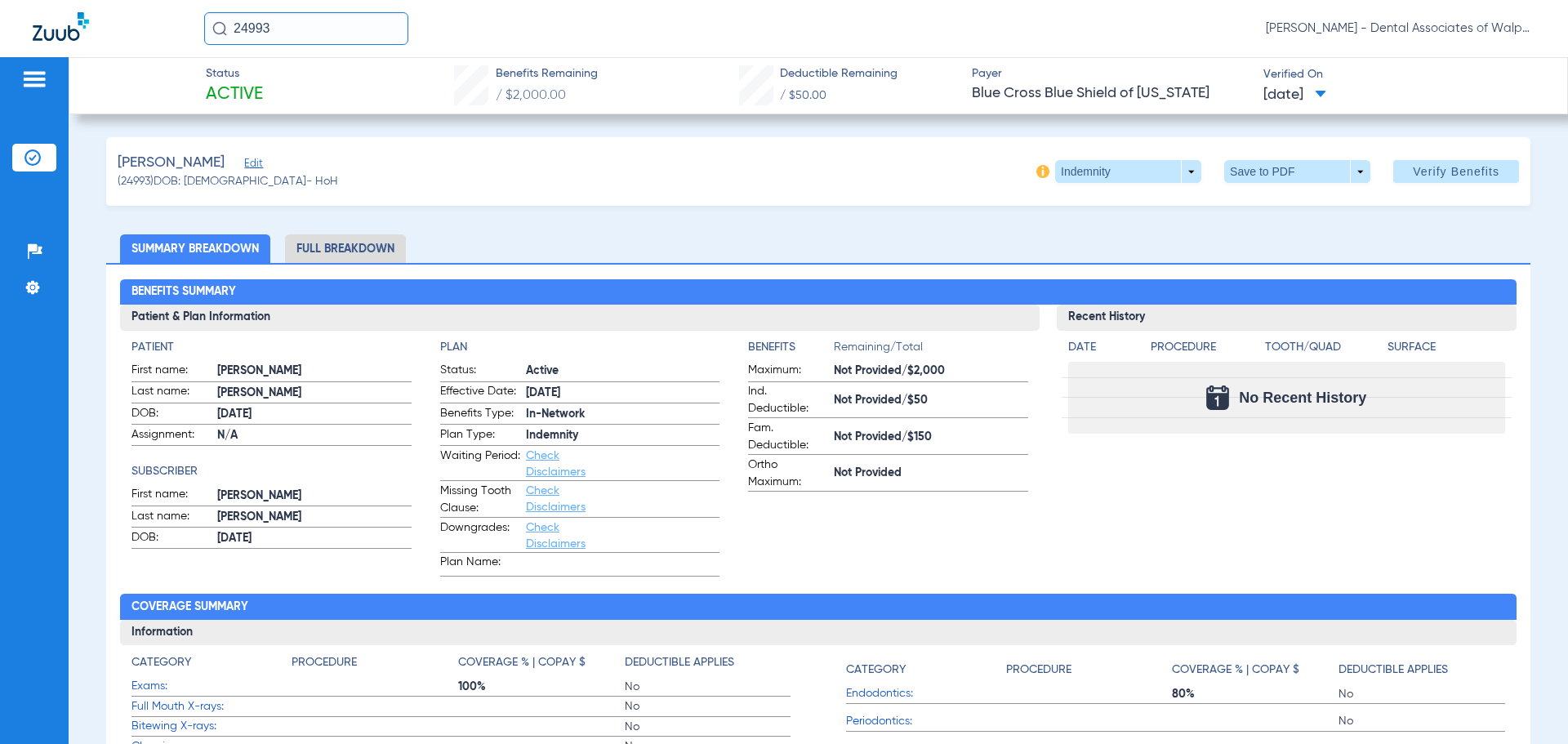 drag, startPoint x: 290, startPoint y: 29, endPoint x: 157, endPoint y: 6, distance: 134.97407 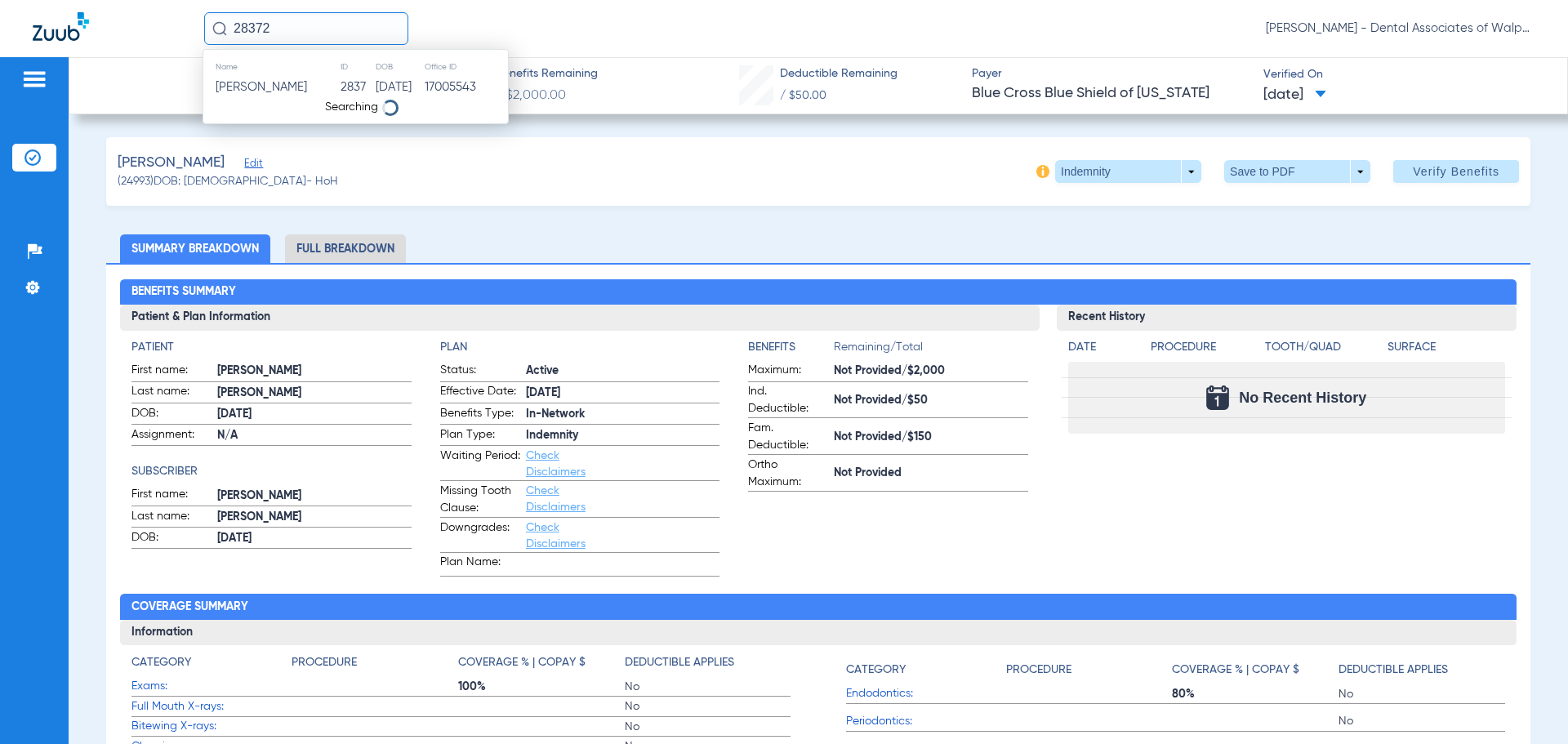 type on "28372" 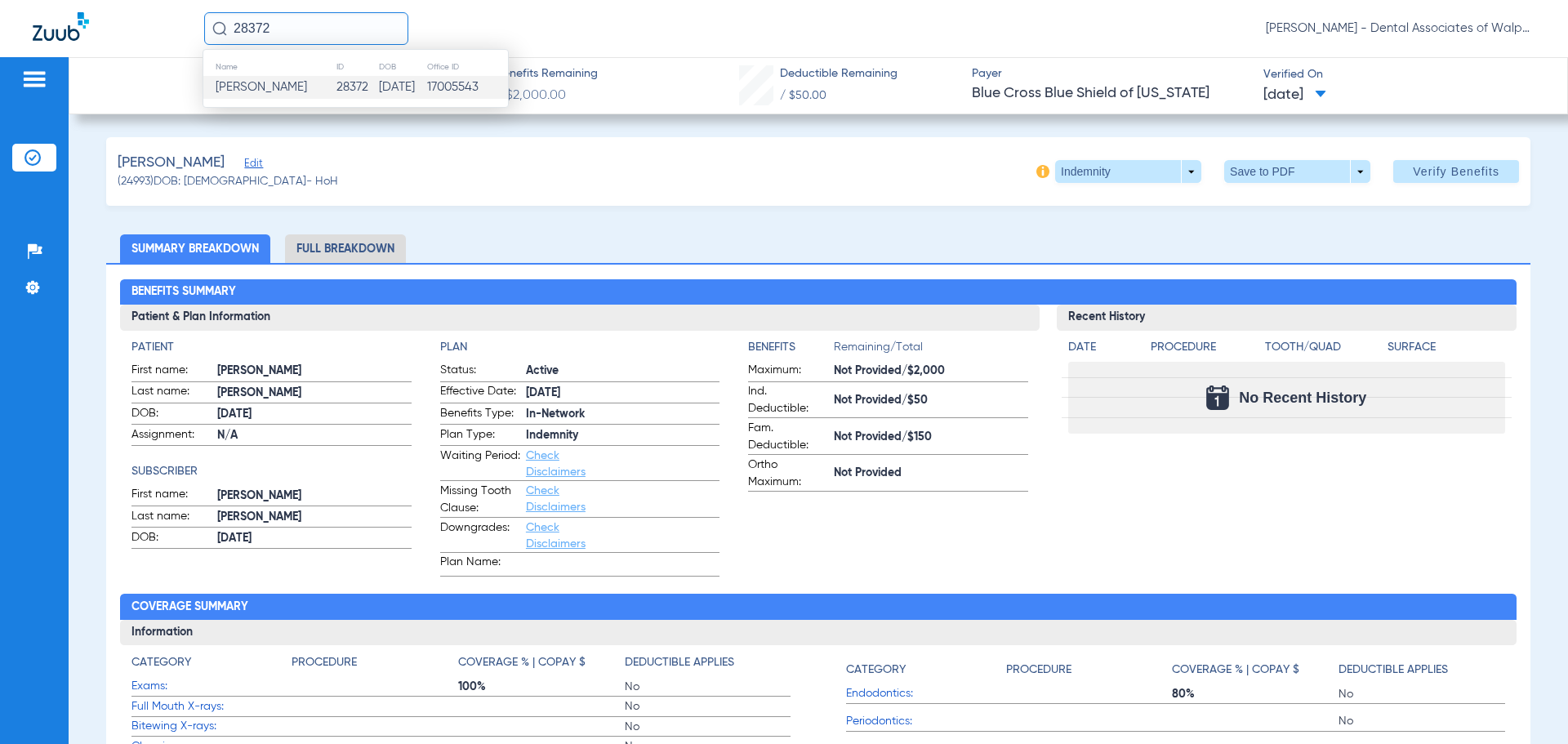 click on "[PERSON_NAME]" 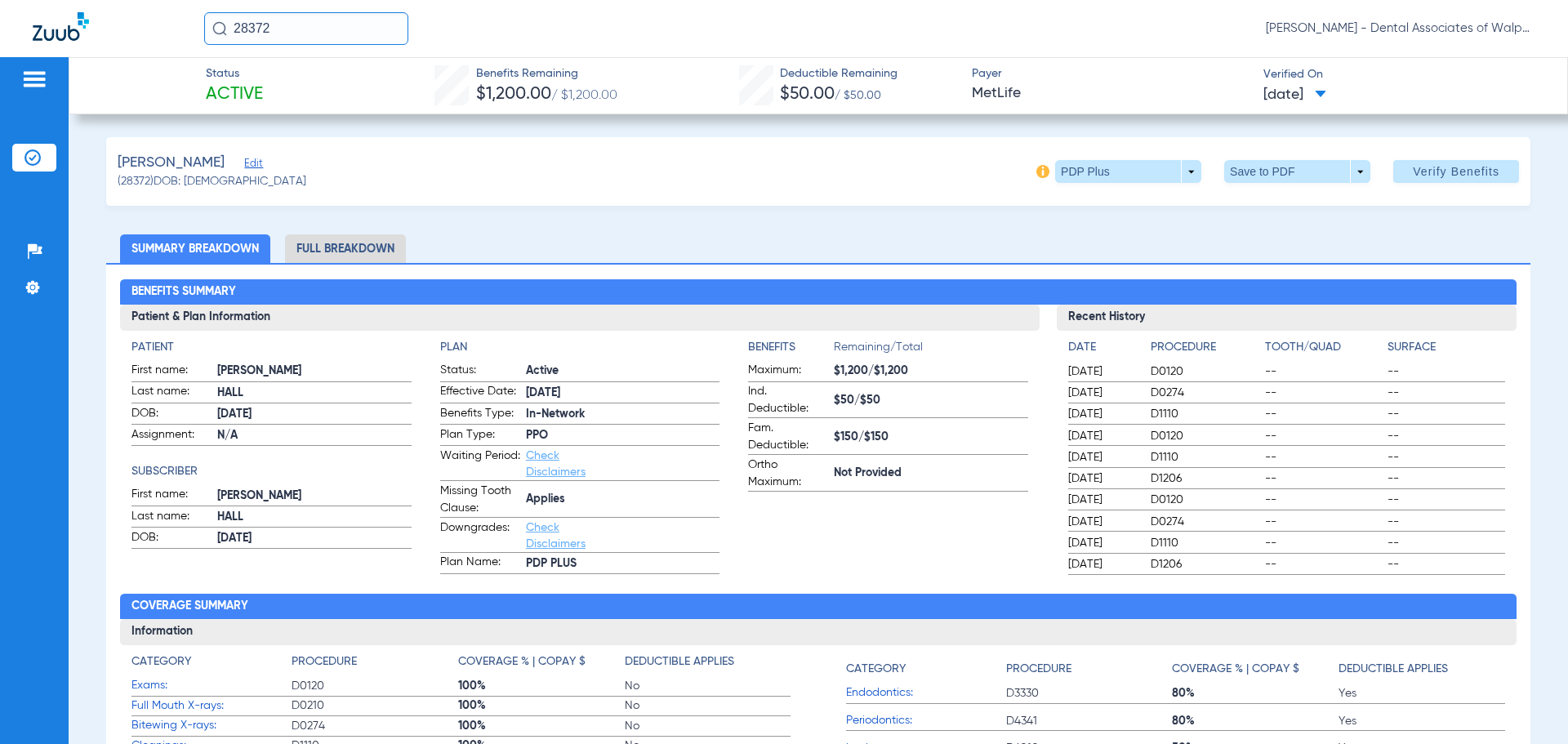 drag, startPoint x: 308, startPoint y: 24, endPoint x: 185, endPoint y: -1, distance: 125.51494 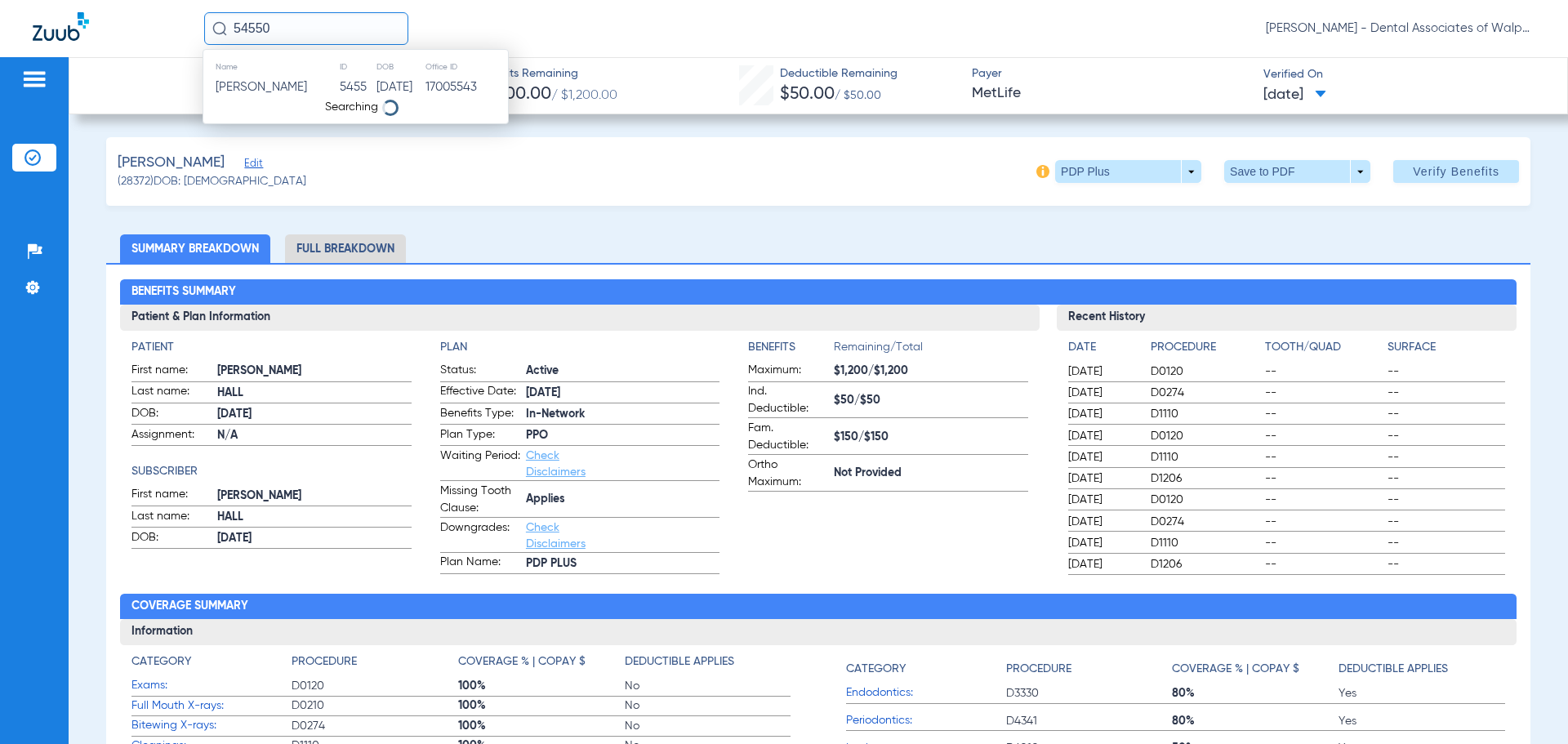 type on "54550" 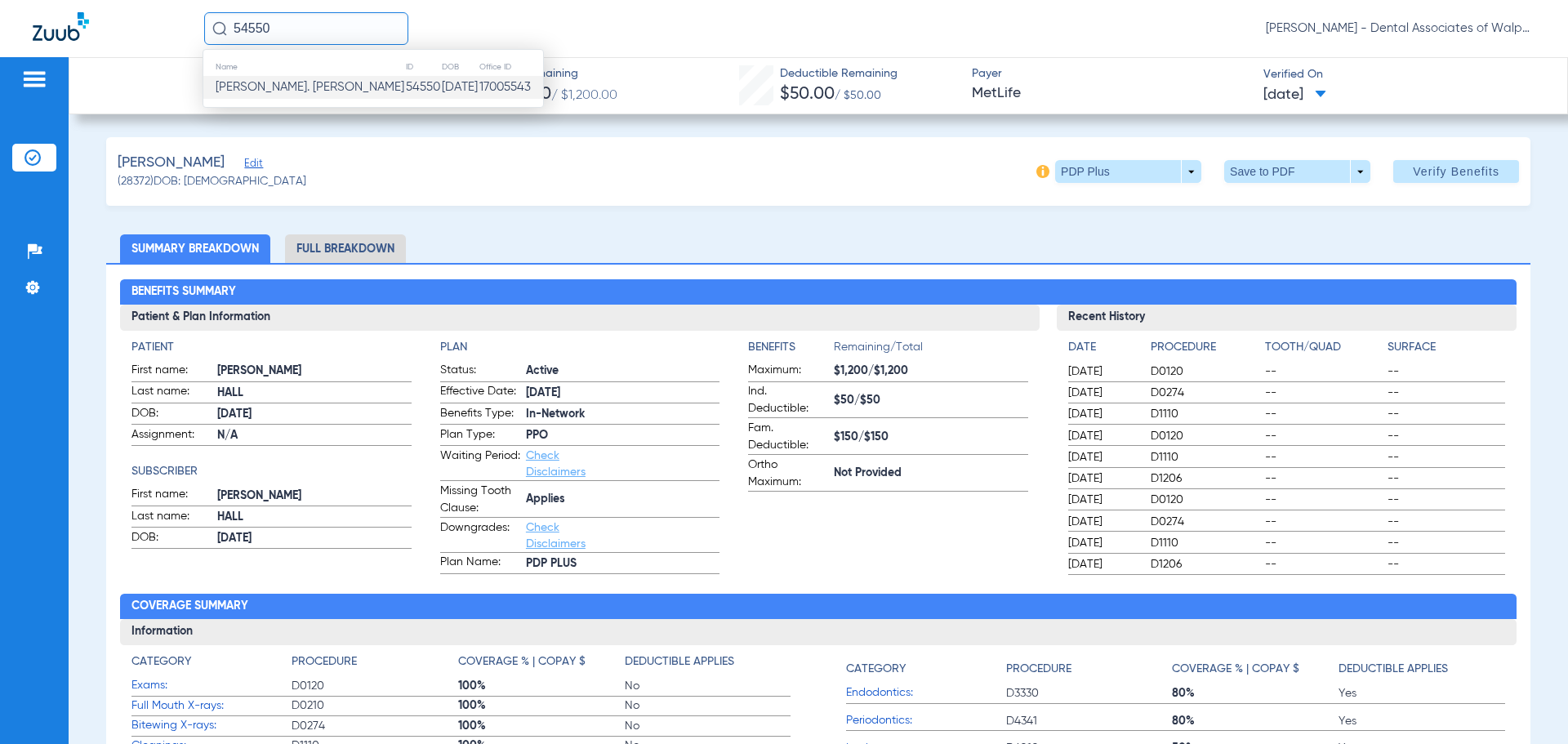click on "[PERSON_NAME]. [PERSON_NAME]" 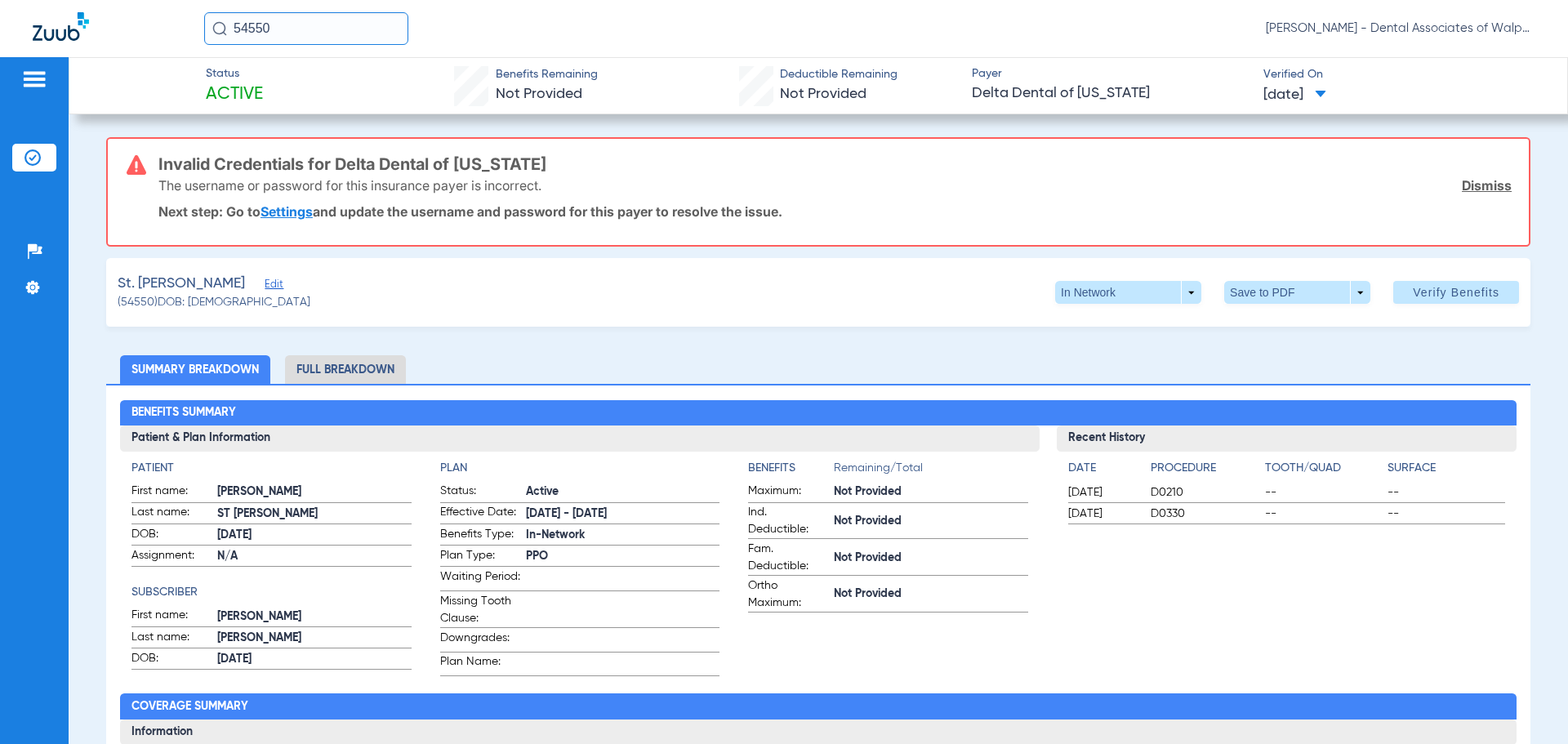 drag, startPoint x: 297, startPoint y: 23, endPoint x: 110, endPoint y: -9, distance: 189.71821 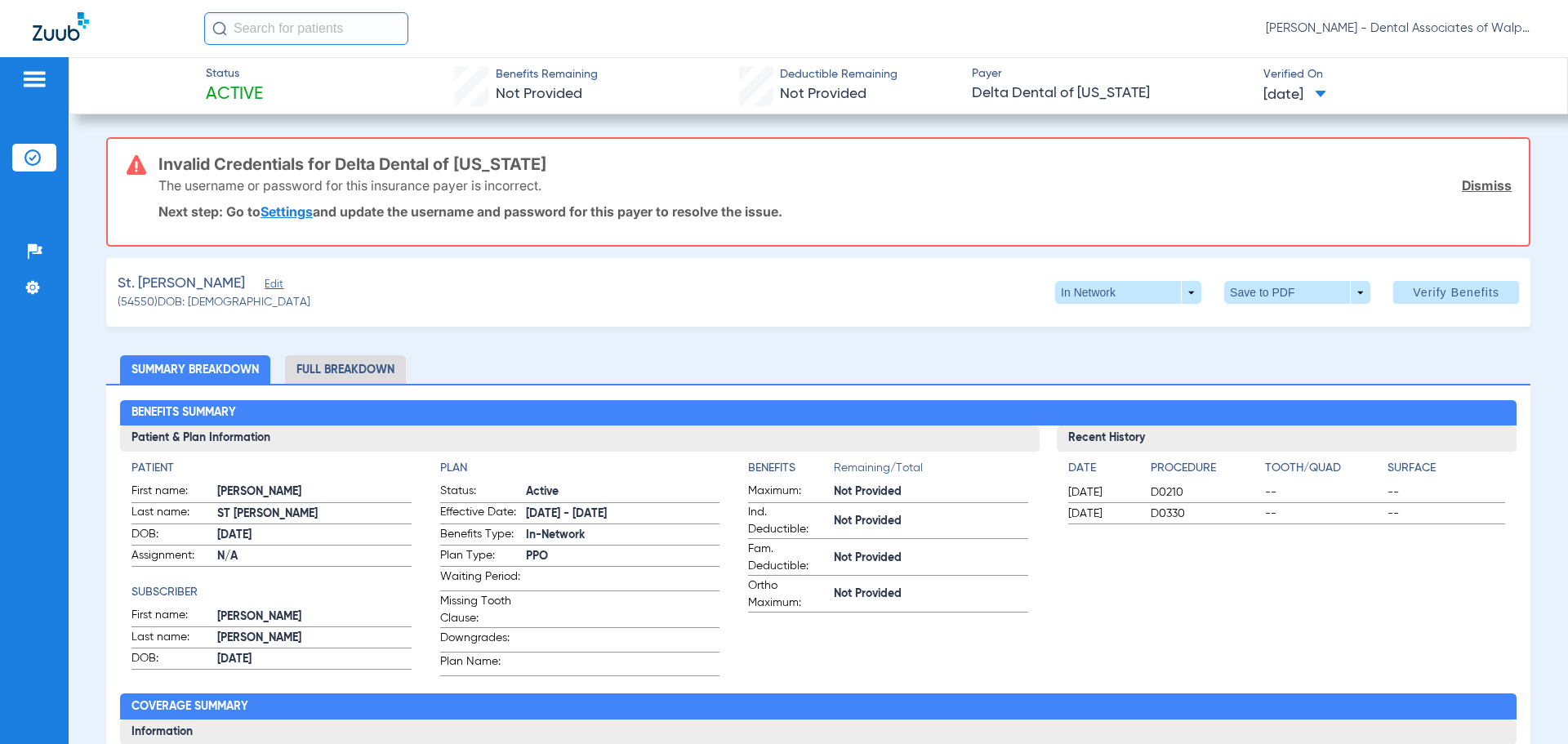 click 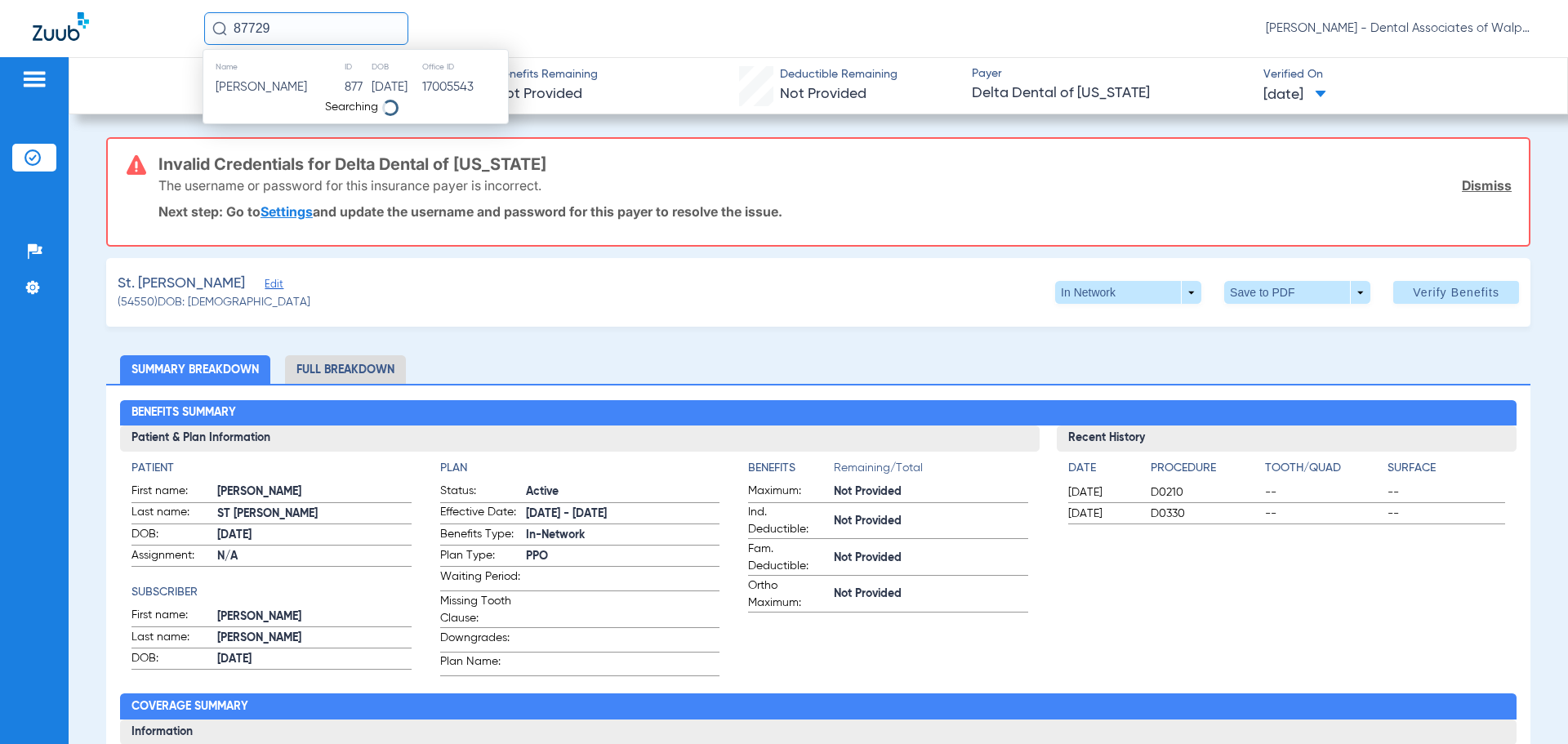 type on "87729" 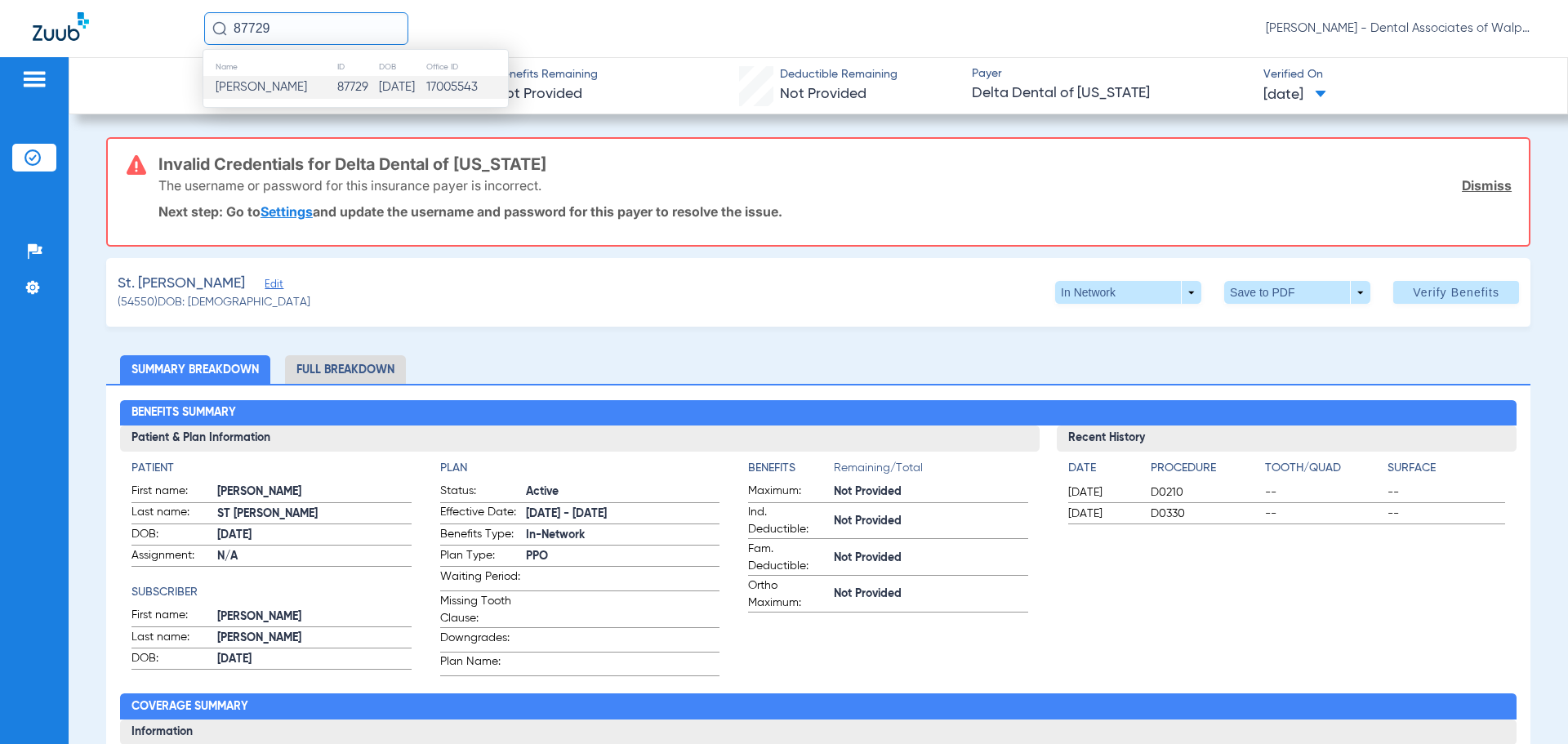 click on "[PERSON_NAME]" 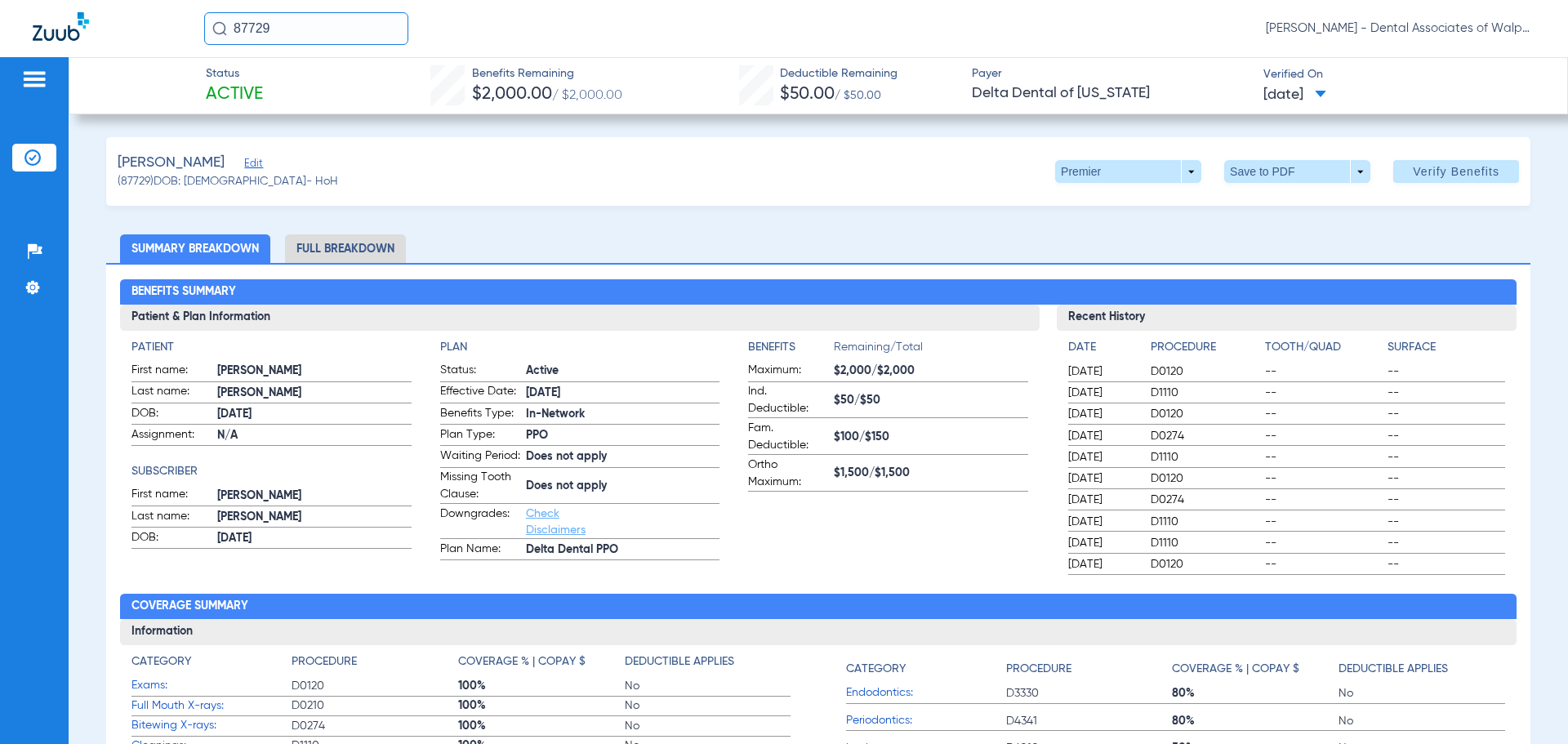 click on "87729  [PERSON_NAME] - Dental Associates of Walpole" 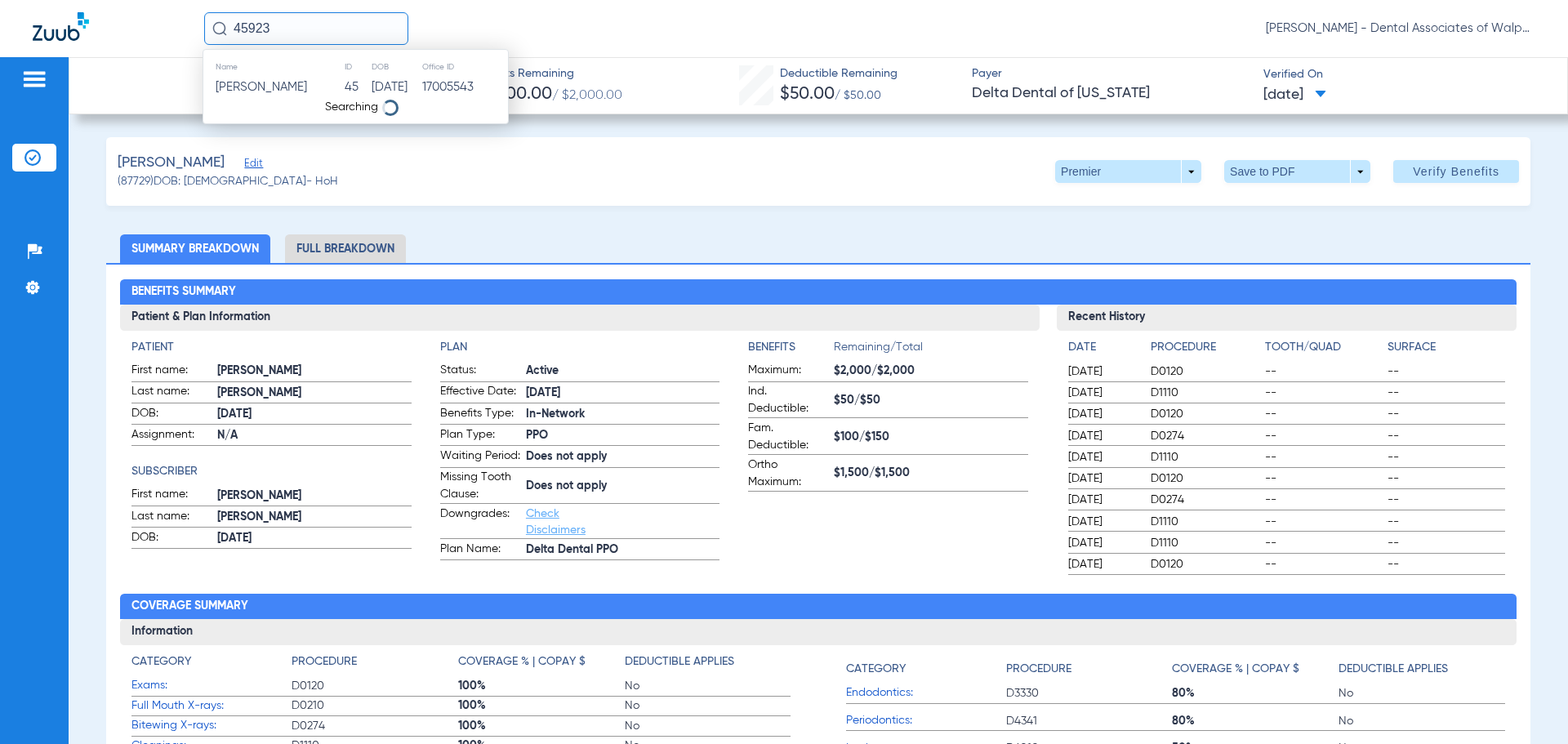 type on "45923" 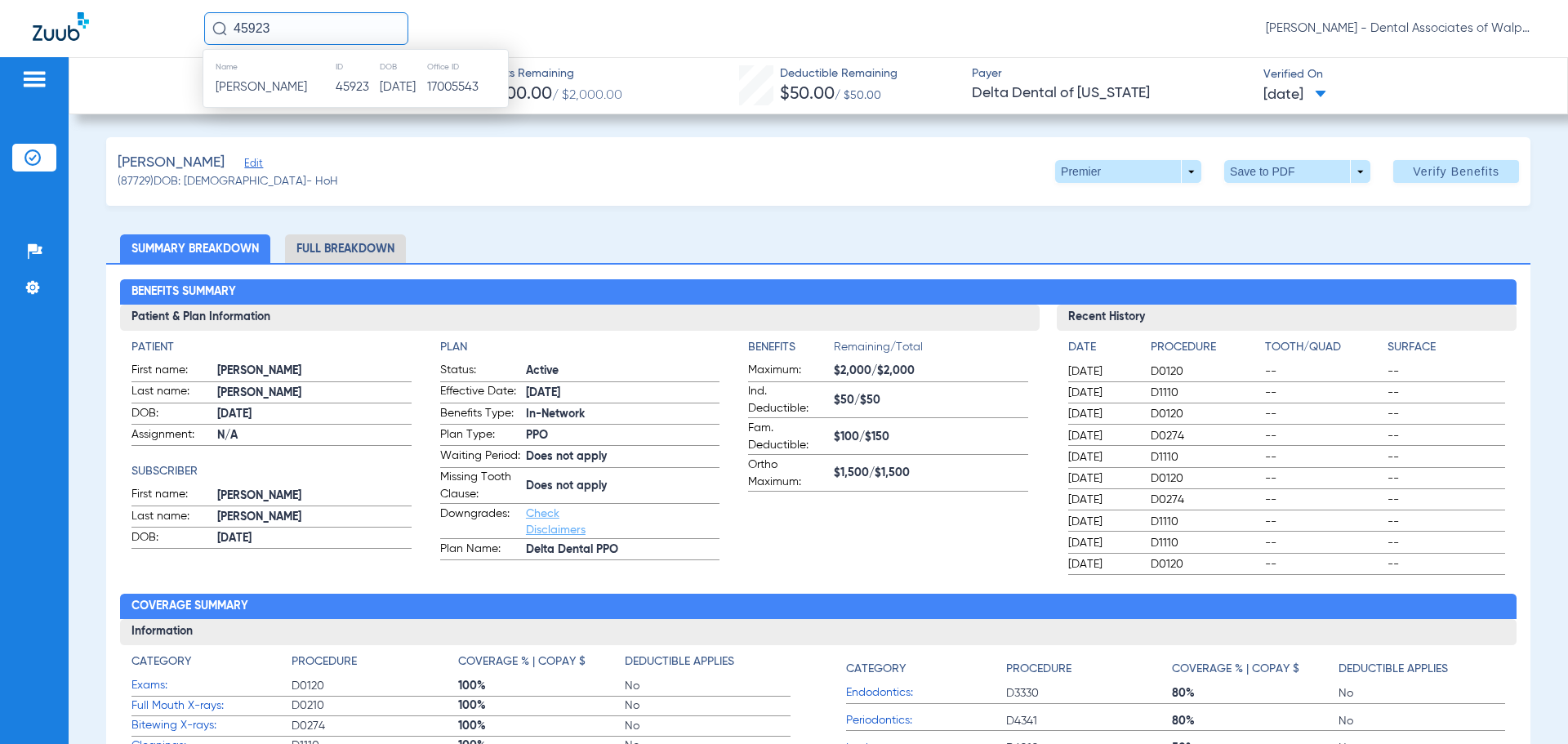 click on "[PERSON_NAME]" 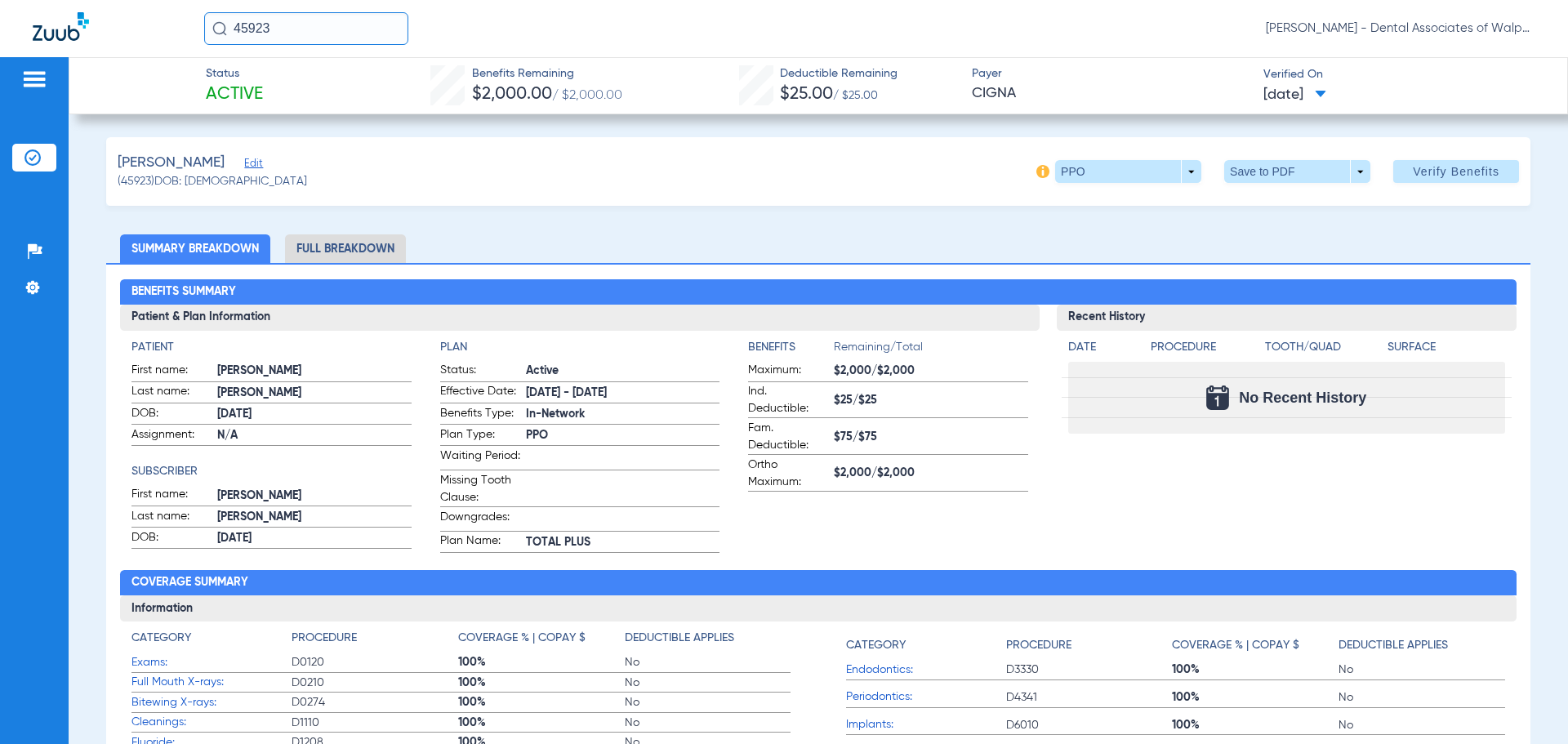 drag, startPoint x: 300, startPoint y: 33, endPoint x: 86, endPoint y: 2, distance: 216.2337 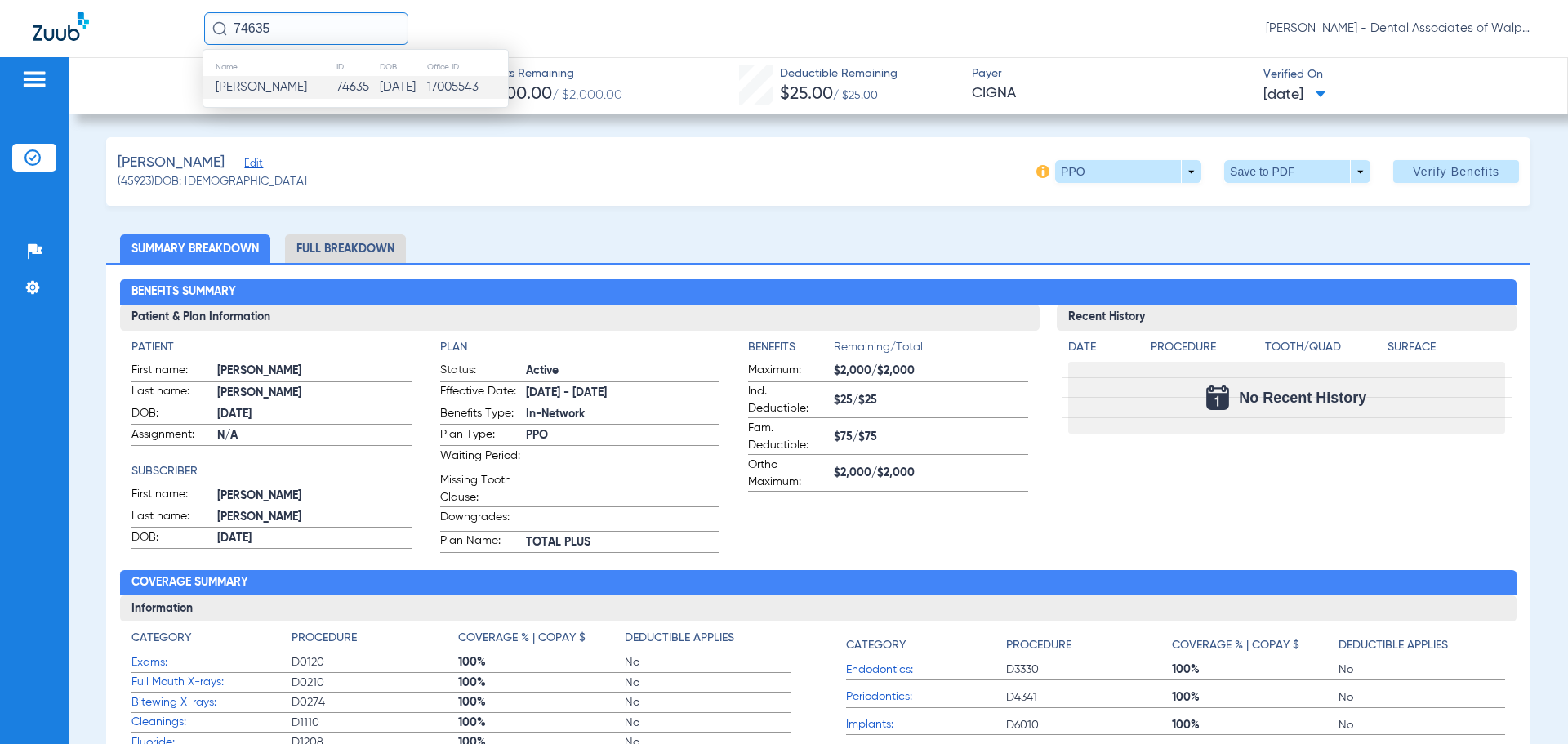 type on "74635" 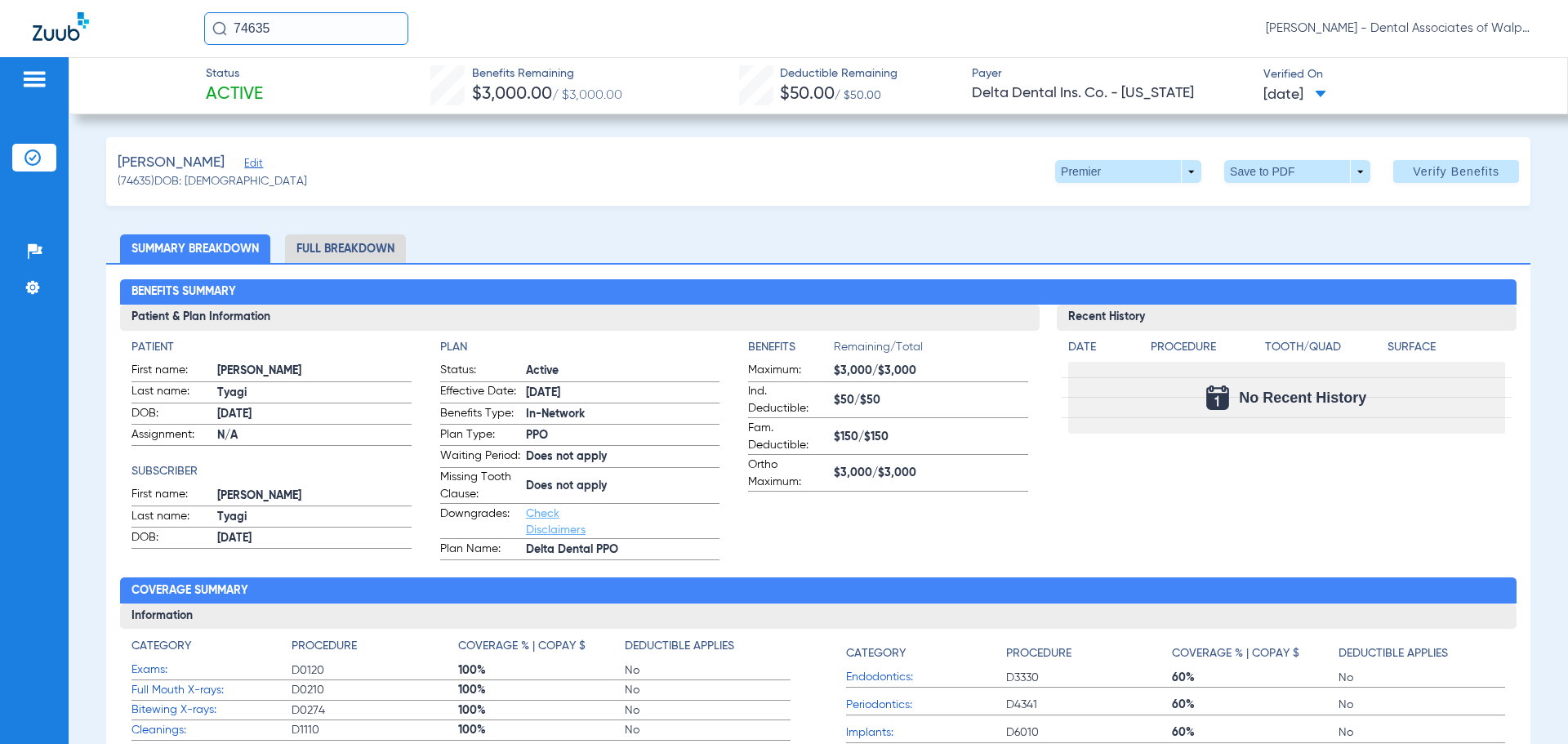 drag, startPoint x: 310, startPoint y: 26, endPoint x: 163, endPoint y: 19, distance: 147.16657 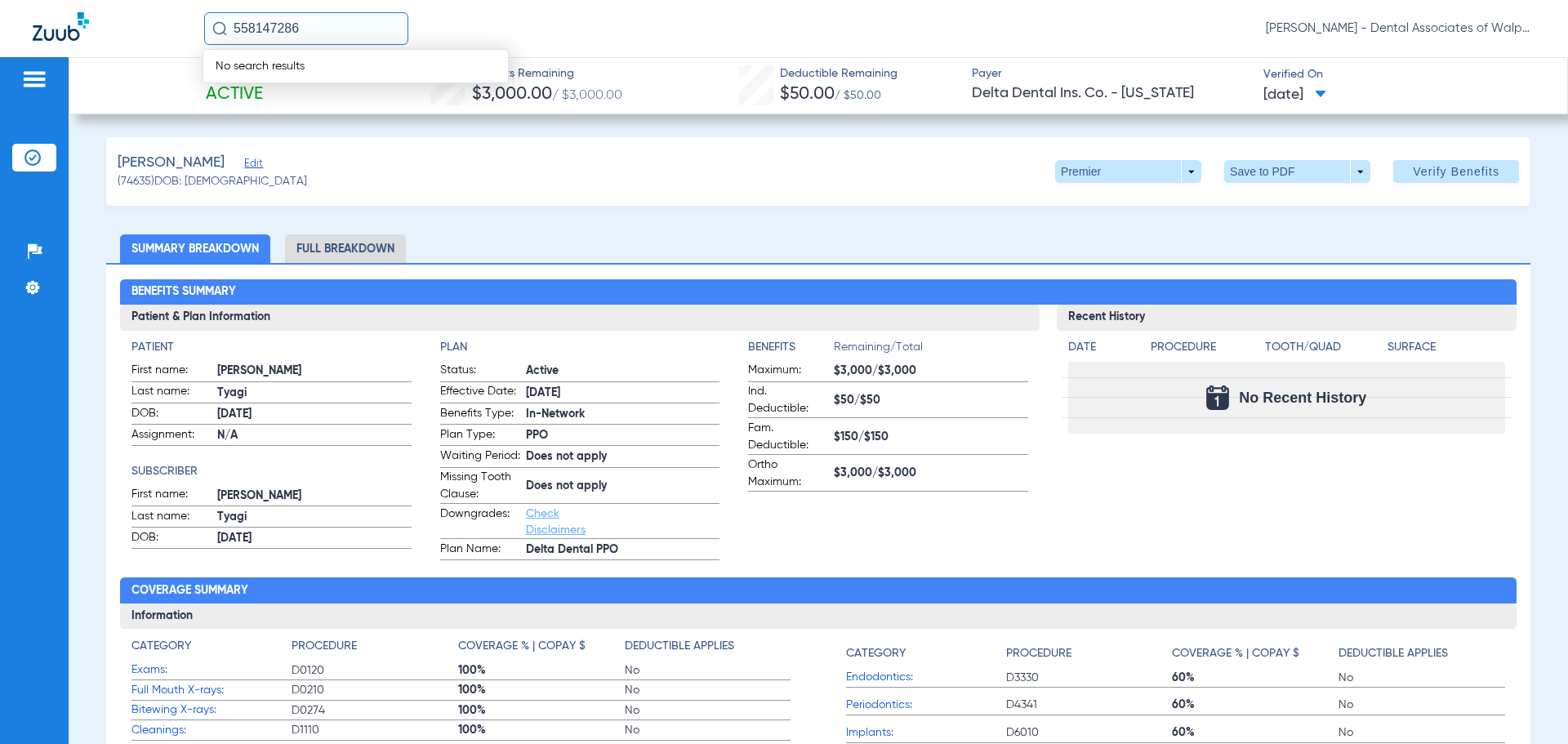 type on "558147286" 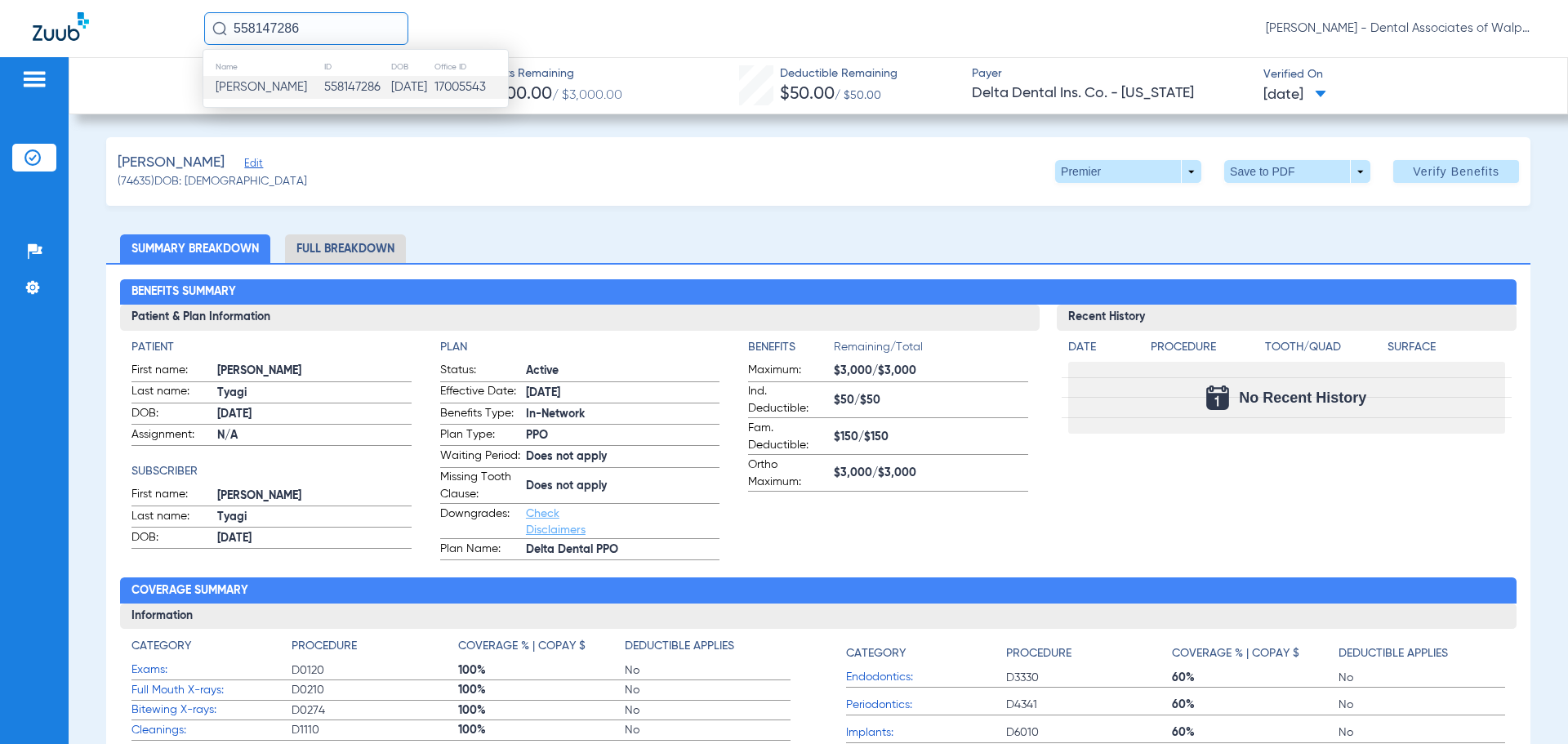 click on "[PERSON_NAME]" 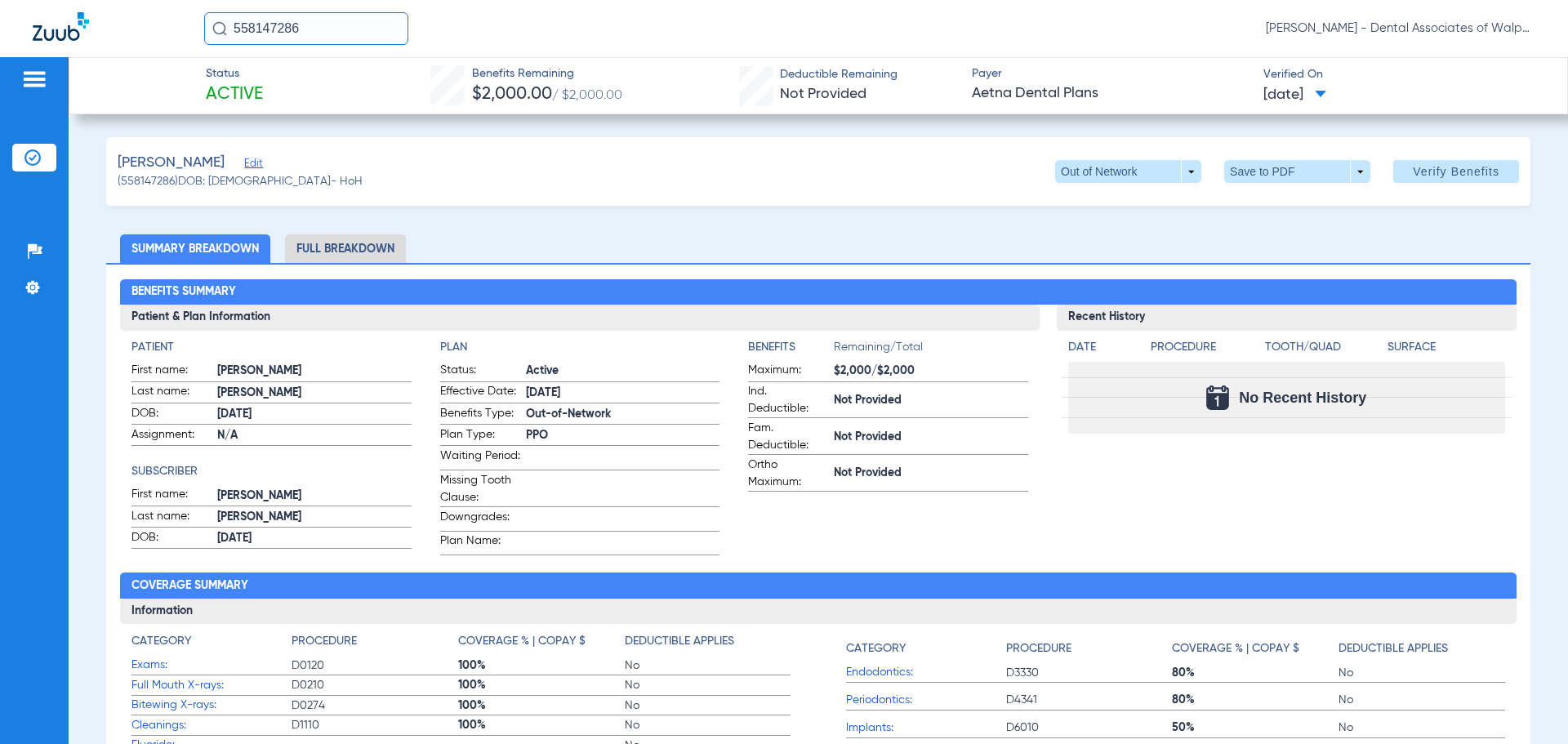 drag, startPoint x: 338, startPoint y: 33, endPoint x: 2, endPoint y: -50, distance: 346.0997 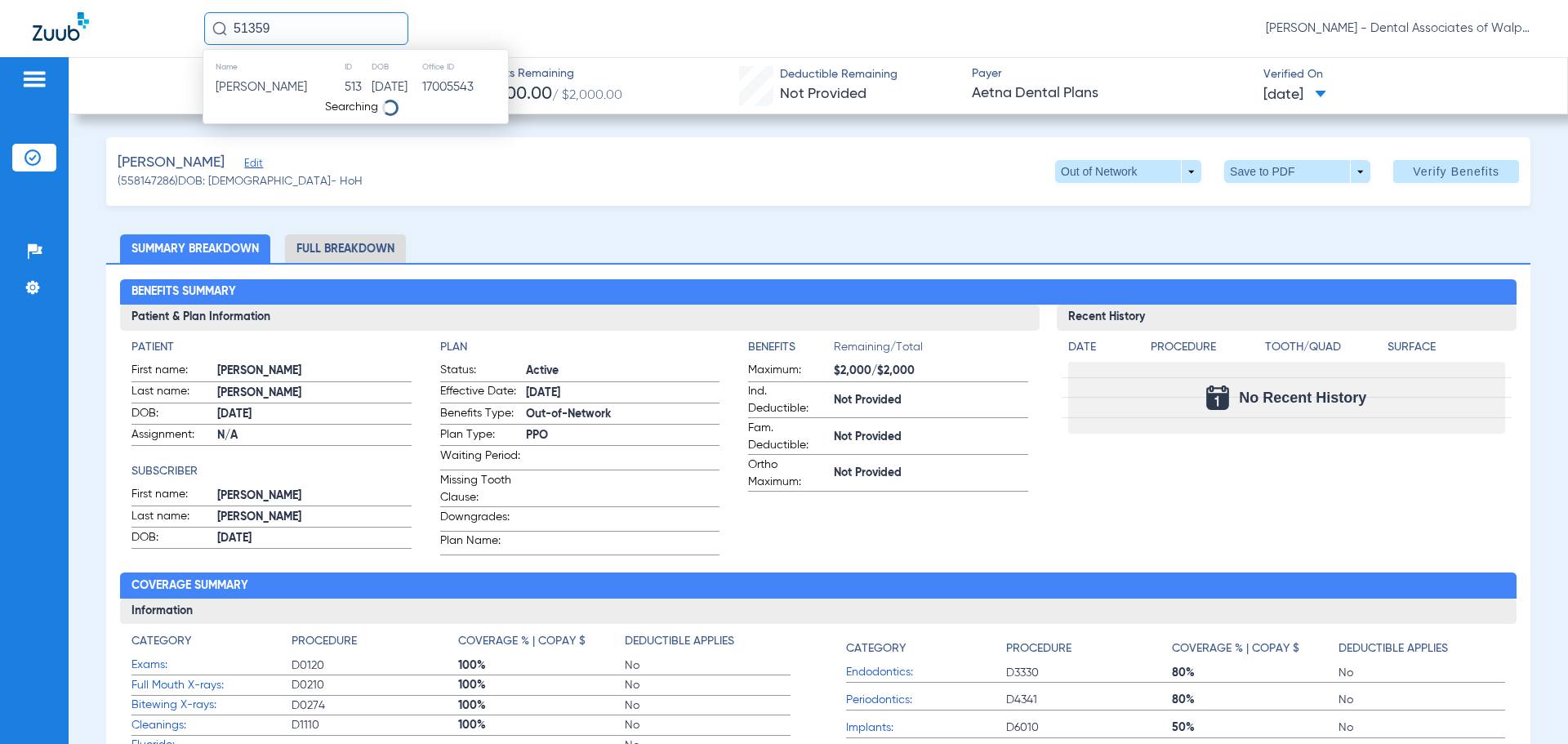 type on "51359" 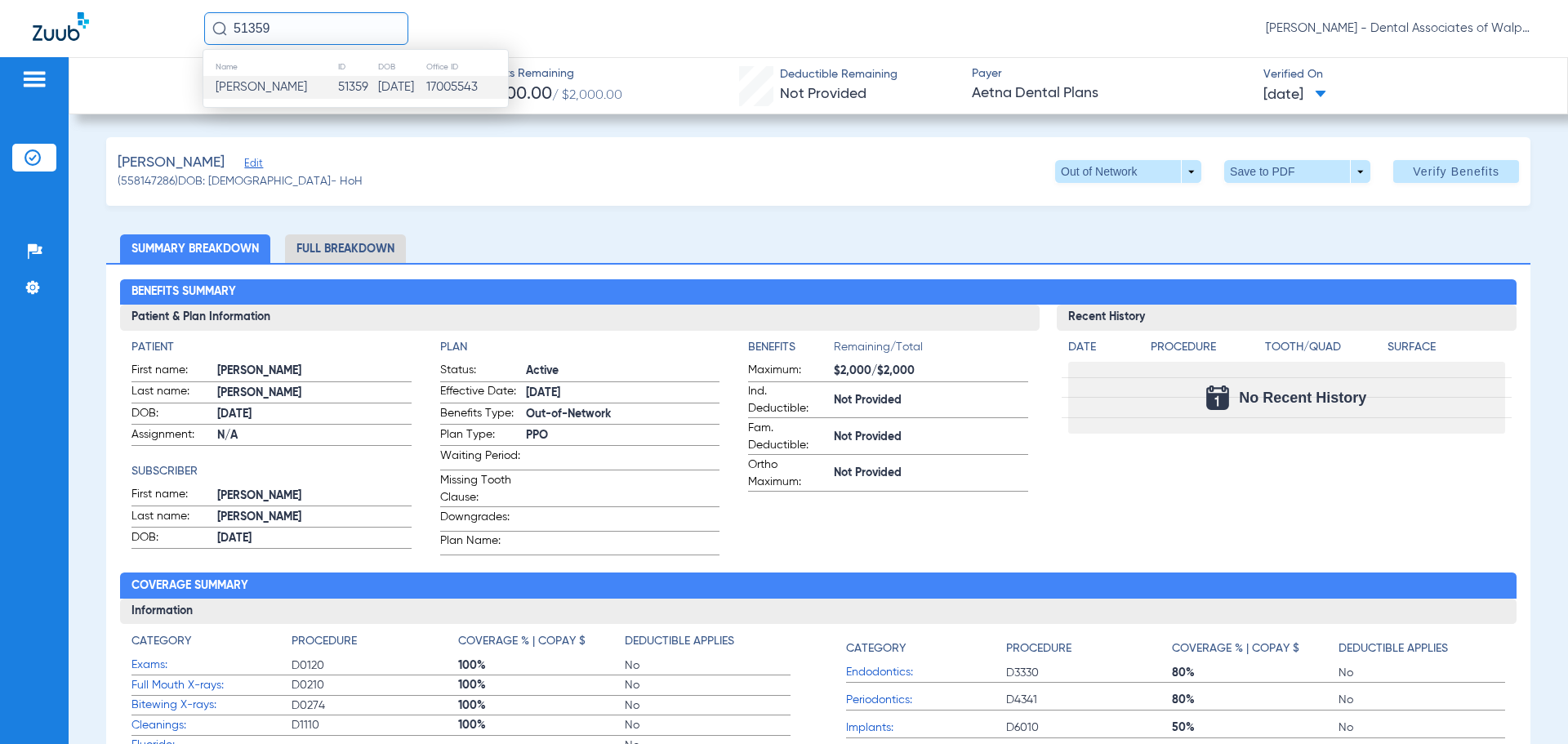 click on "[PERSON_NAME]" 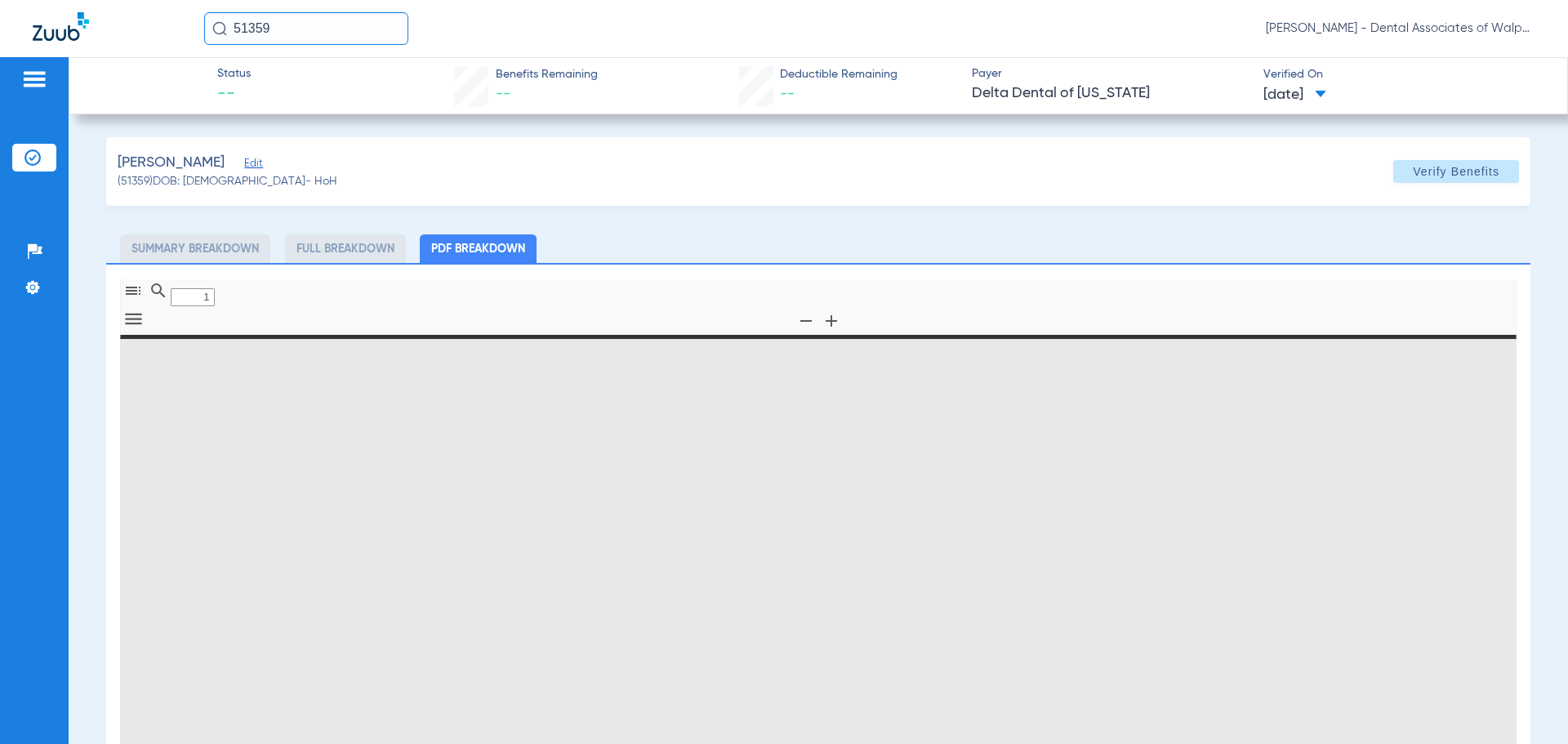 type on "0" 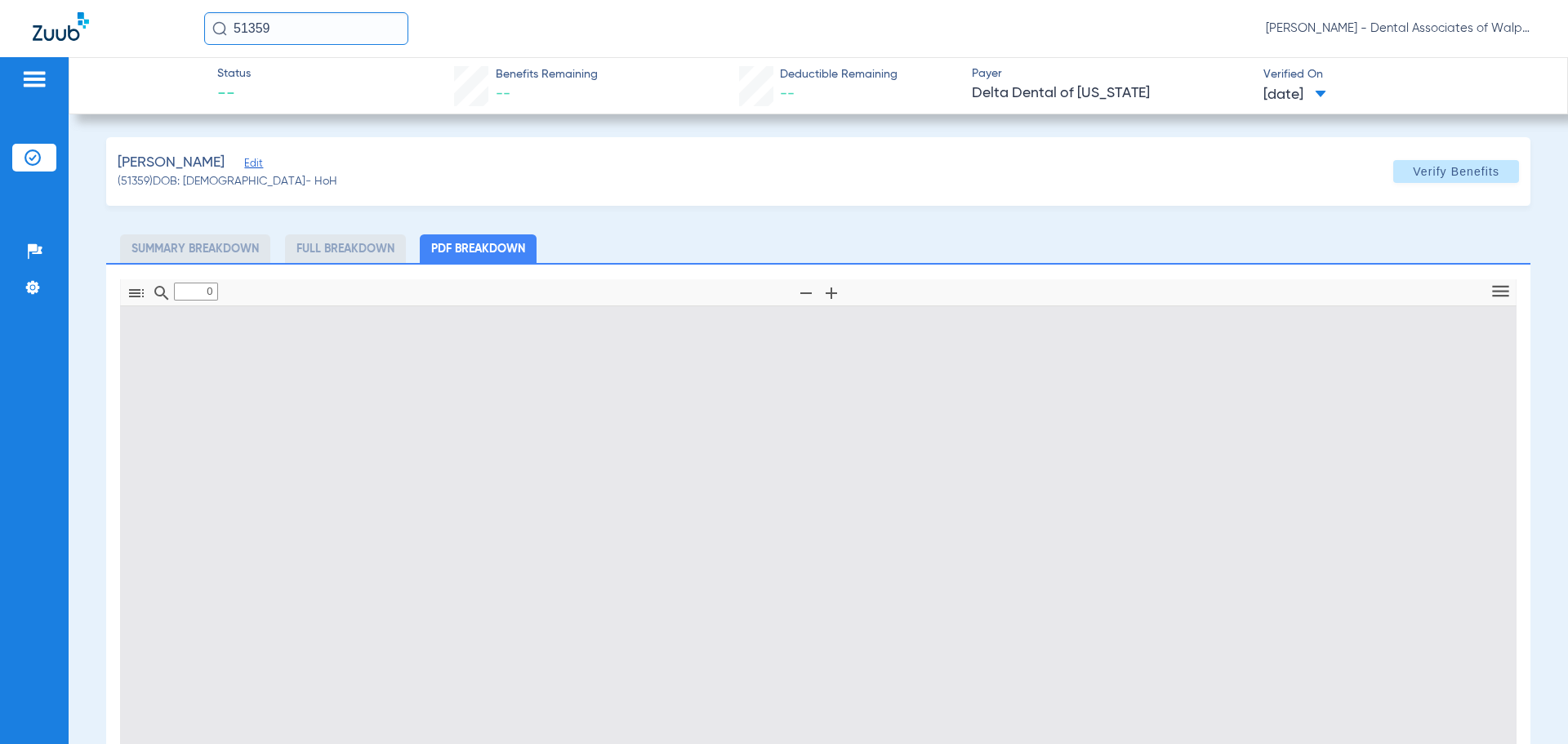type on "1" 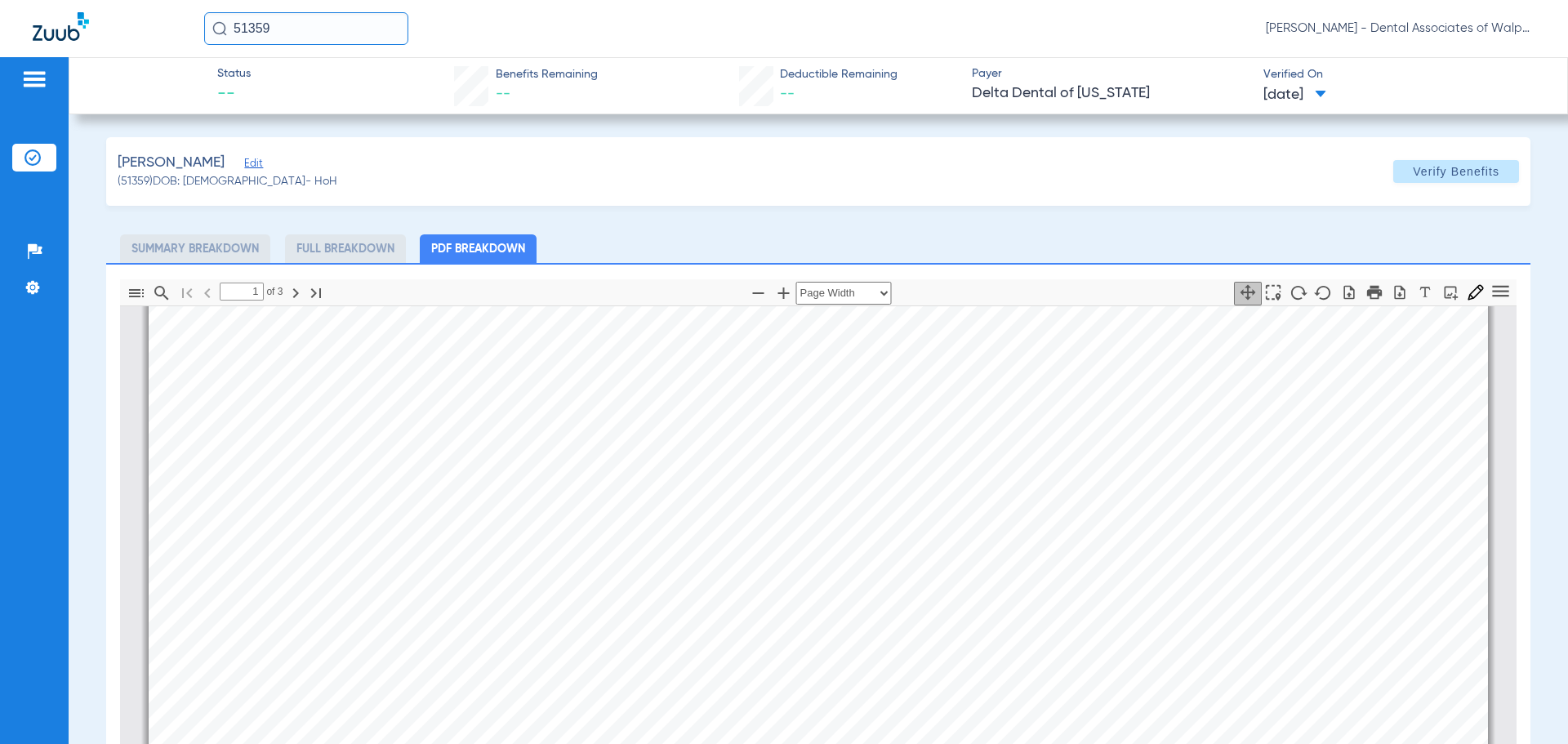scroll, scrollTop: 0, scrollLeft: 0, axis: both 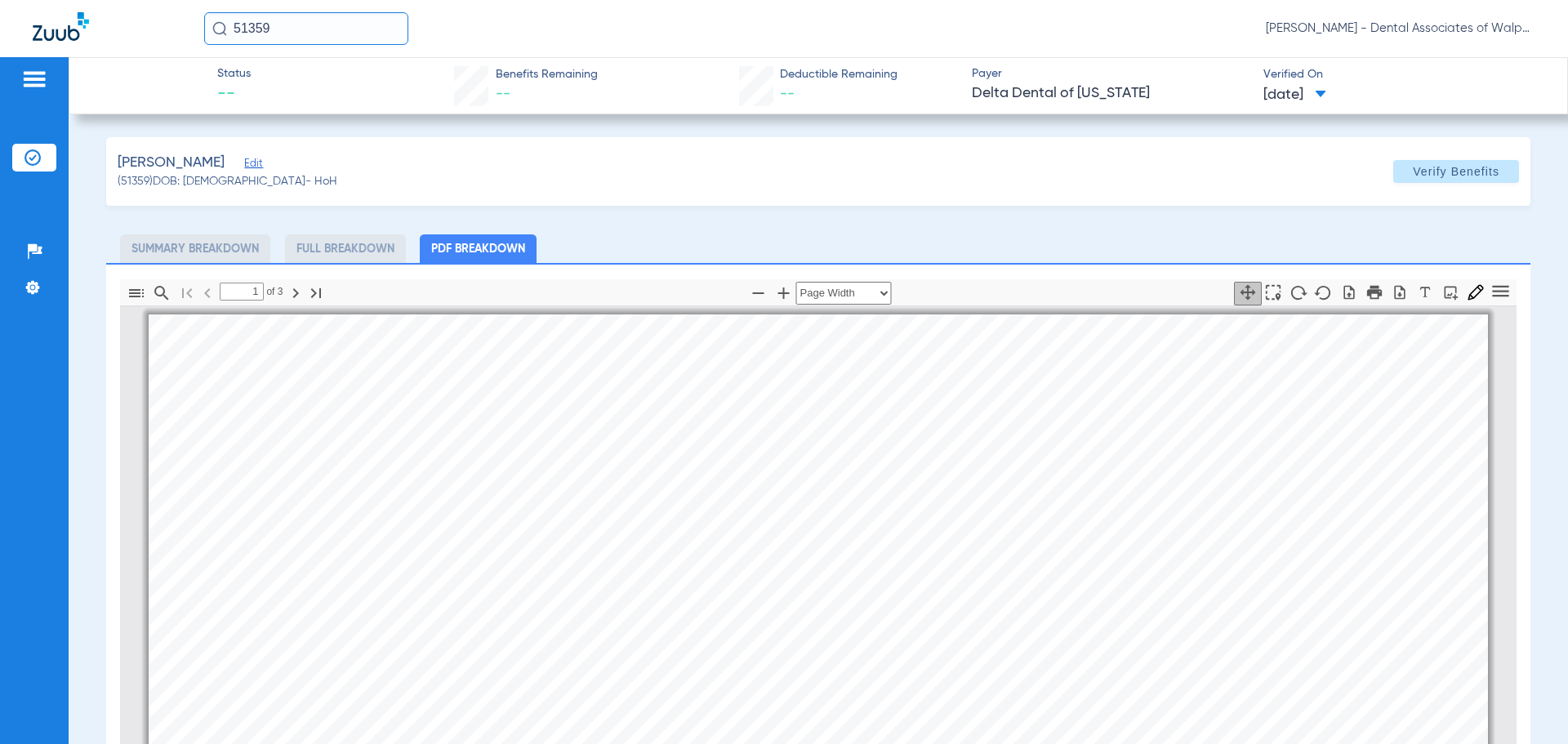 drag, startPoint x: 311, startPoint y: 24, endPoint x: 0, endPoint y: -5, distance: 312.34916 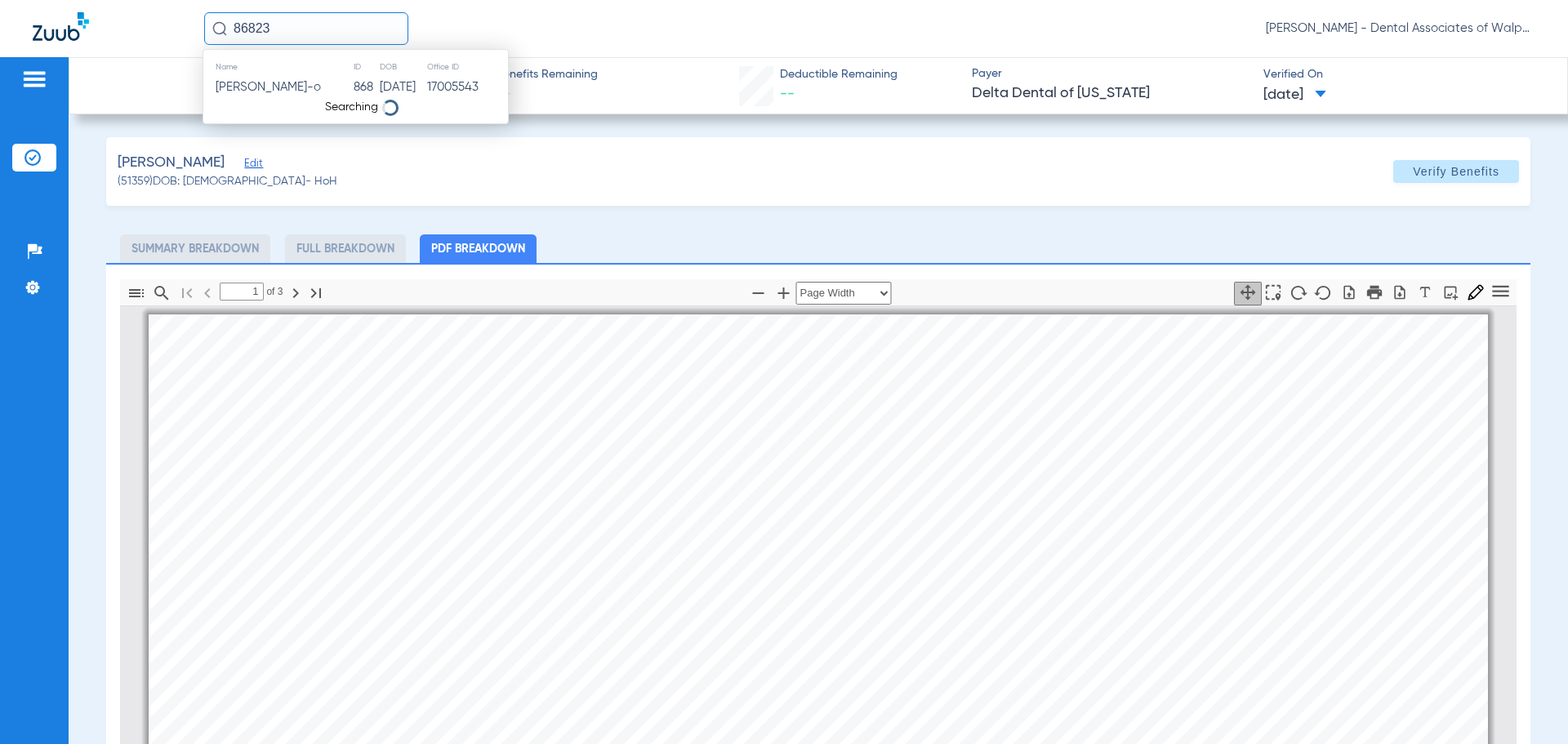 type on "86823" 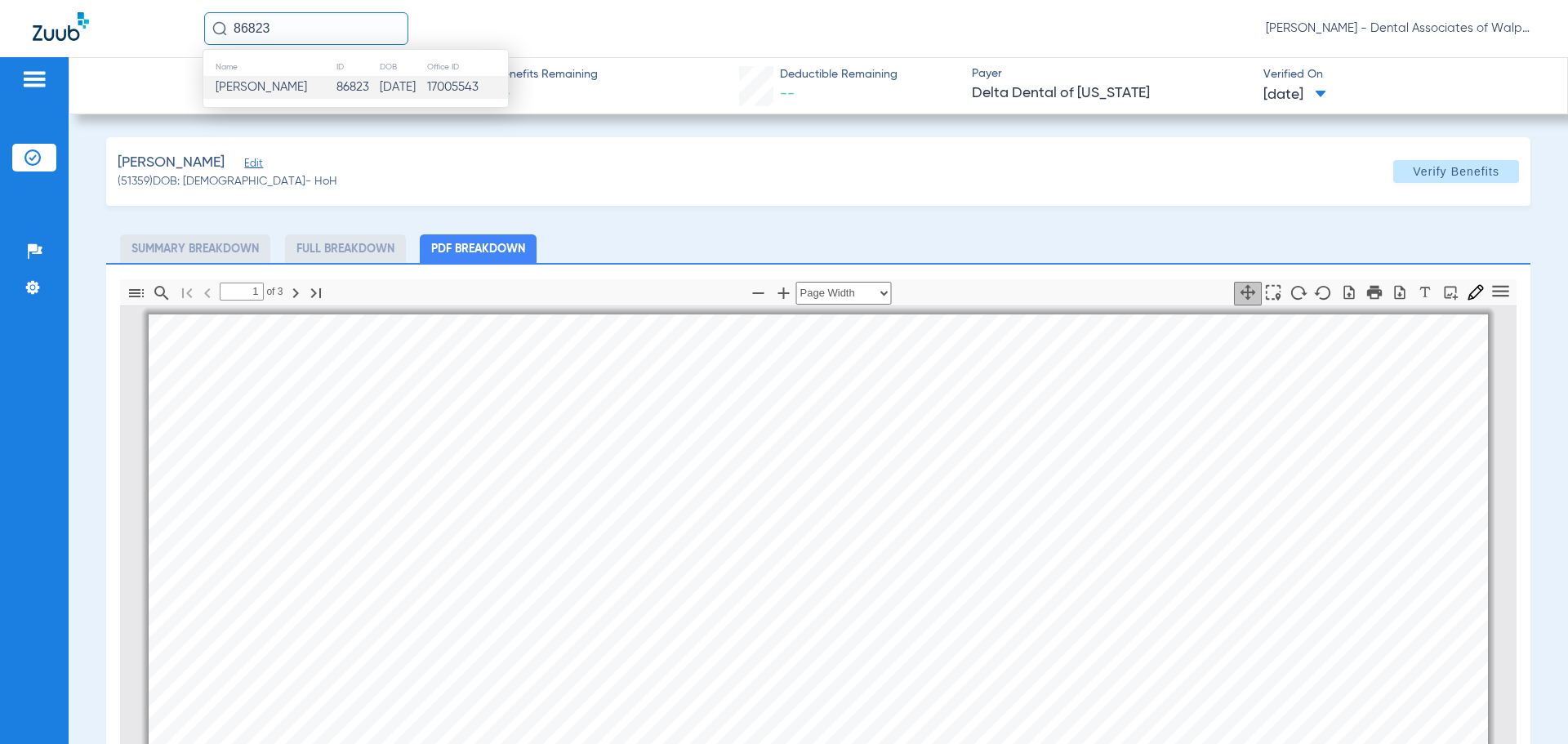 click on "[PERSON_NAME]" 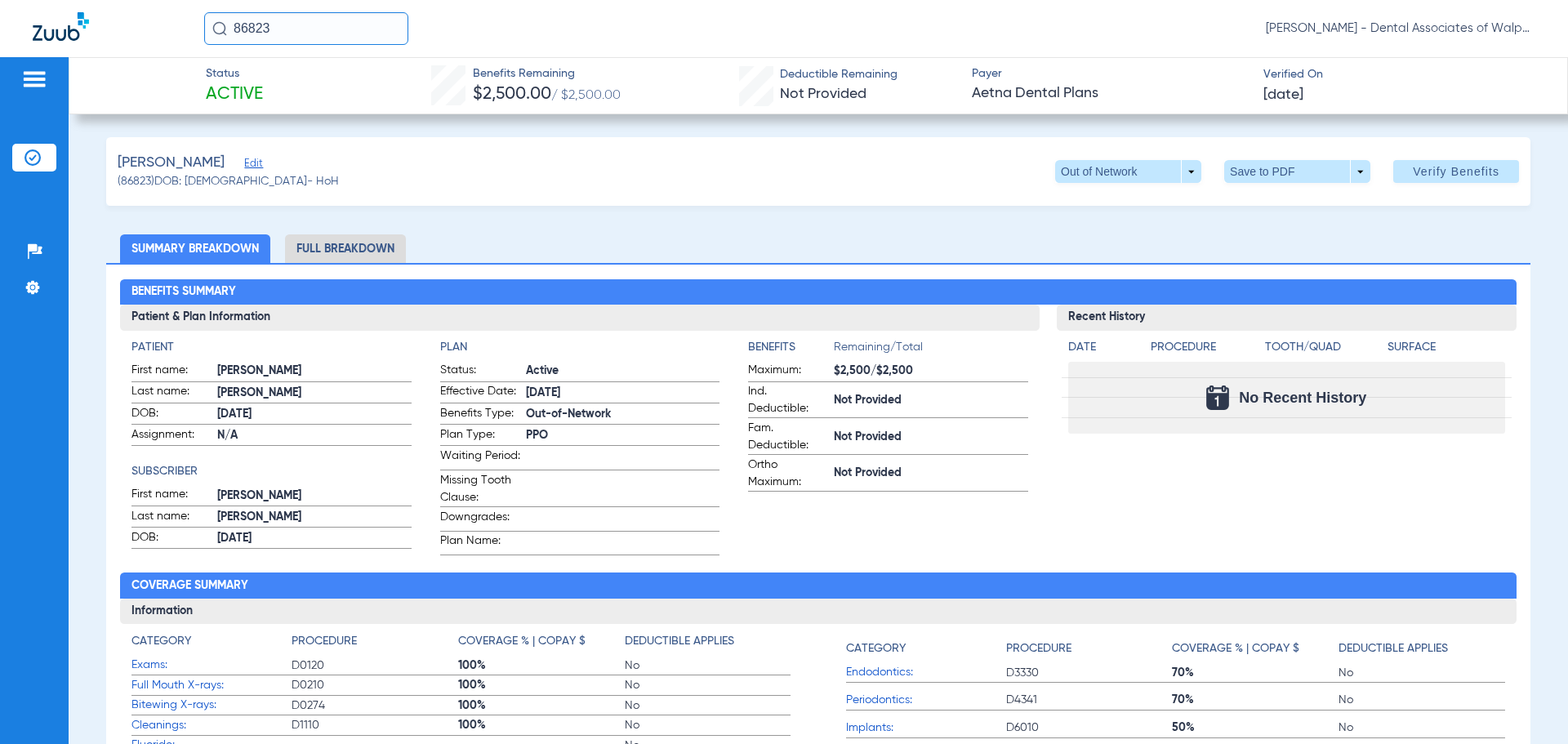 drag, startPoint x: 298, startPoint y: 28, endPoint x: 77, endPoint y: -2, distance: 223.0269 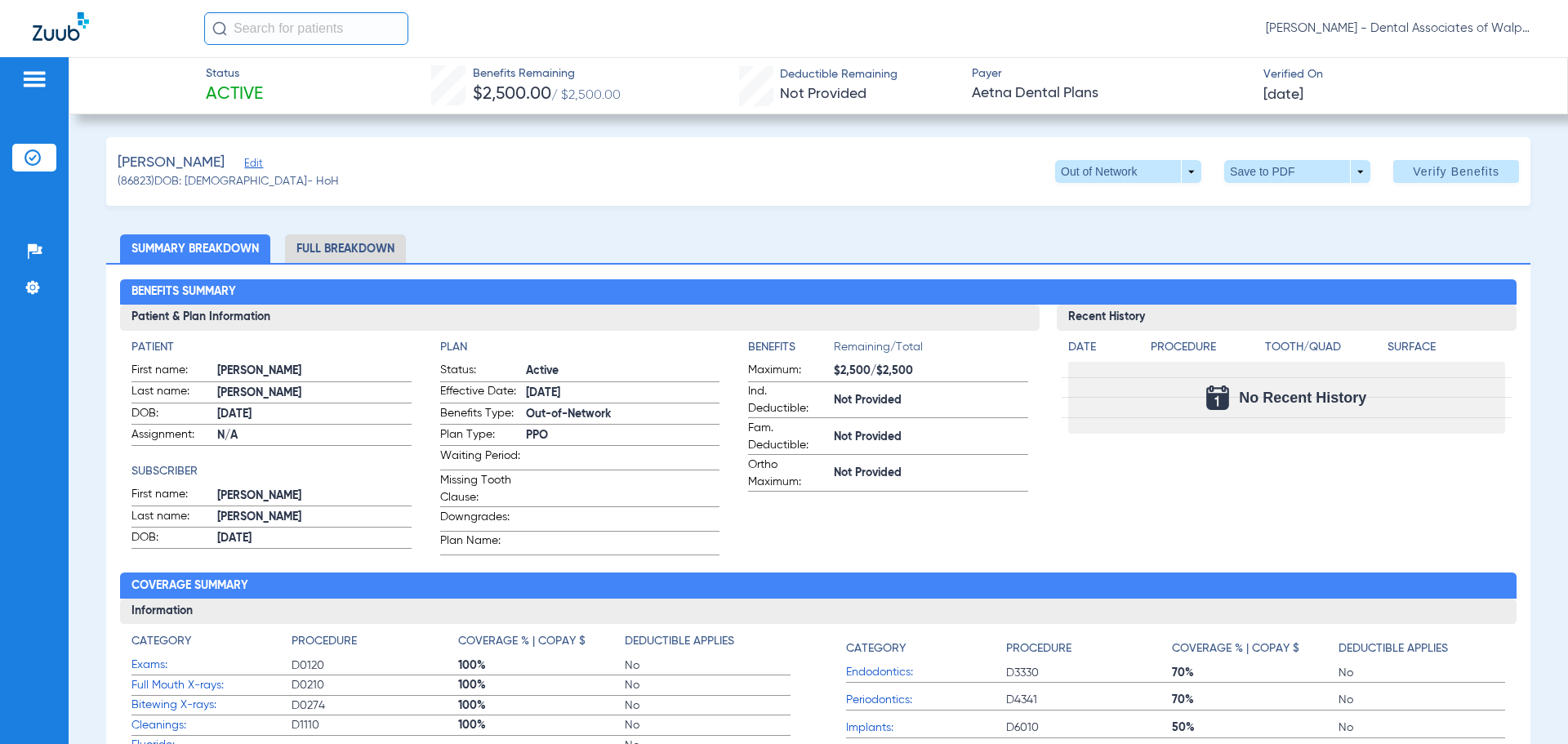 click 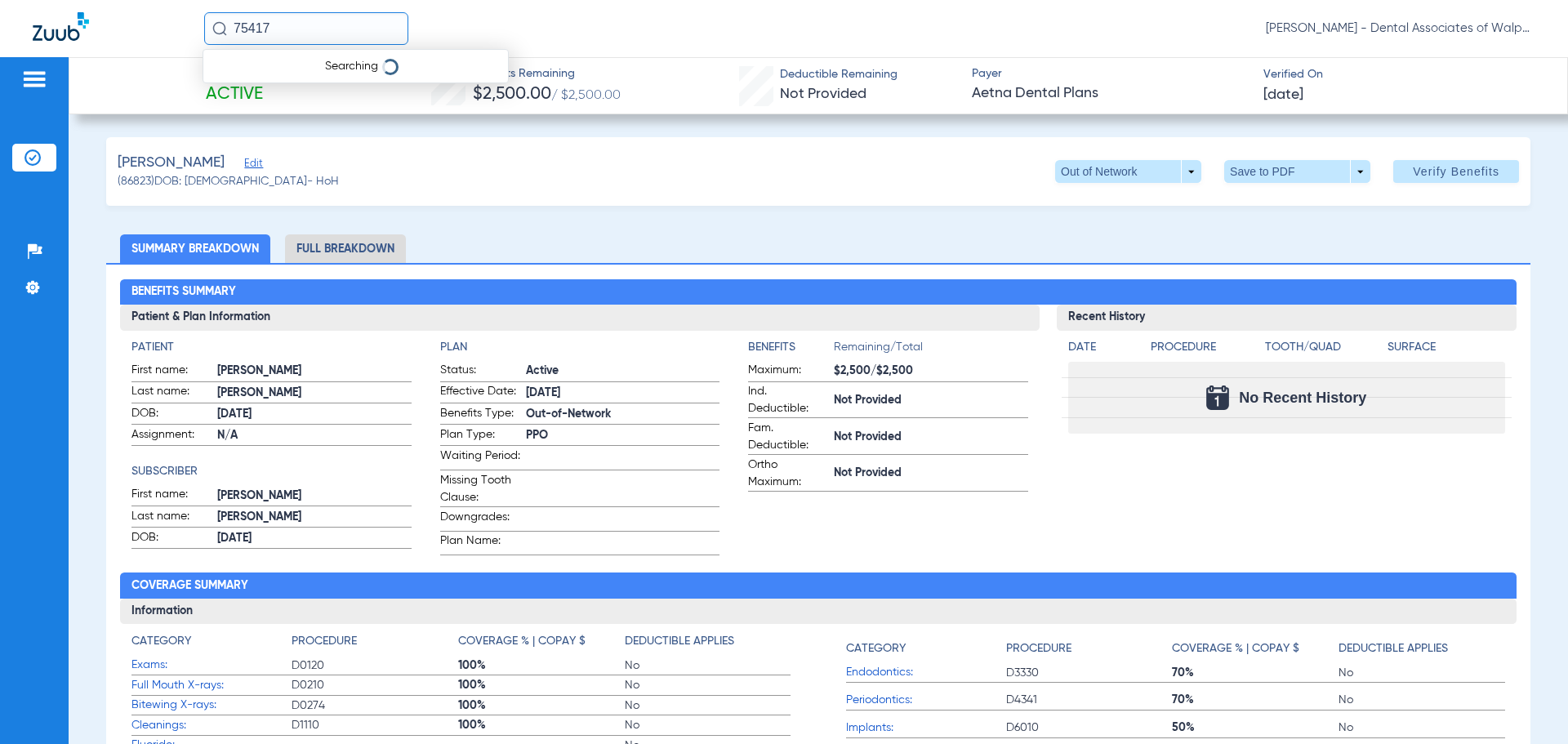 type on "75417" 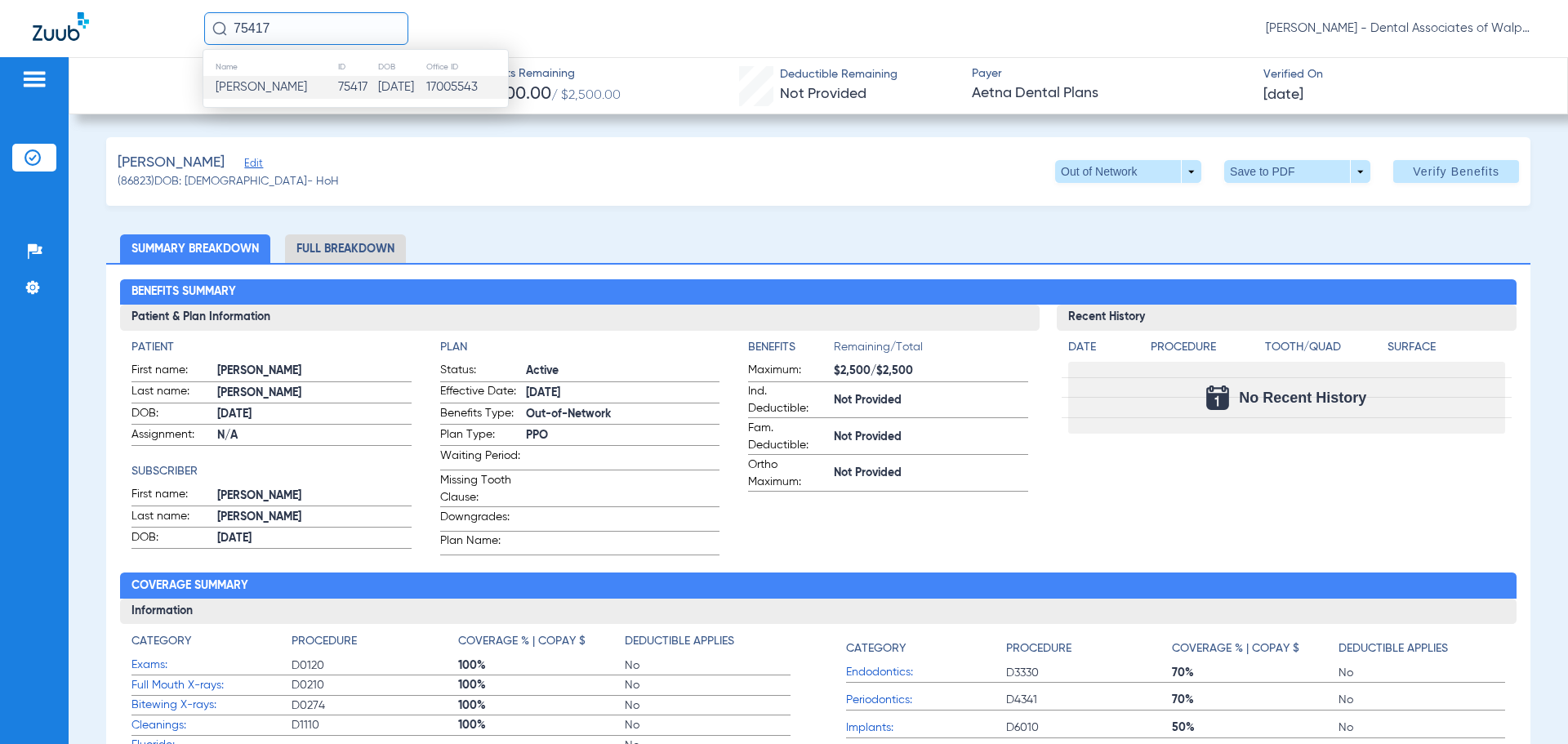 click on "[PERSON_NAME]" 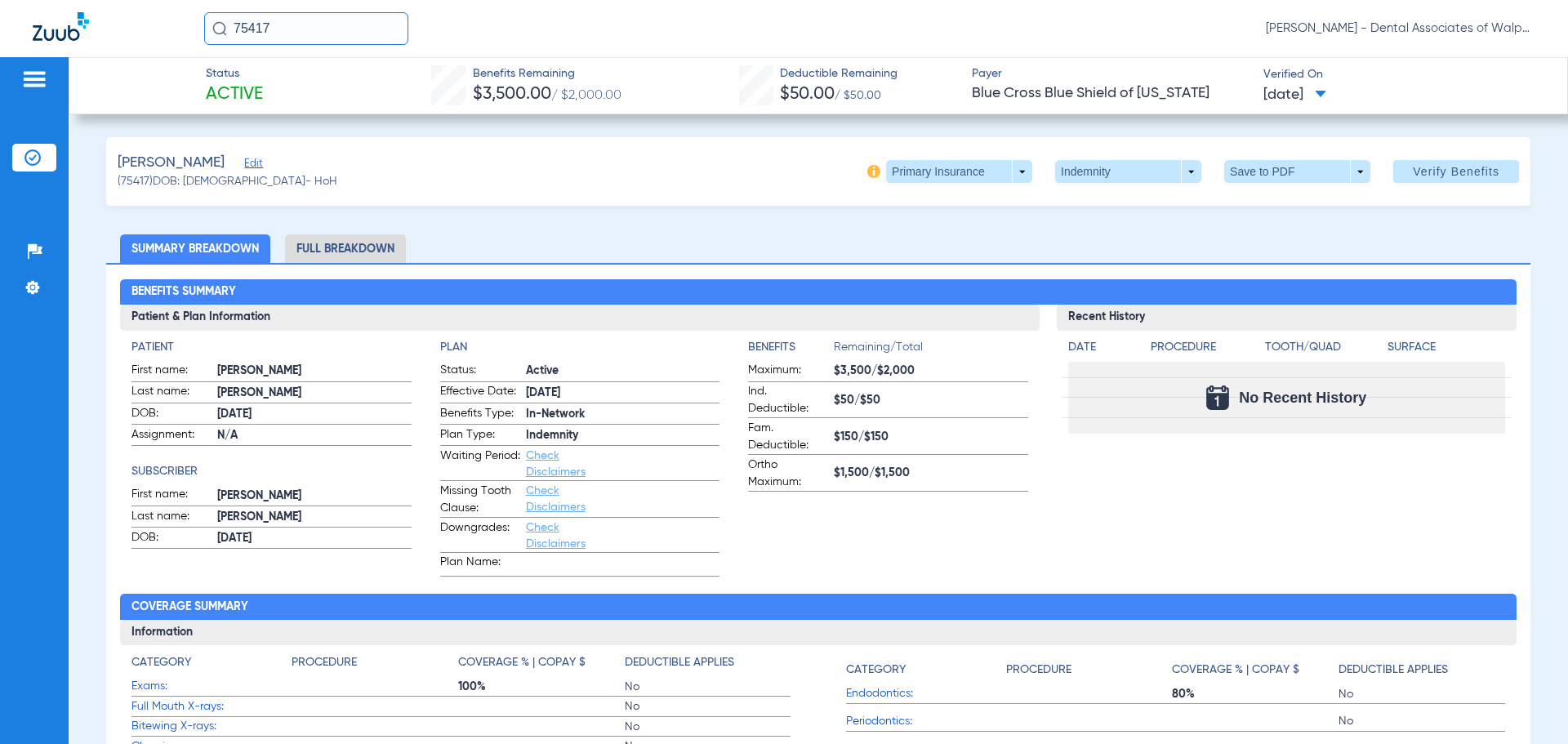 drag, startPoint x: 243, startPoint y: 21, endPoint x: 173, endPoint y: 6, distance: 71.58911 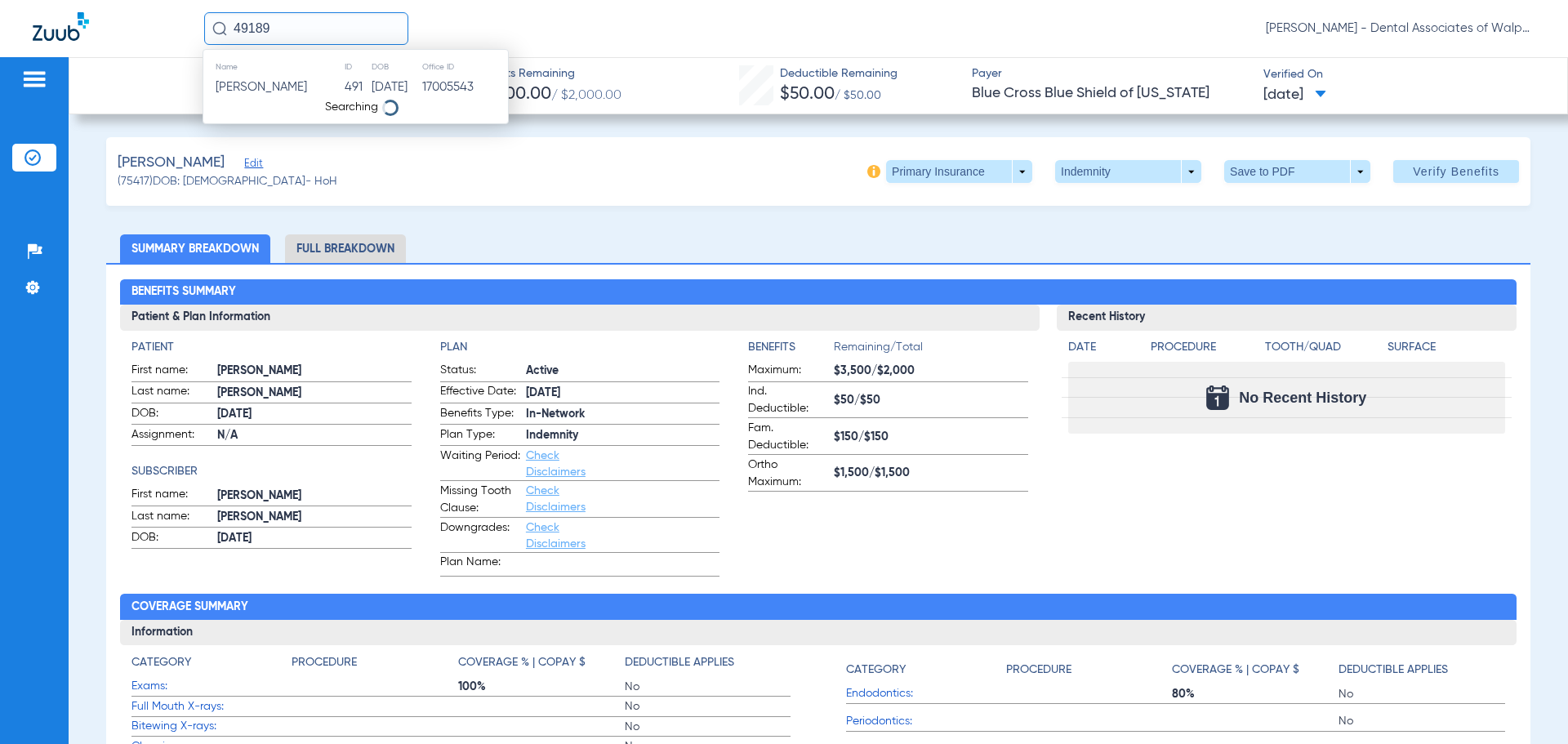 type on "49189" 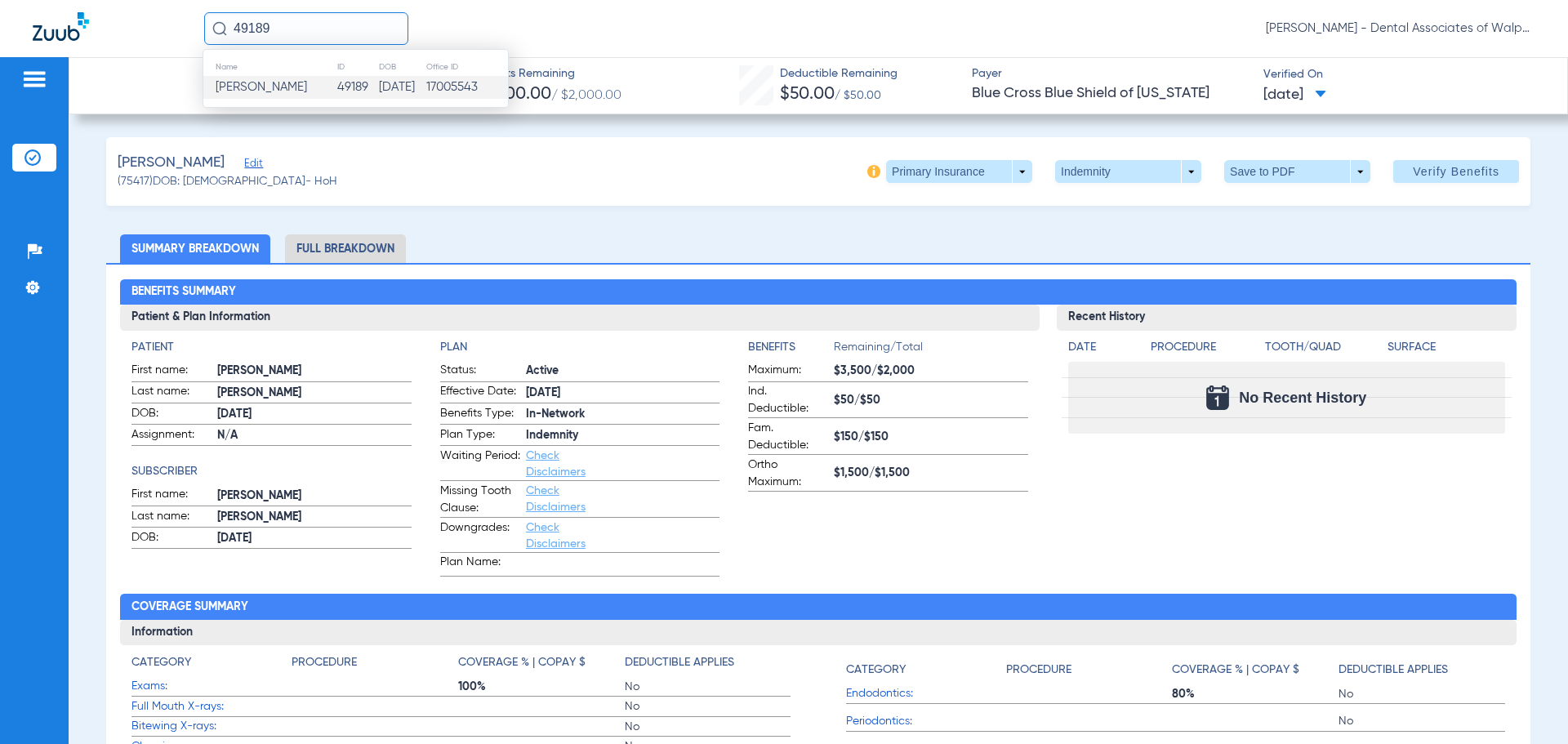 click on "[PERSON_NAME]" 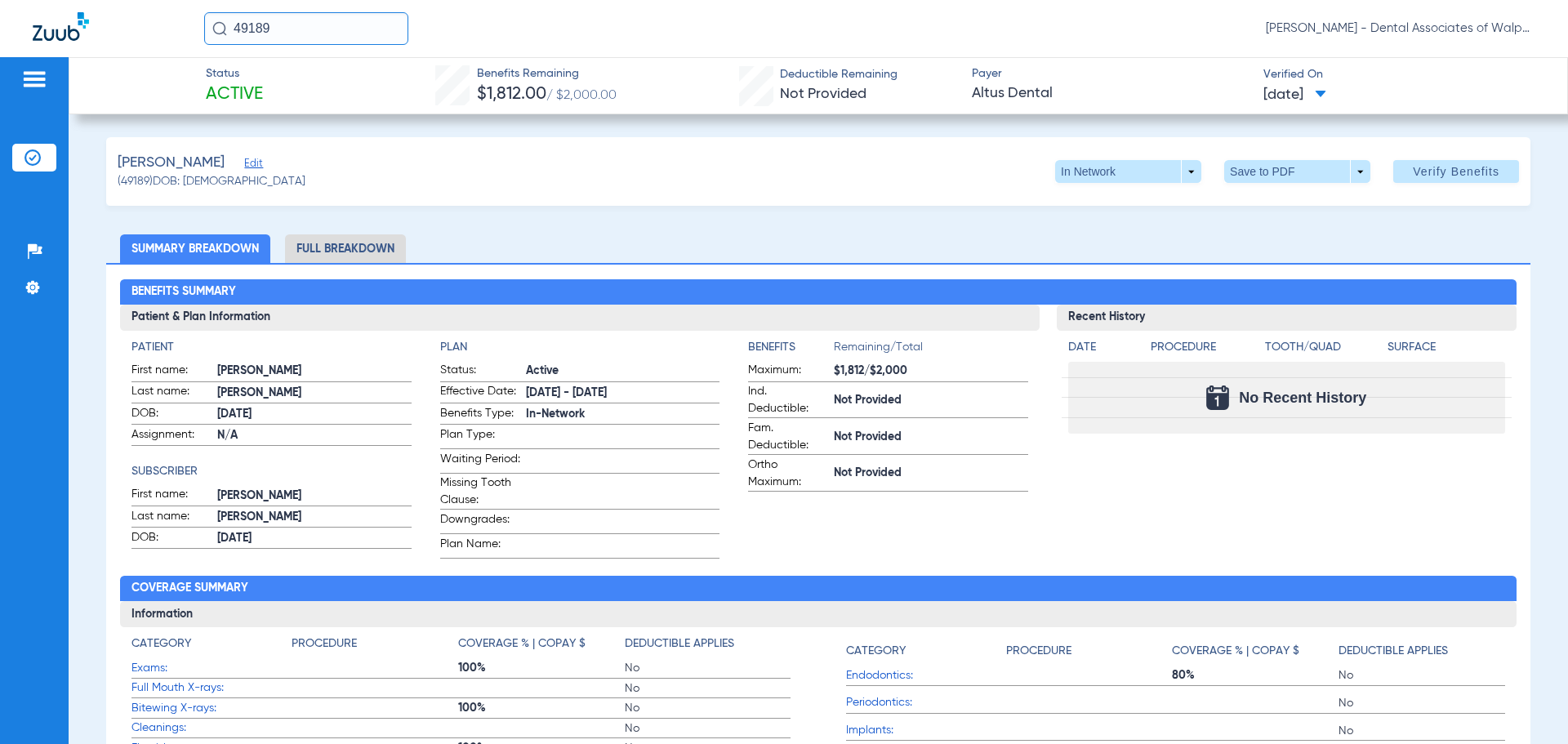 drag, startPoint x: 307, startPoint y: 23, endPoint x: 204, endPoint y: 25, distance: 103.019416 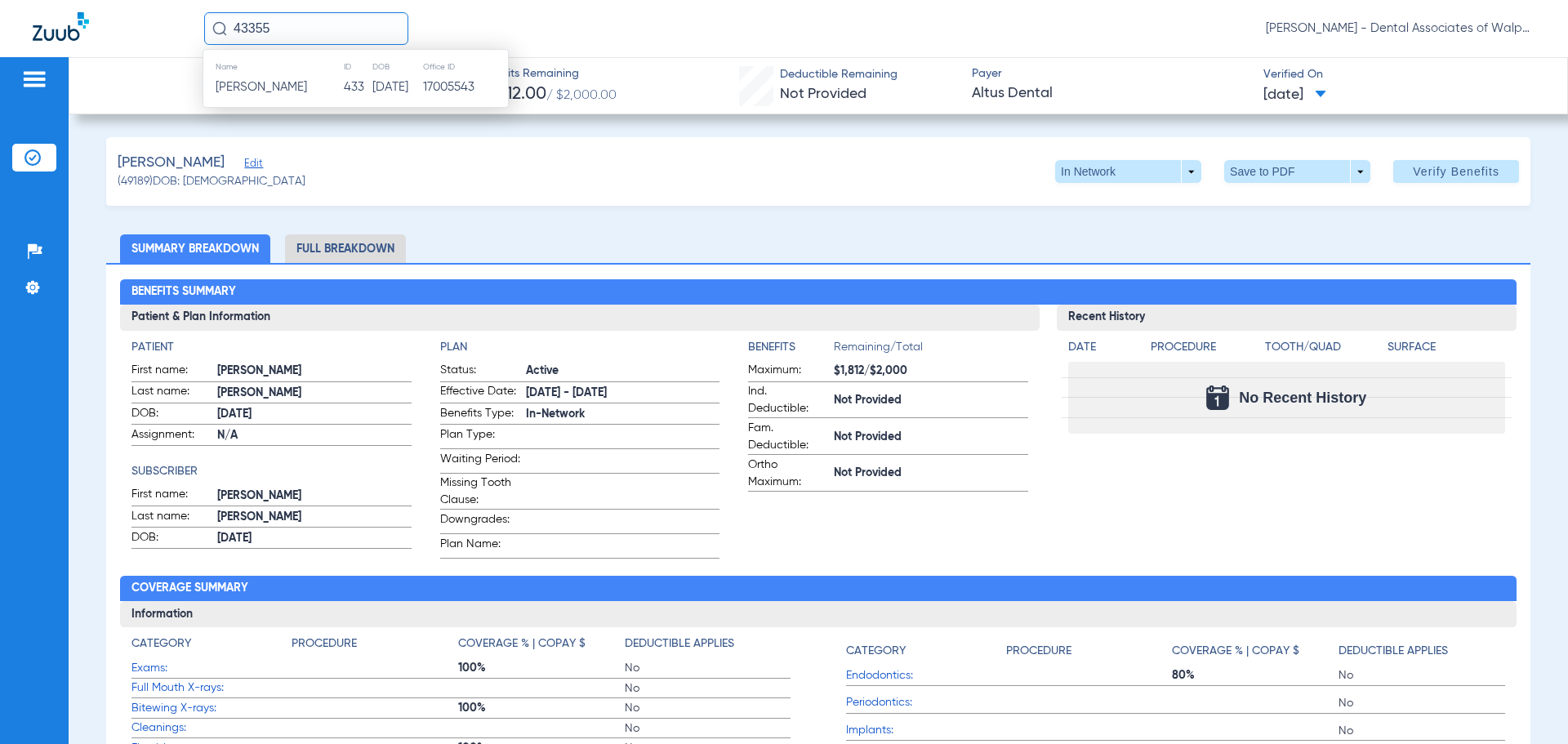 type on "43355" 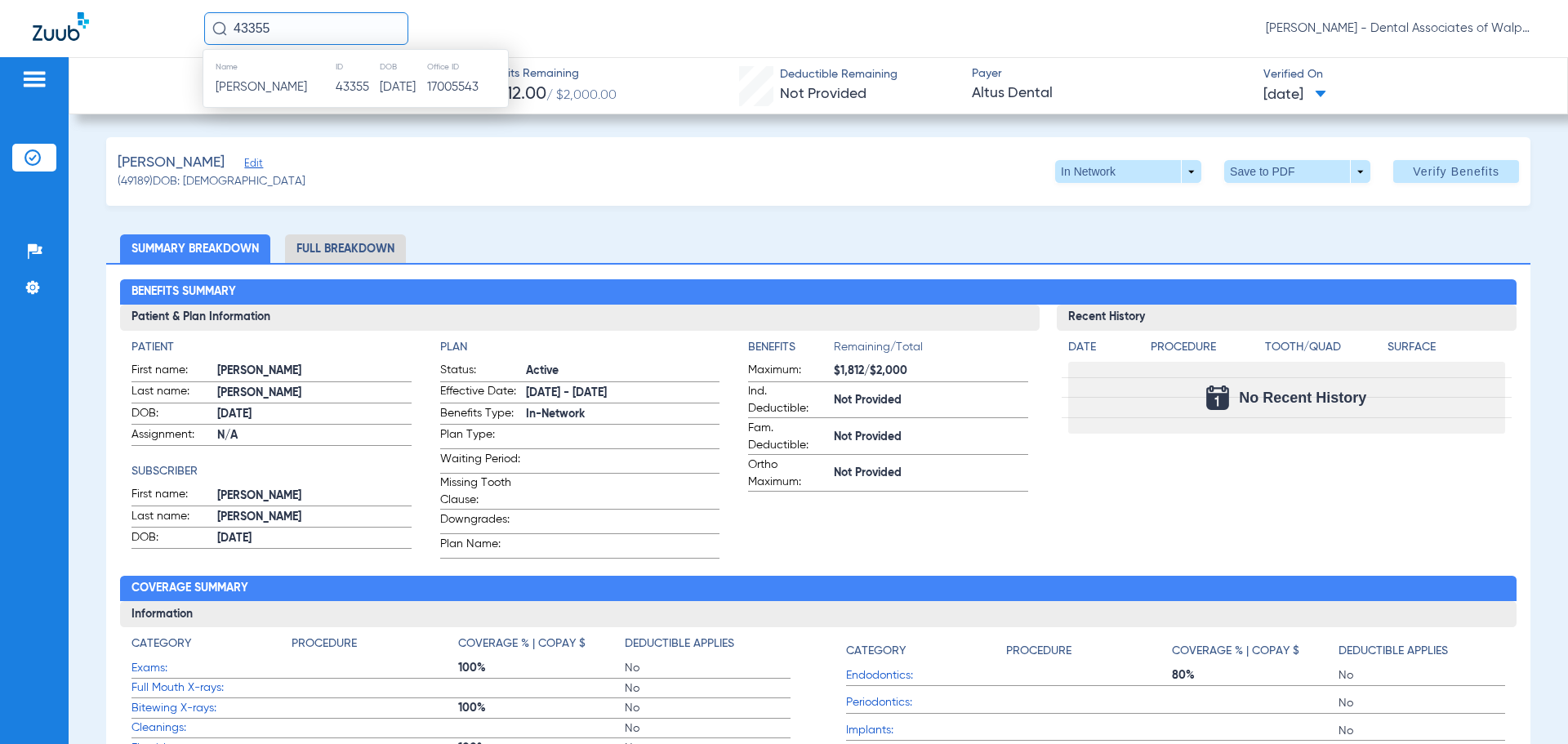 click on "[PERSON_NAME]" 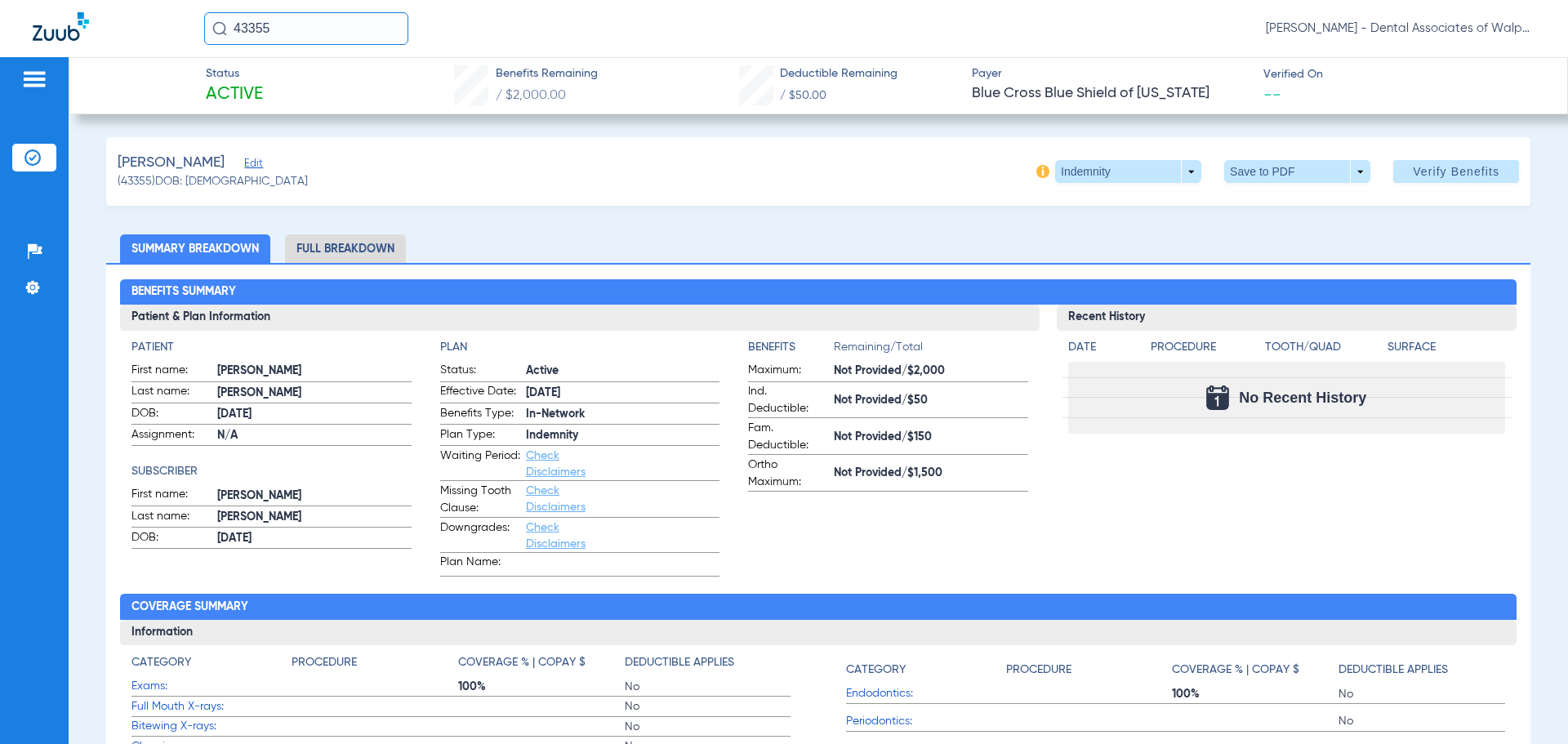 drag, startPoint x: 308, startPoint y: 20, endPoint x: 55, endPoint y: -8, distance: 254.54469 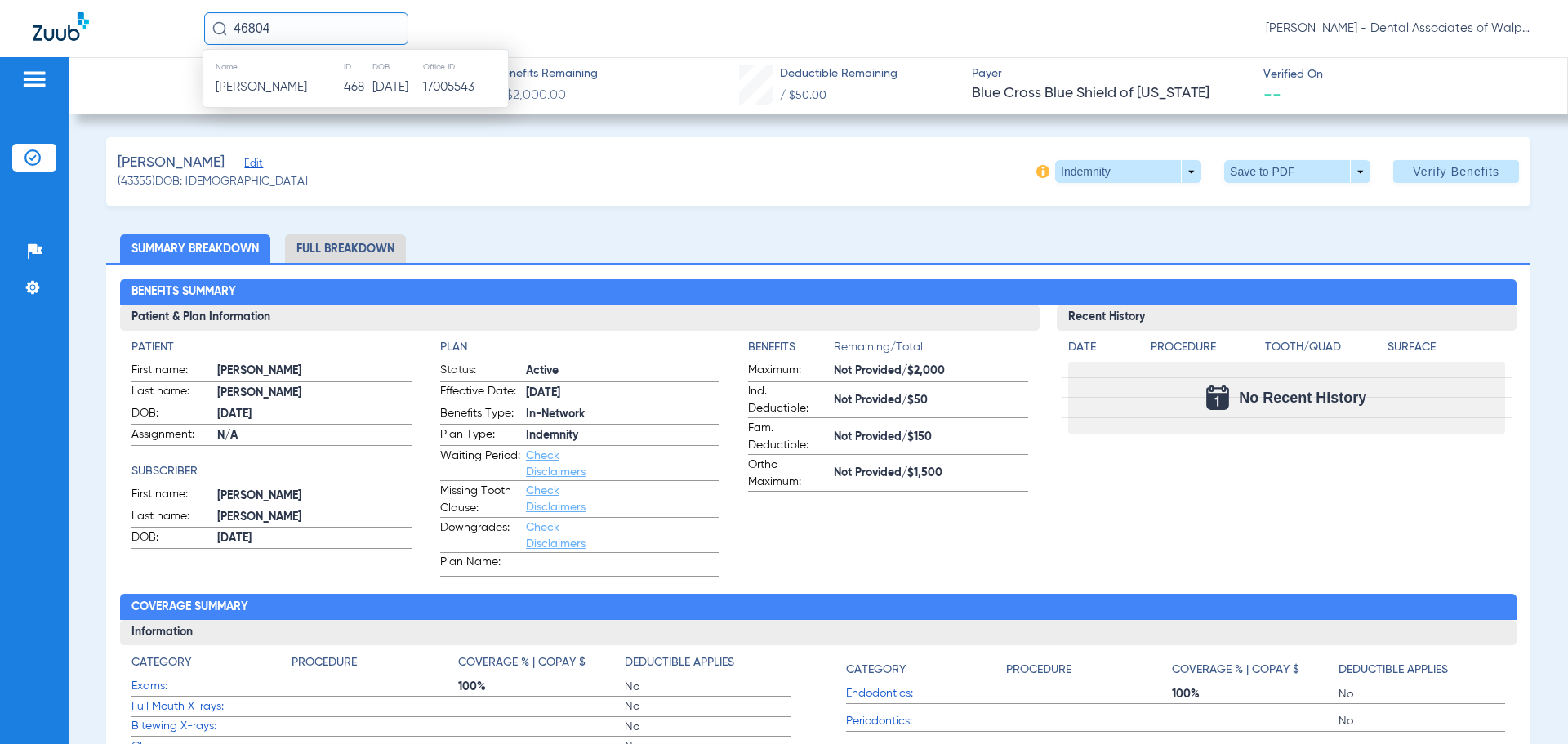 type on "46804" 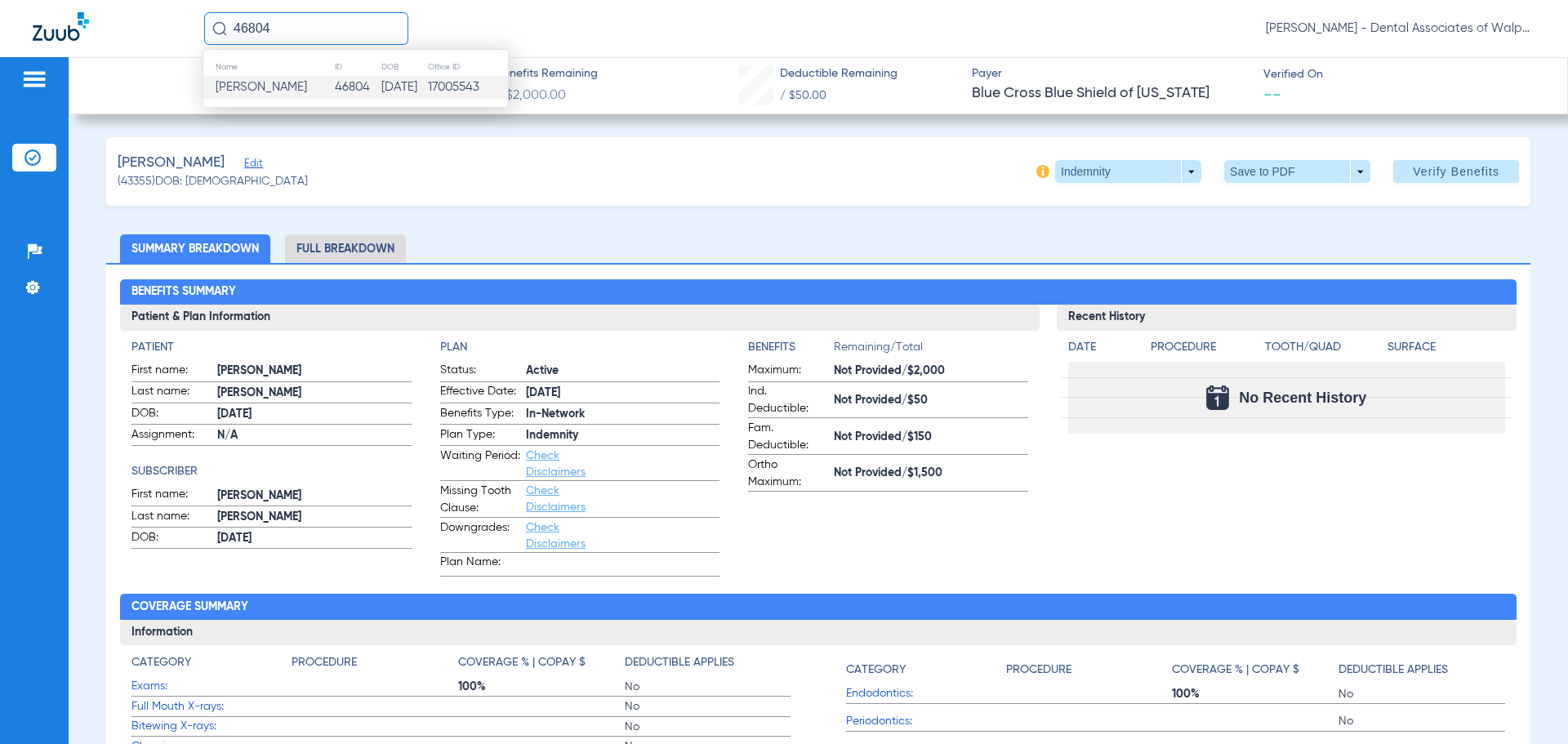 click on "[PERSON_NAME]" 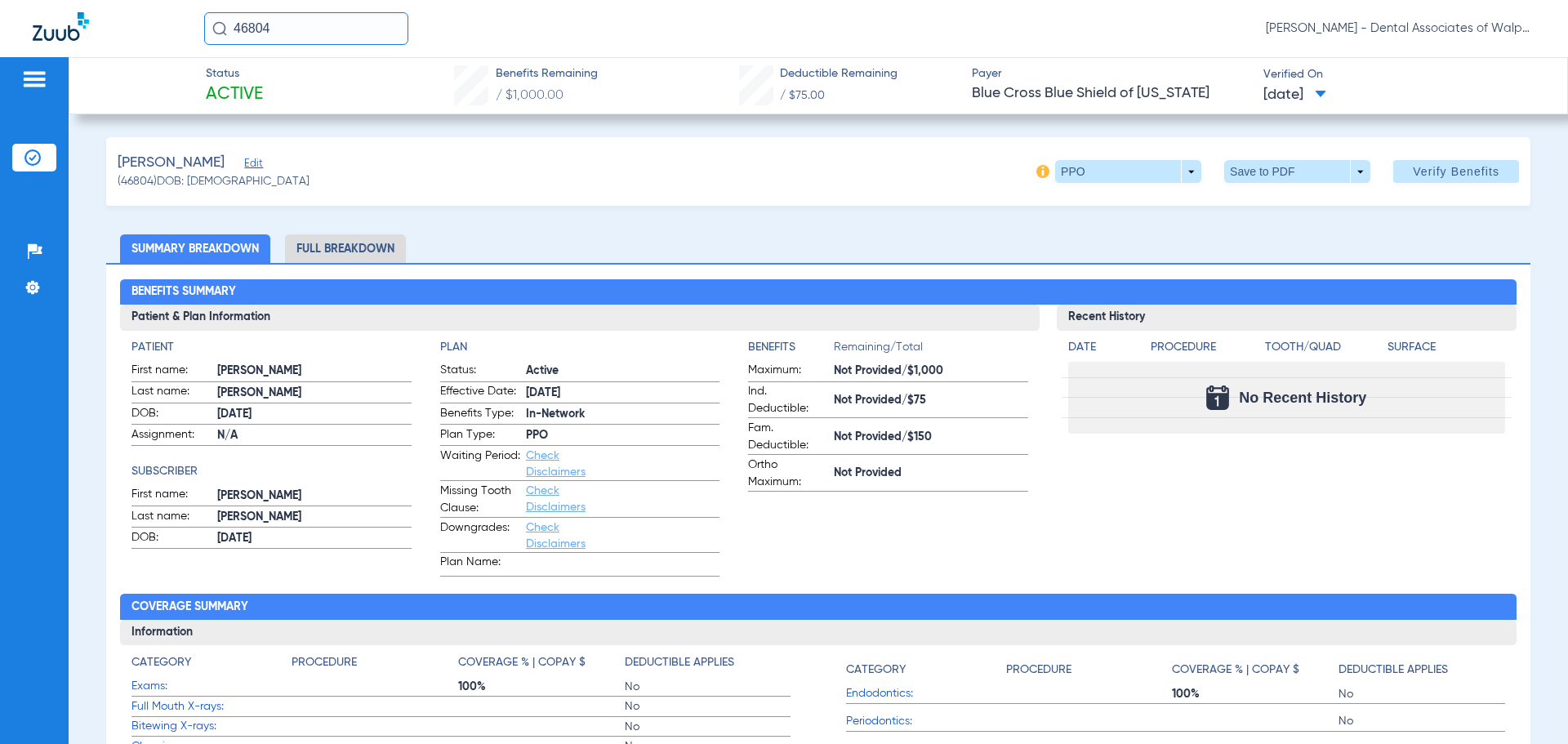 drag, startPoint x: 165, startPoint y: -1, endPoint x: 97, endPoint y: -16, distance: 69.63476 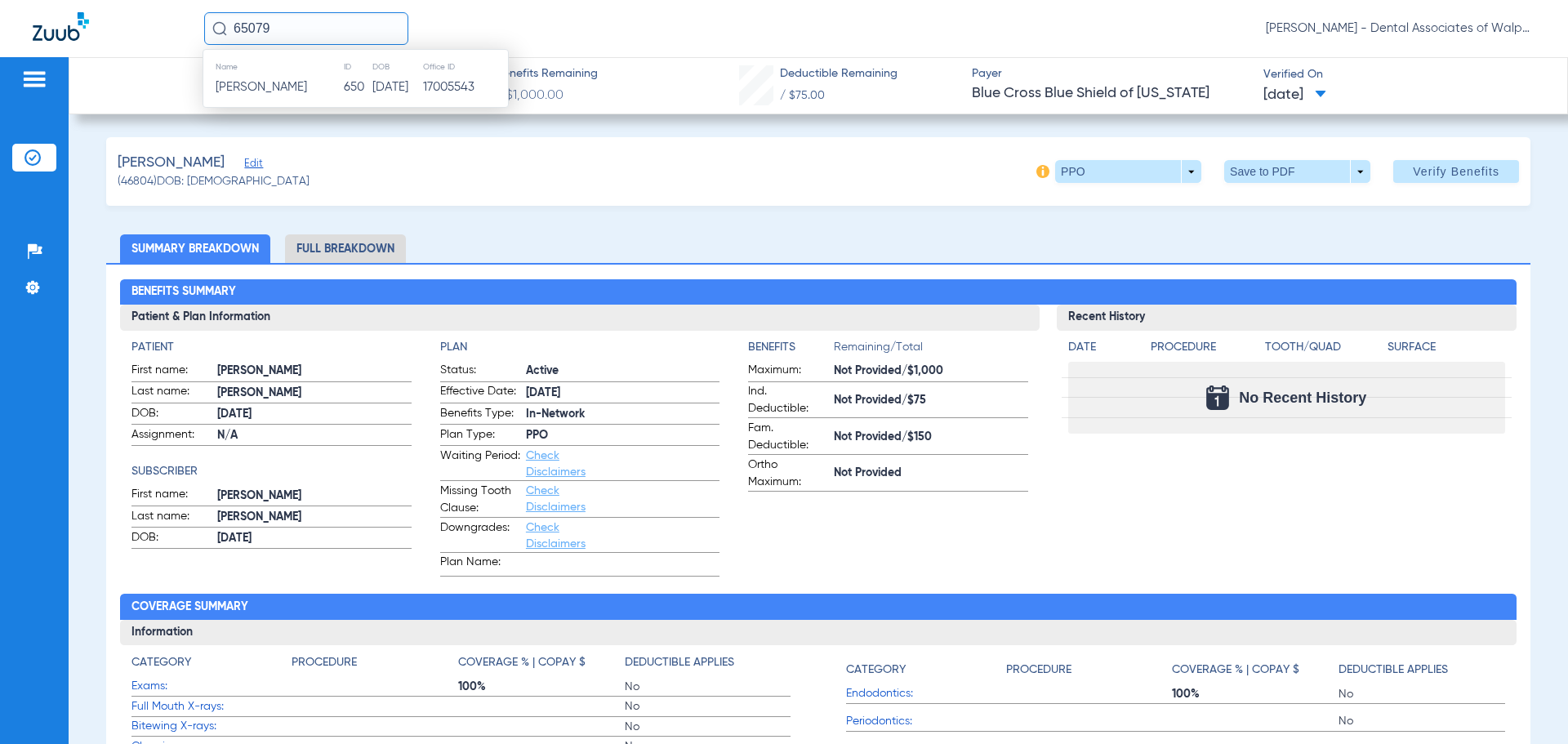 type on "65079" 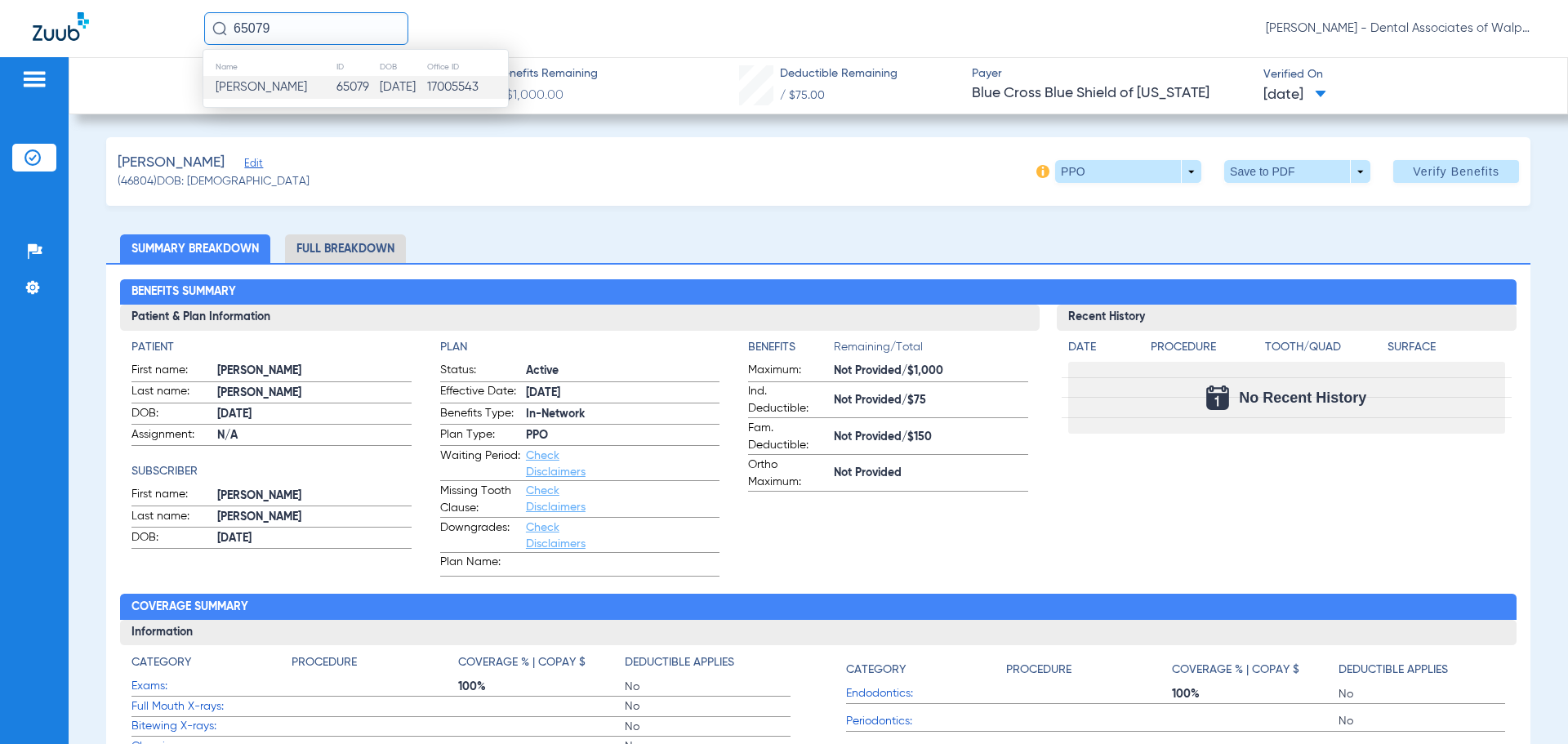click on "[PERSON_NAME]" 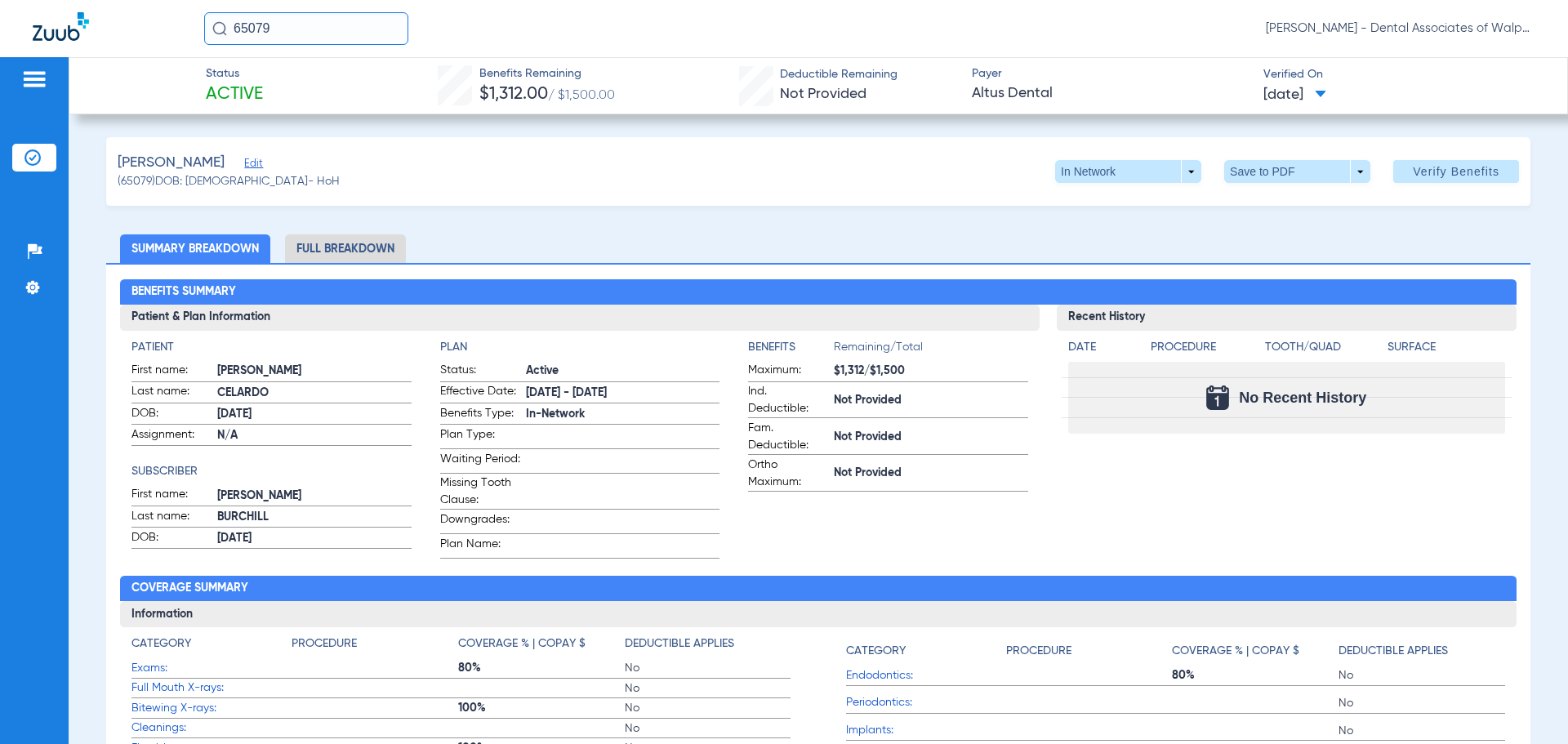 drag, startPoint x: 281, startPoint y: 24, endPoint x: 159, endPoint y: 27, distance: 122.03688 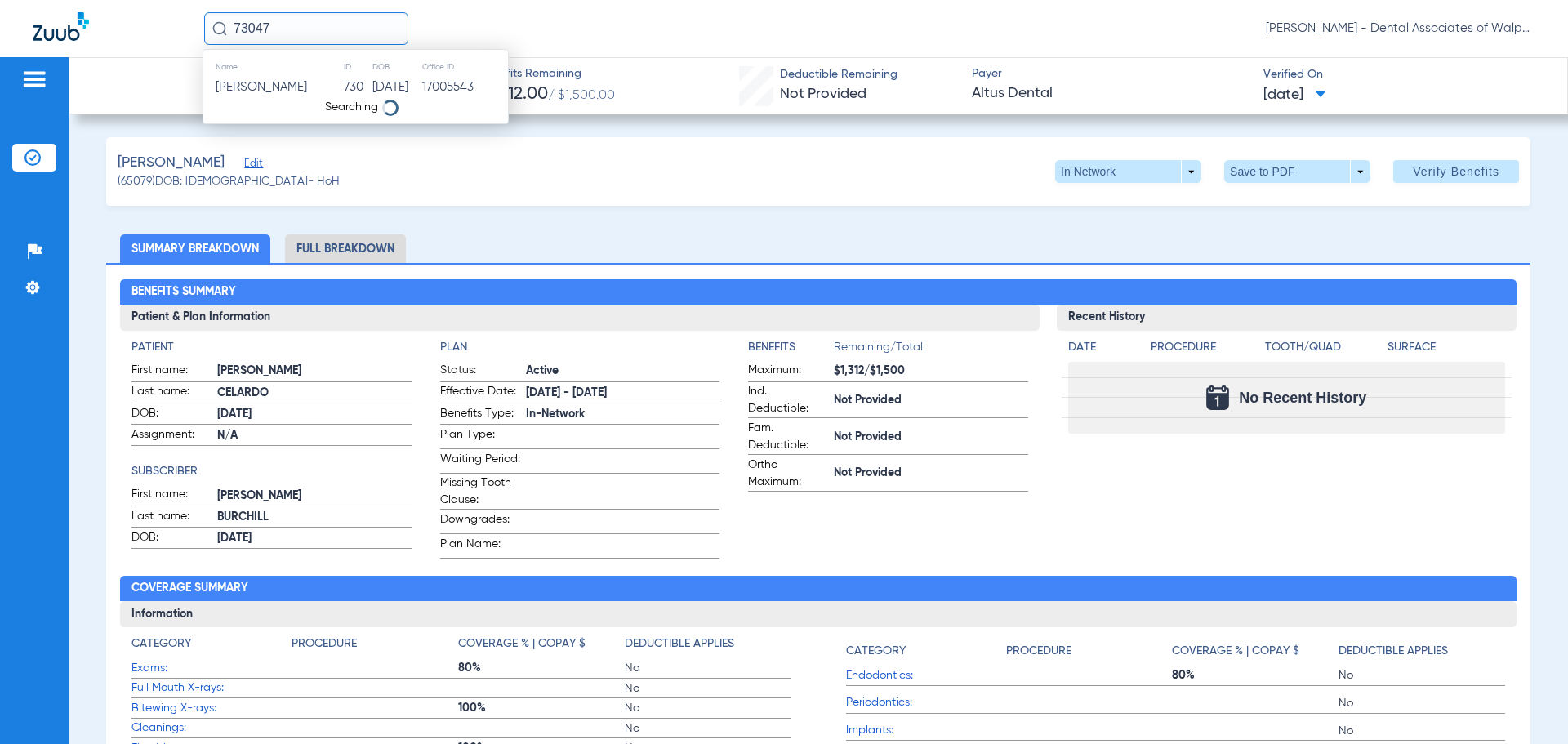 type on "73047" 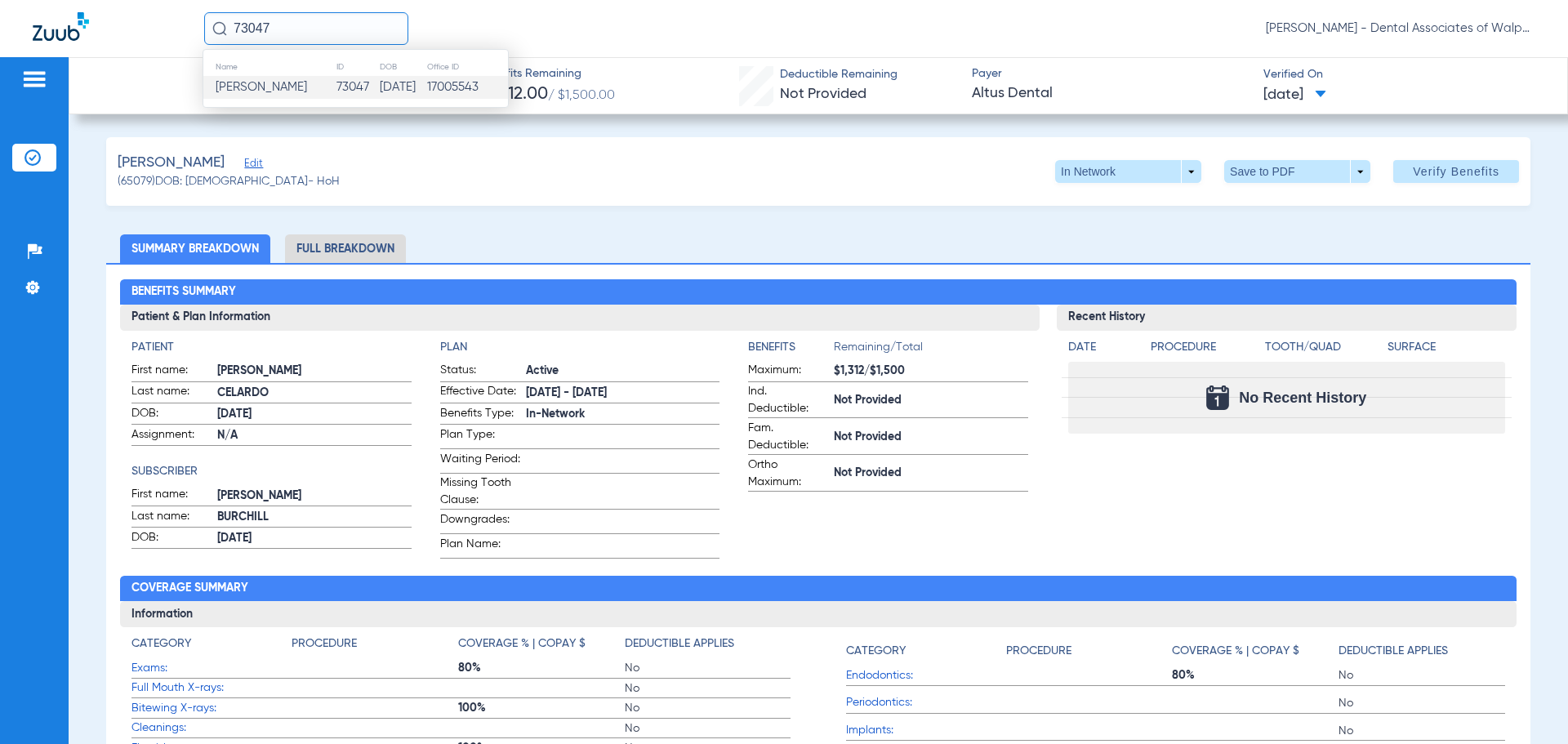 click on "[PERSON_NAME]" 